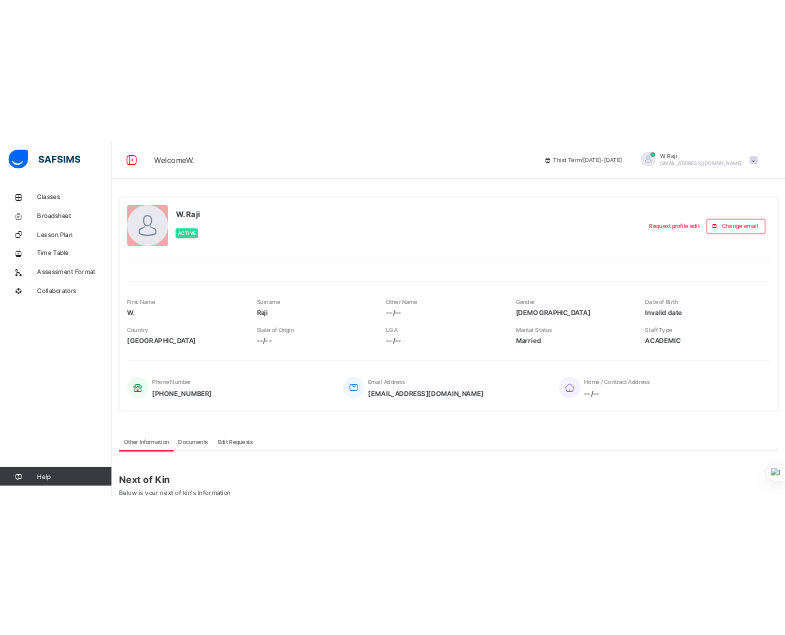 scroll, scrollTop: 0, scrollLeft: 0, axis: both 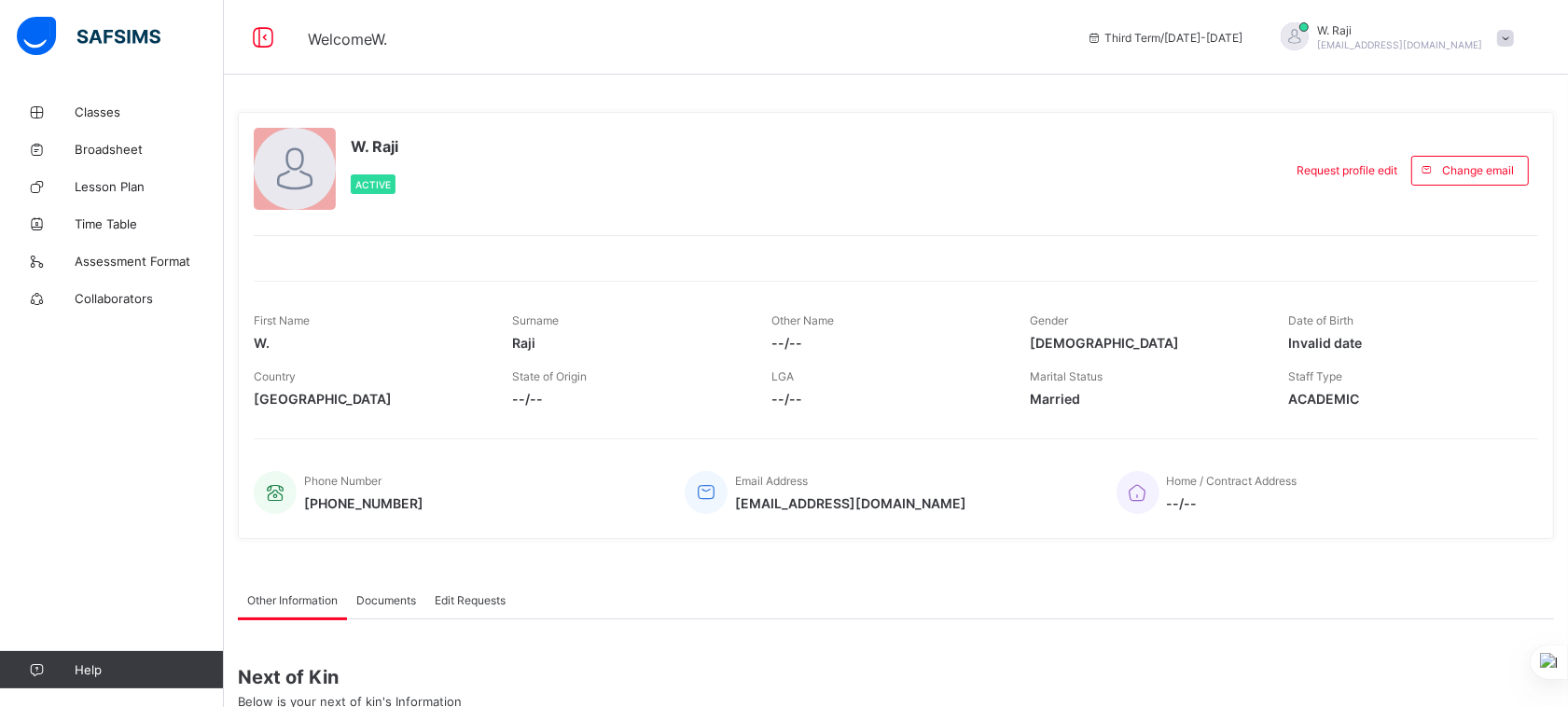 click on "Date of Birth Invalid date" at bounding box center (1404, 332) 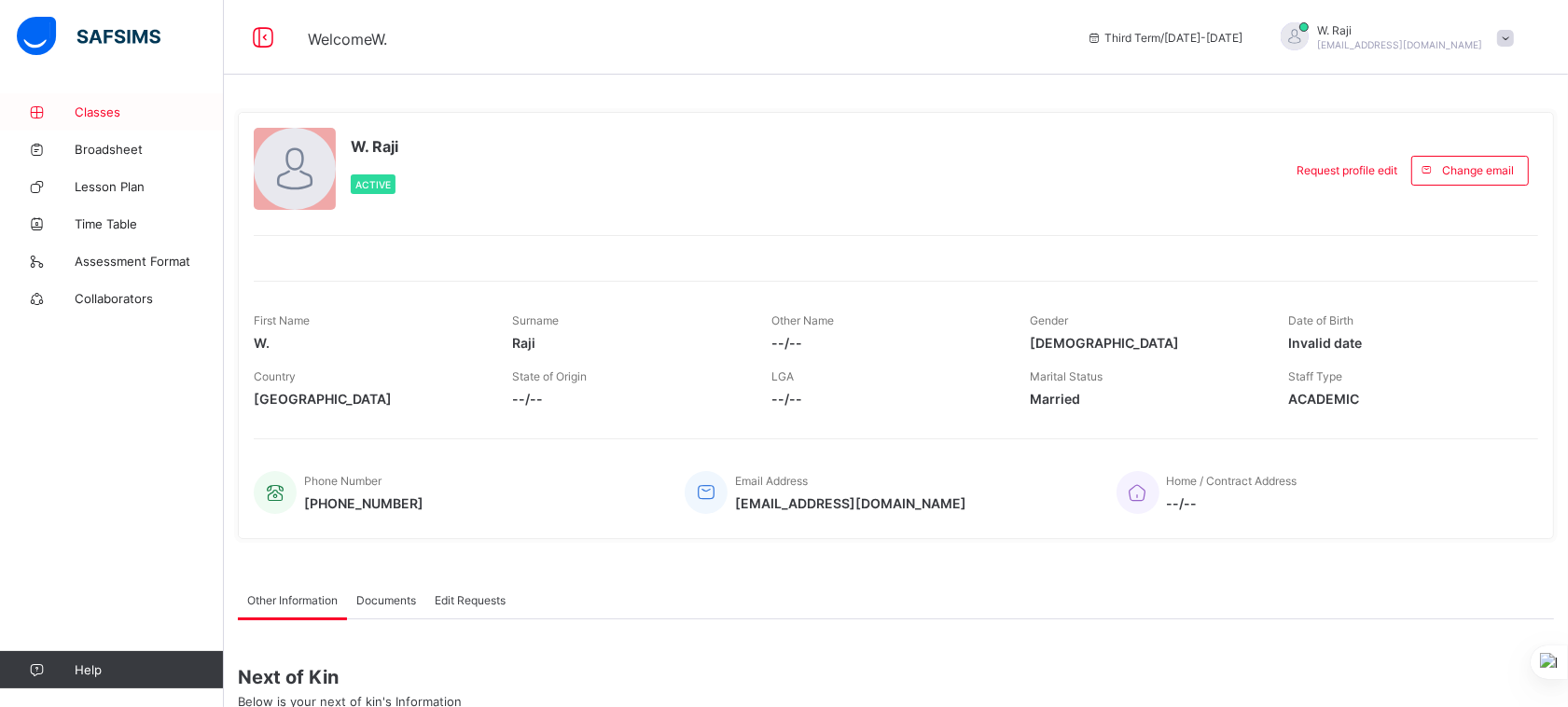 click on "Classes" at bounding box center [149, 112] 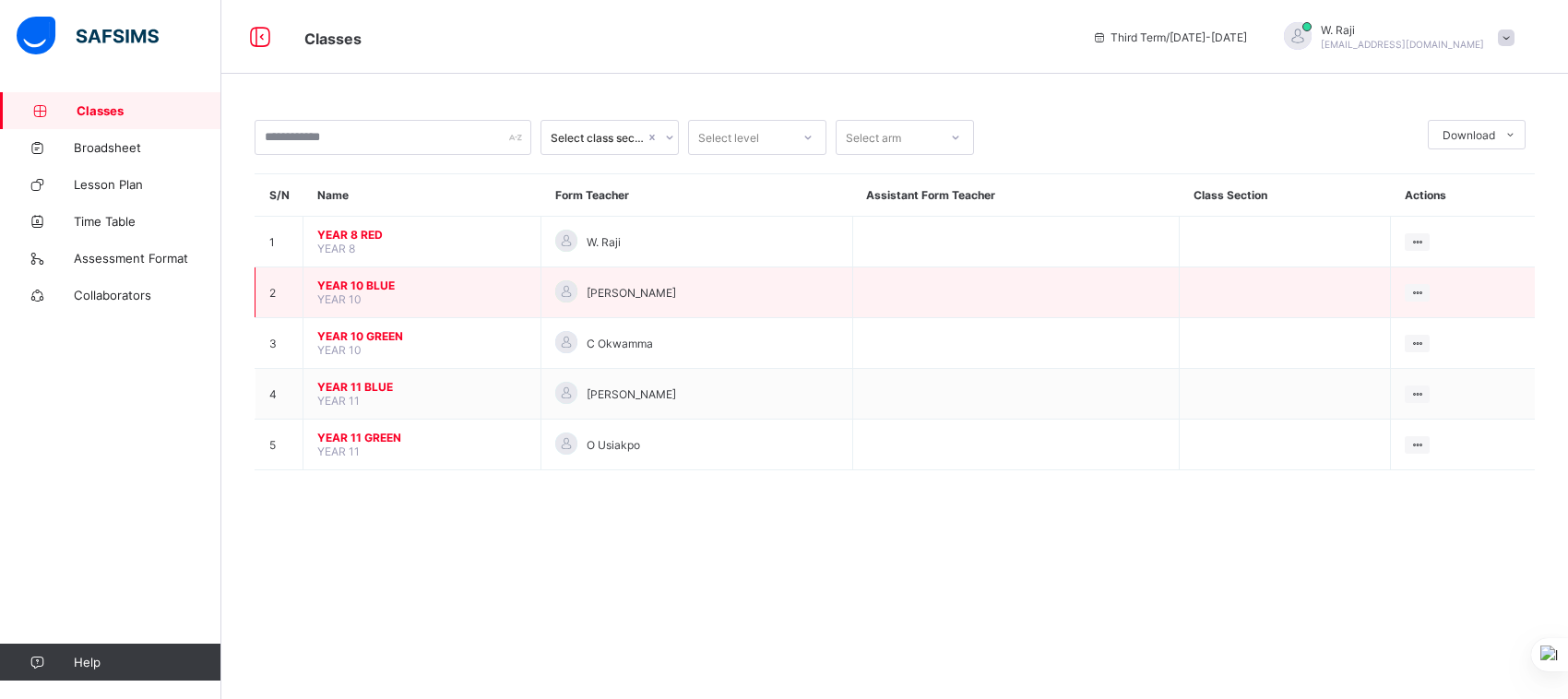 click on "YEAR 10   BLUE" at bounding box center (422, 285) 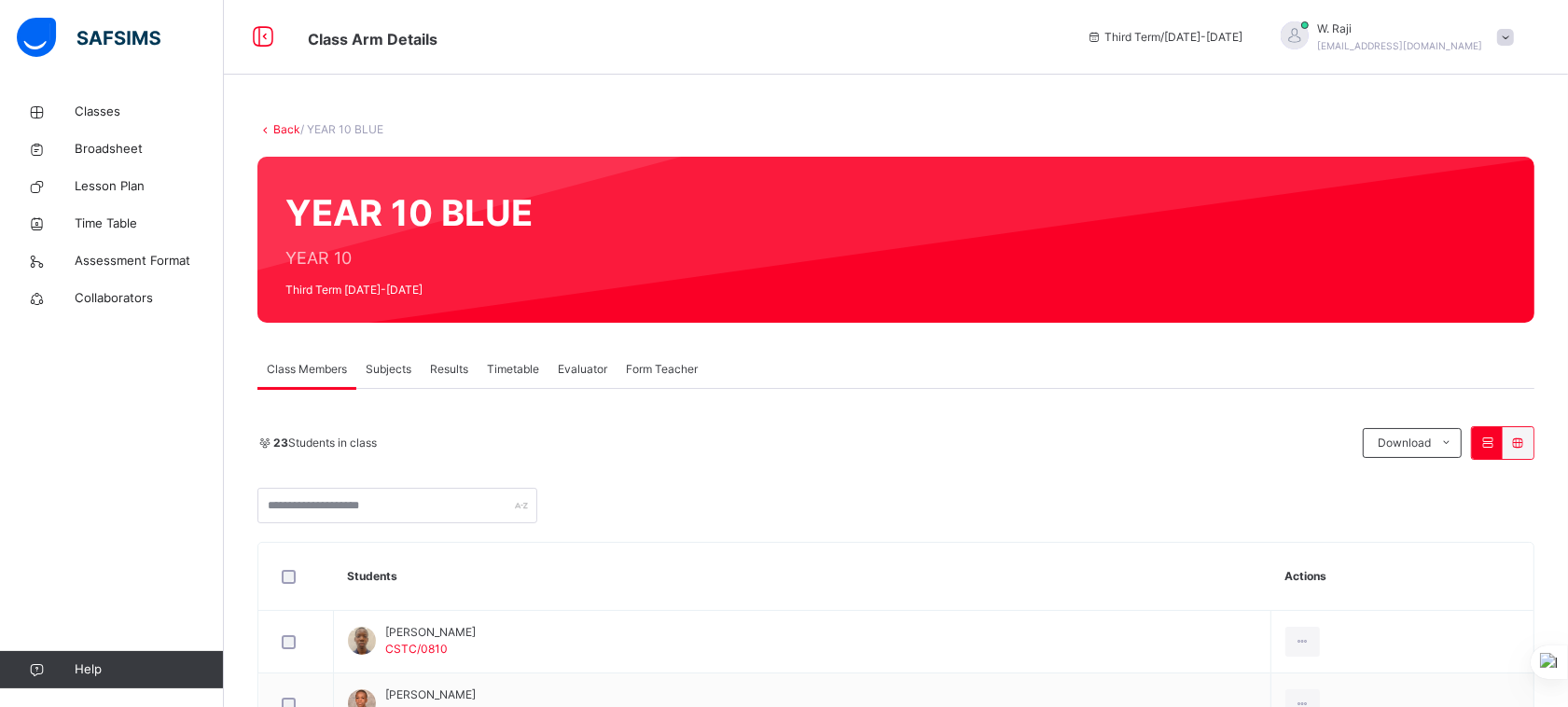 click on "Subjects" at bounding box center [388, 369] 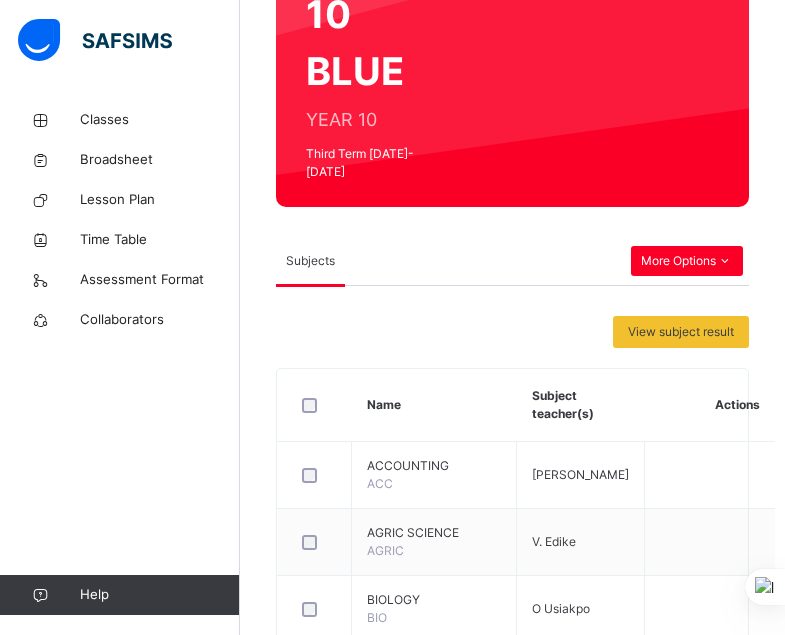 scroll, scrollTop: 272, scrollLeft: 0, axis: vertical 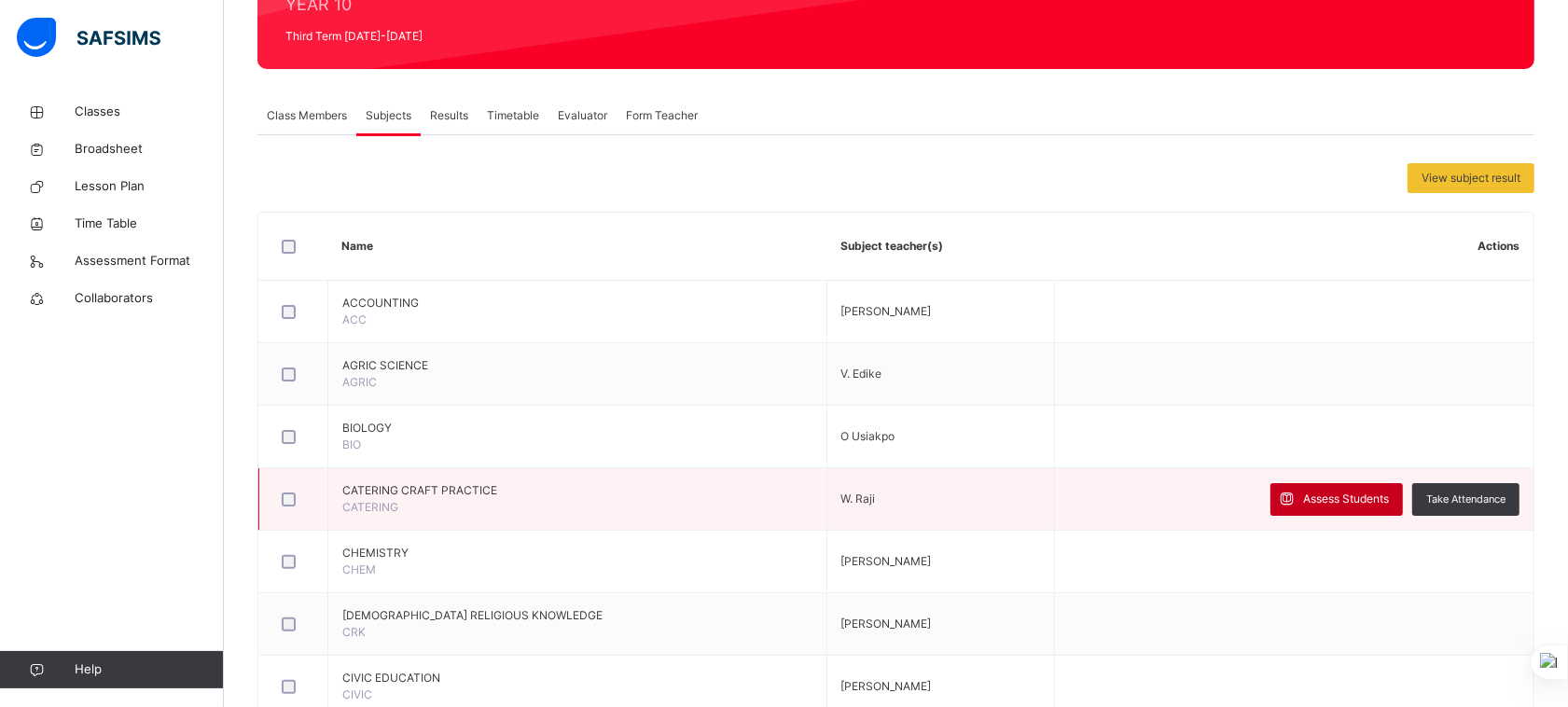 click on "Assess Students" at bounding box center (1346, 499) 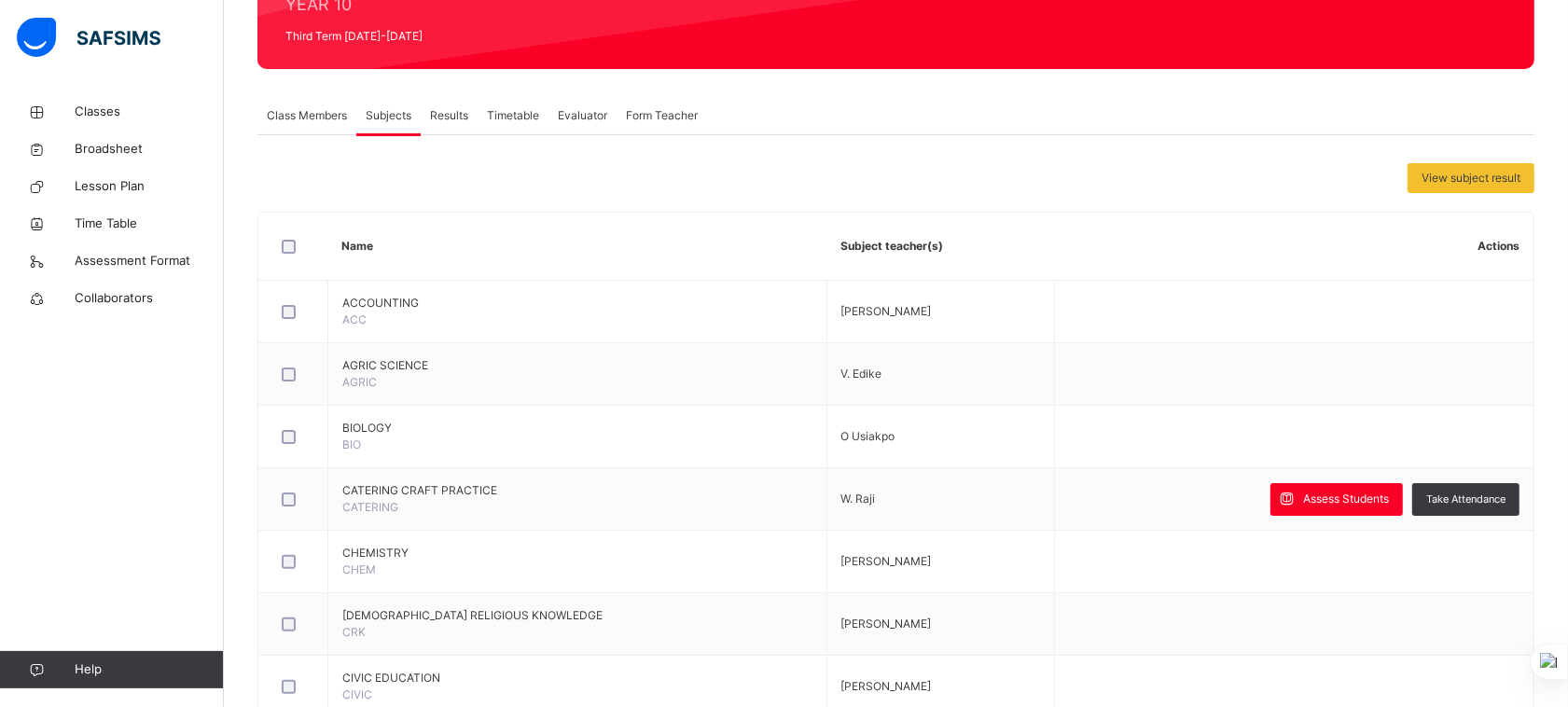 click at bounding box center [1624, 2704] 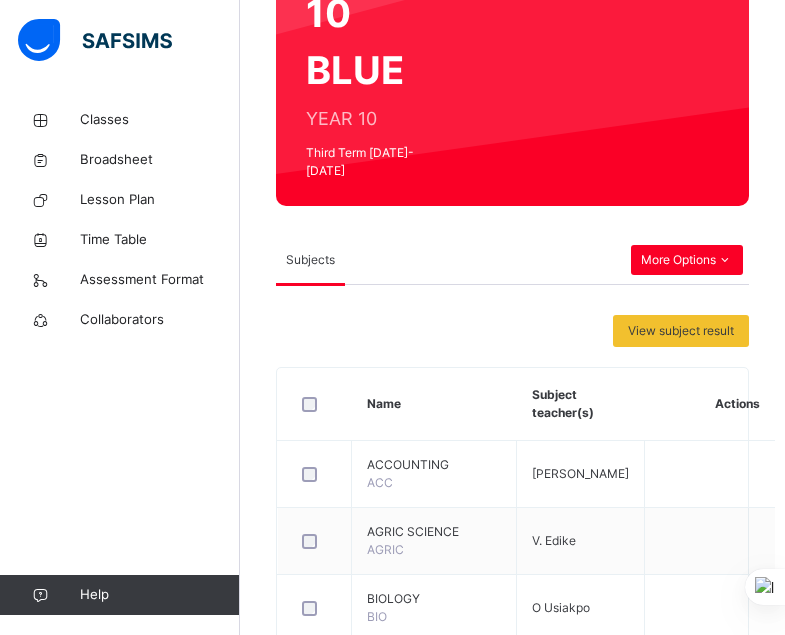 scroll, scrollTop: 0, scrollLeft: 156, axis: horizontal 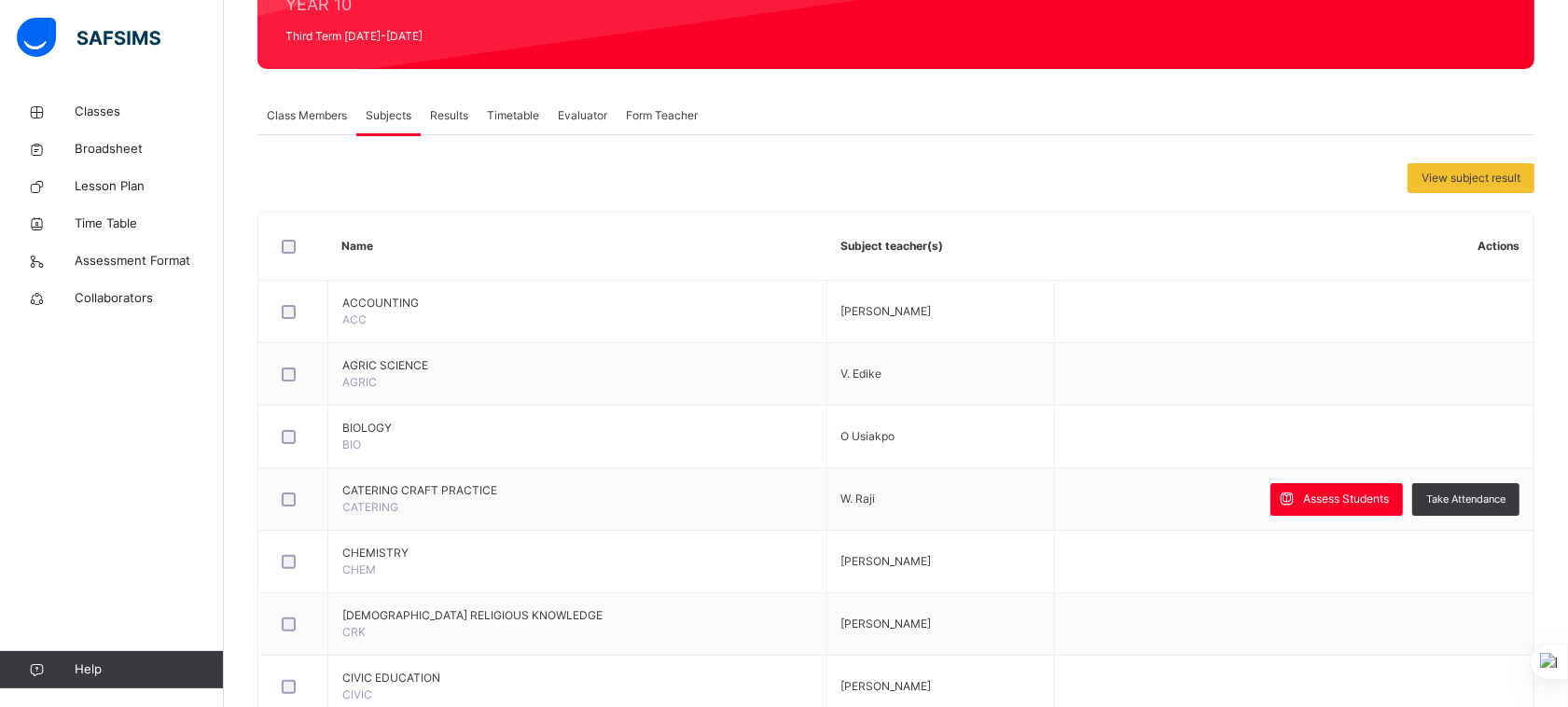 click on "Generate comment for all student" at bounding box center [1584, 2402] 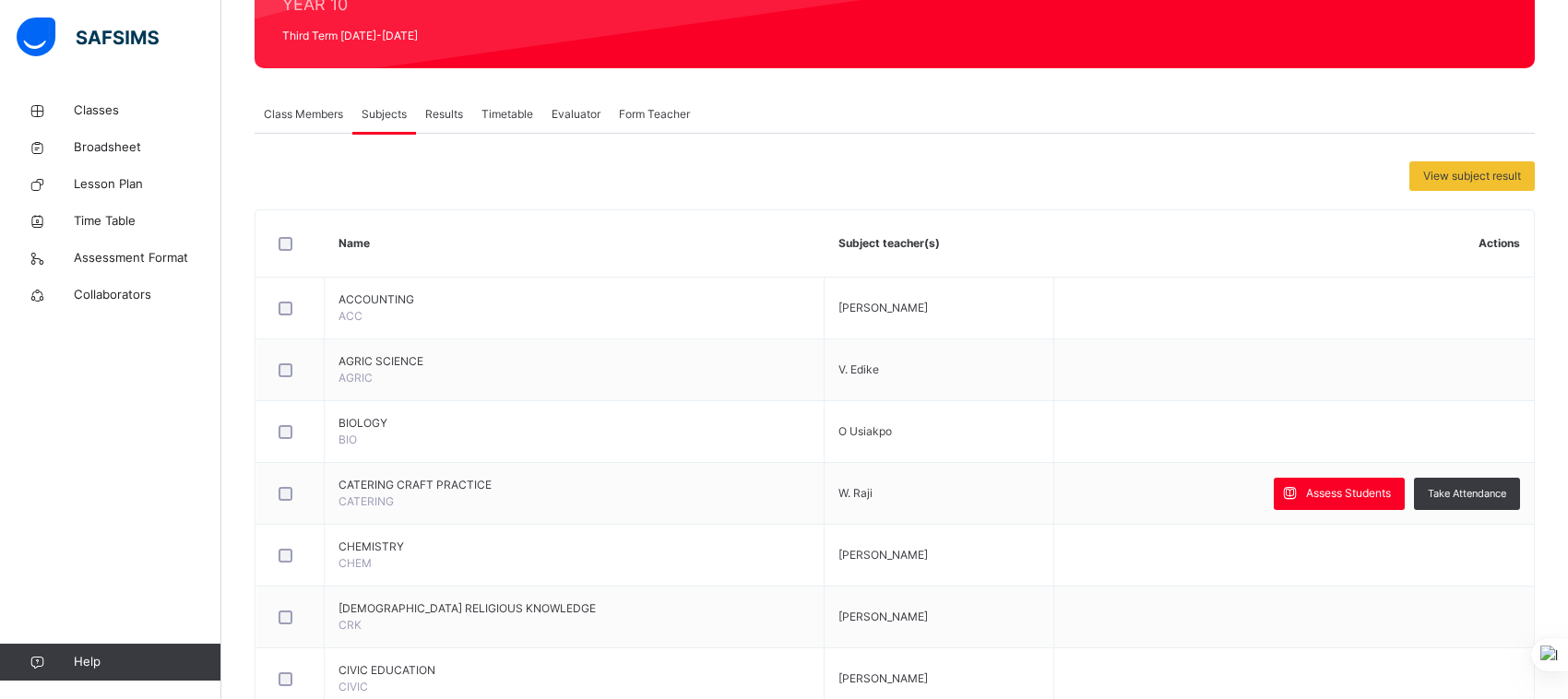 type on "**********" 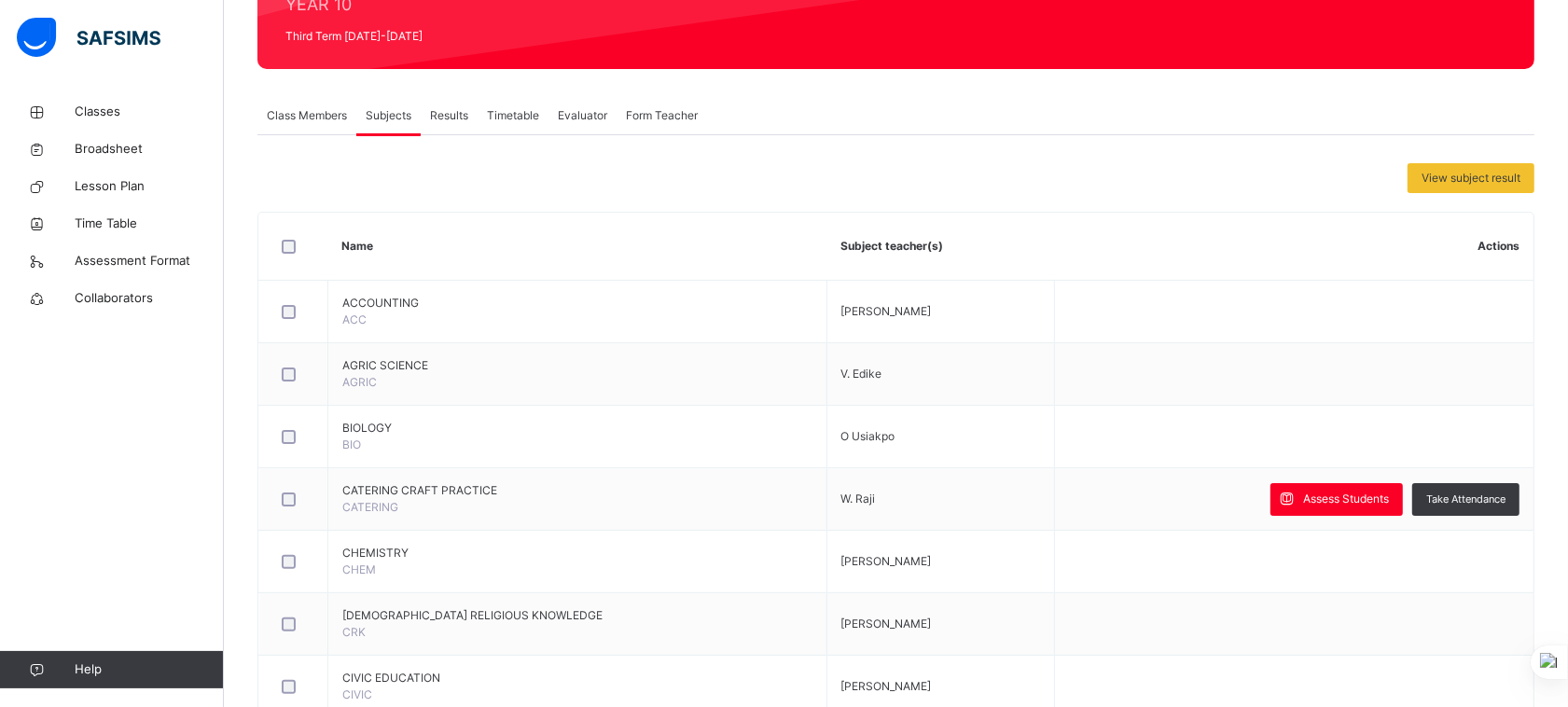 scroll, scrollTop: 0, scrollLeft: 609, axis: horizontal 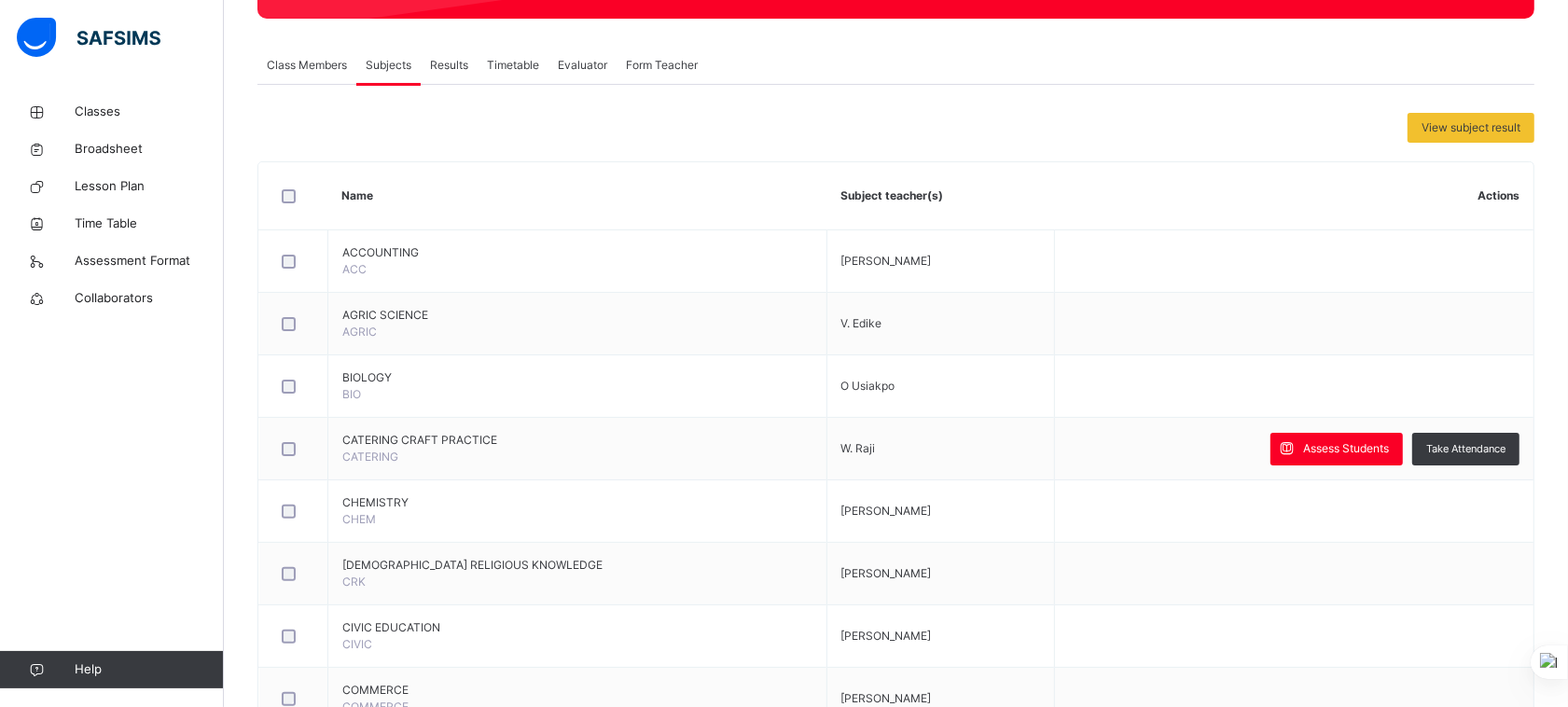 click at bounding box center (1714, 2636) 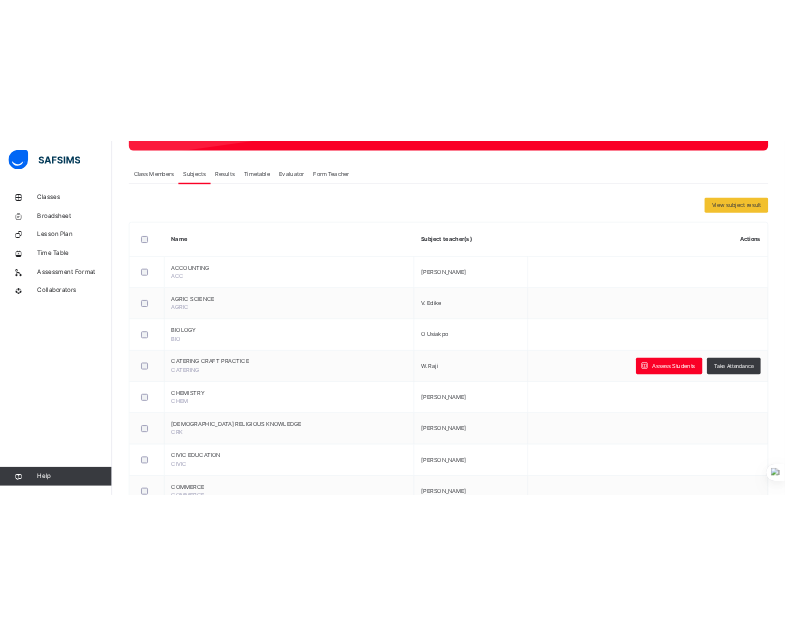 scroll, scrollTop: 16, scrollLeft: 0, axis: vertical 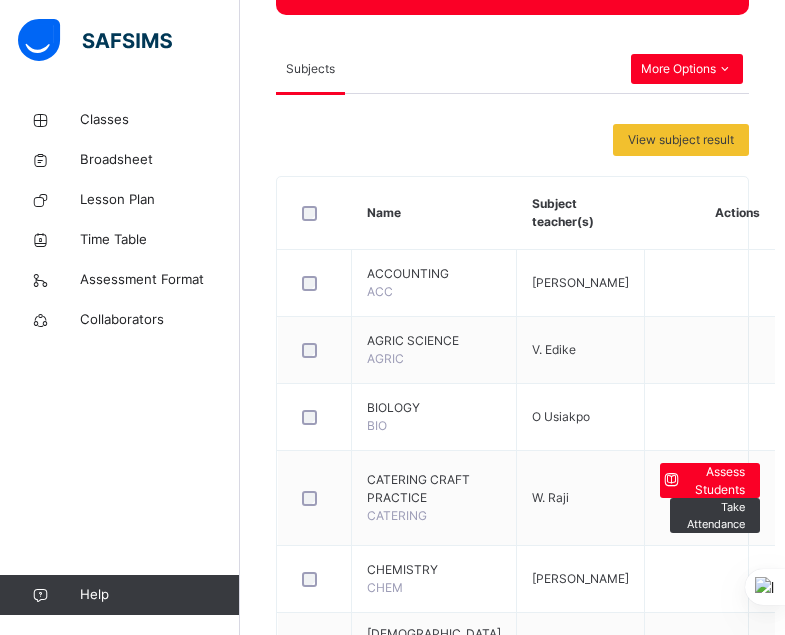 click on "**" at bounding box center [871, 3008] 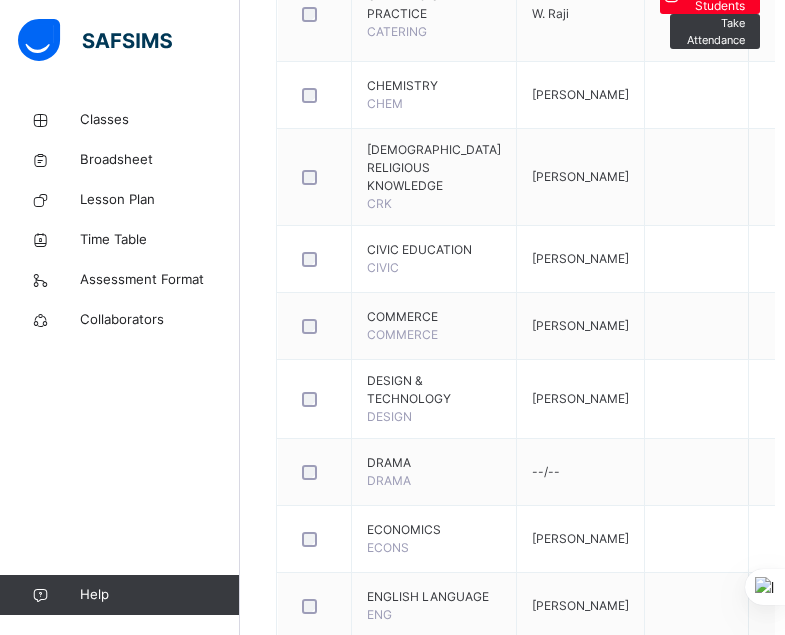 scroll, scrollTop: 950, scrollLeft: 0, axis: vertical 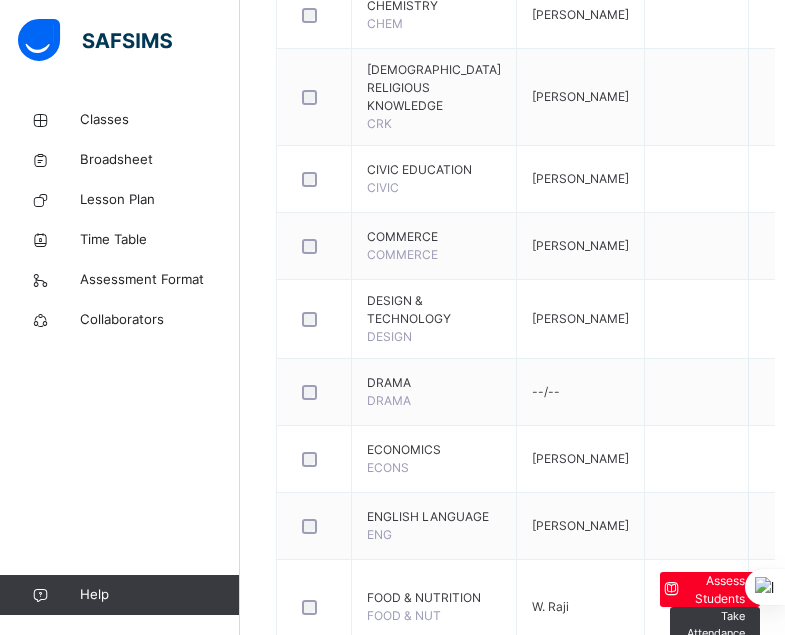 click at bounding box center (1021, 2146) 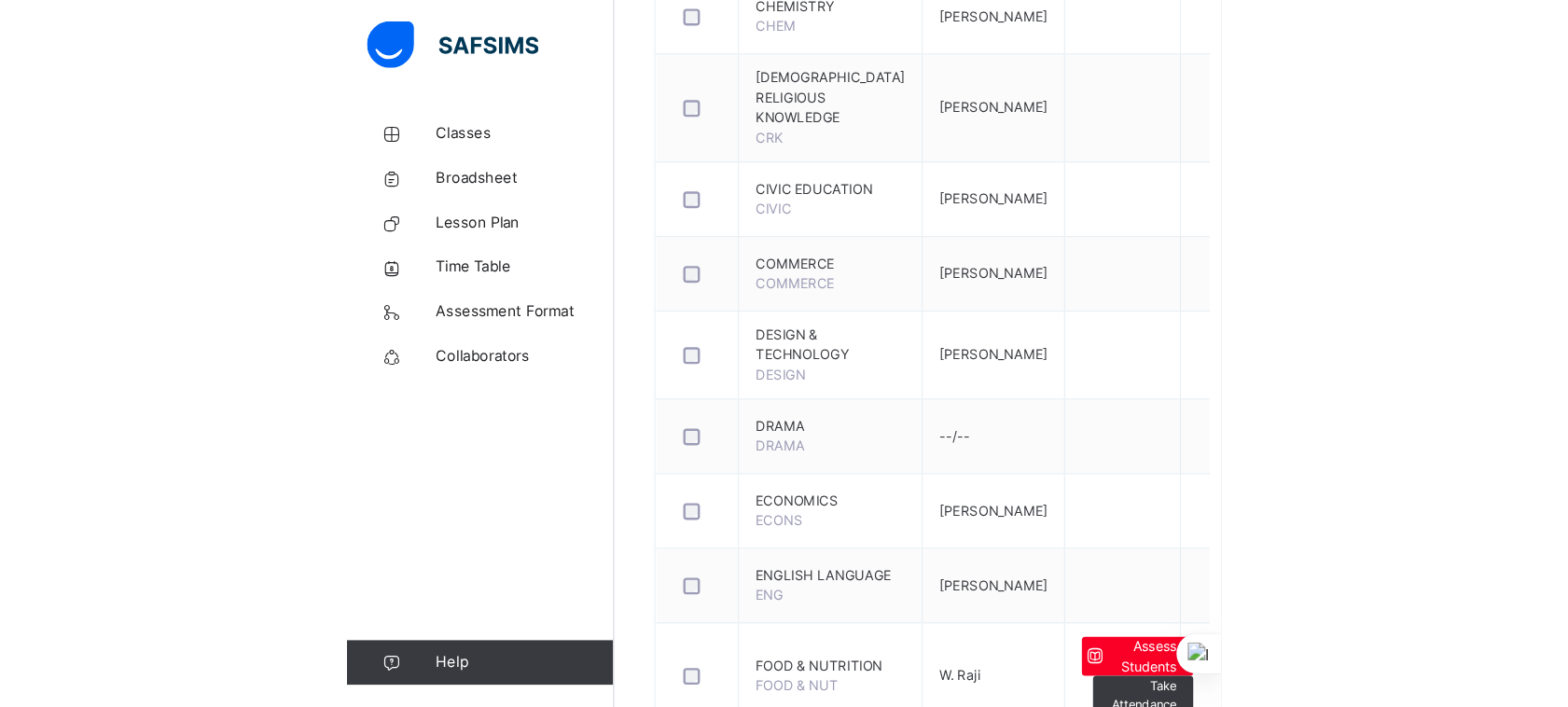 scroll, scrollTop: 15, scrollLeft: 557, axis: both 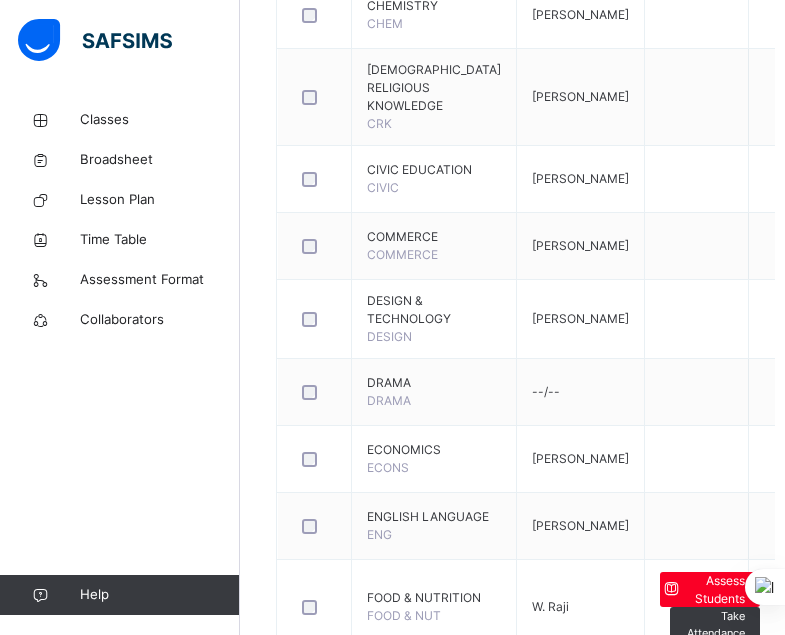 type on "**" 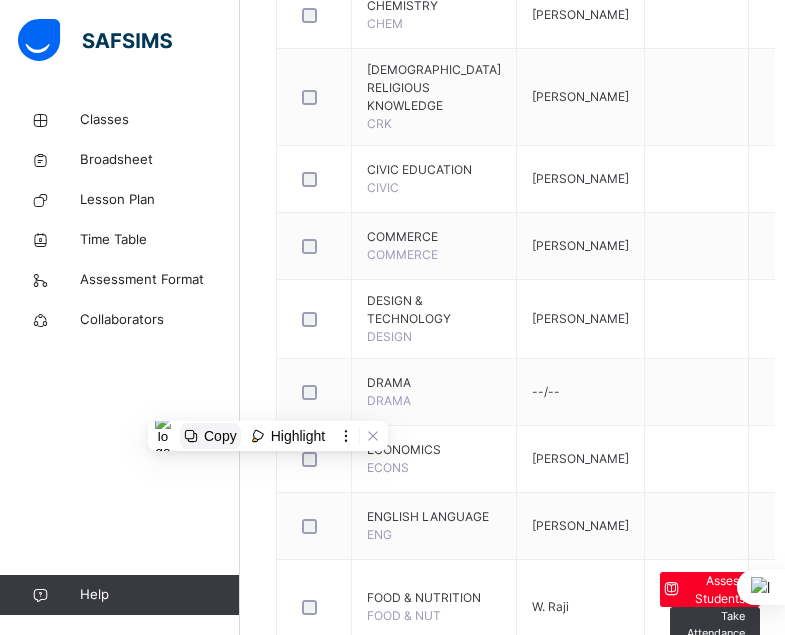 click on "Copy" at bounding box center (220, 436) 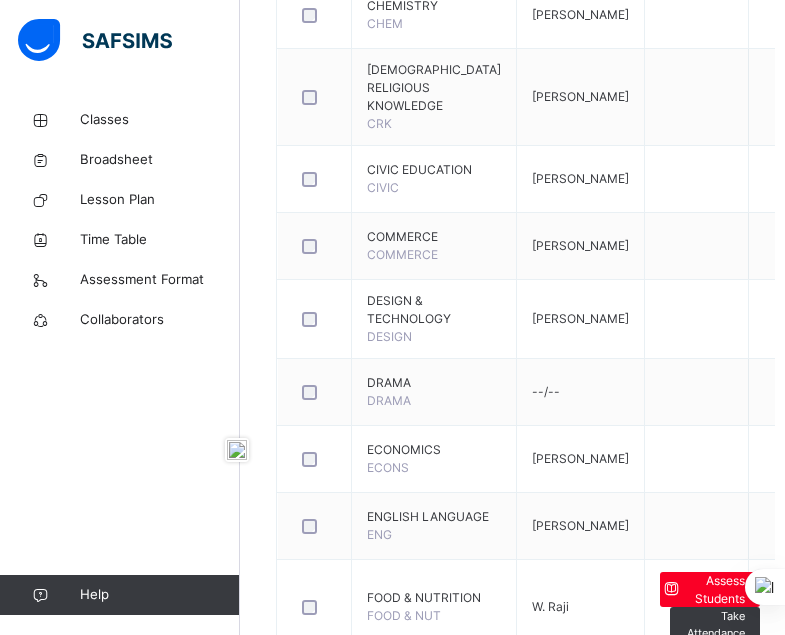 copy on "Oseremen demonstrates excellent performance in continuous assessment activities. However, the missing exam score is concerning. Encourage consistent effort across all assessments to maintain her strong performance in Food & Nutrition. Focus on exam preparation strategies." 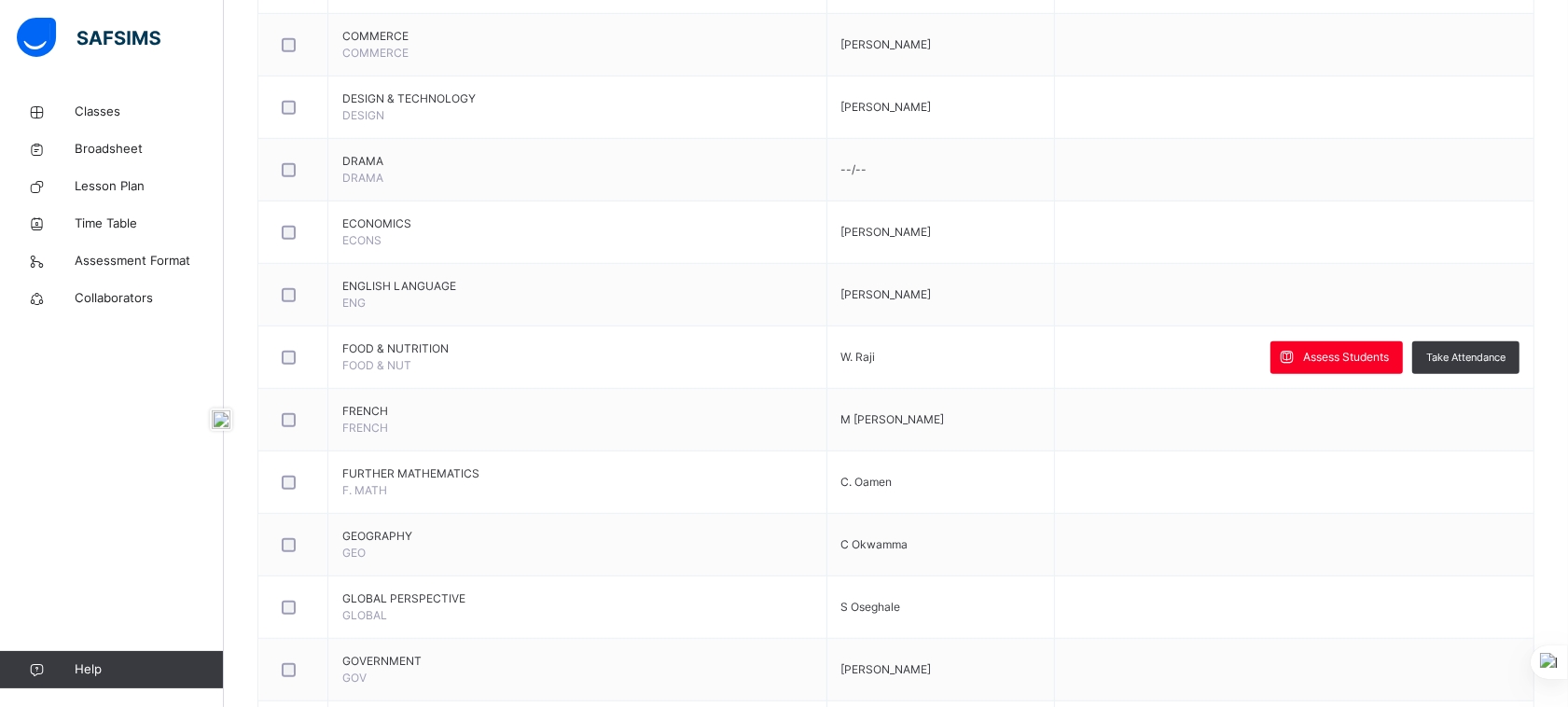 scroll, scrollTop: 0, scrollLeft: 0, axis: both 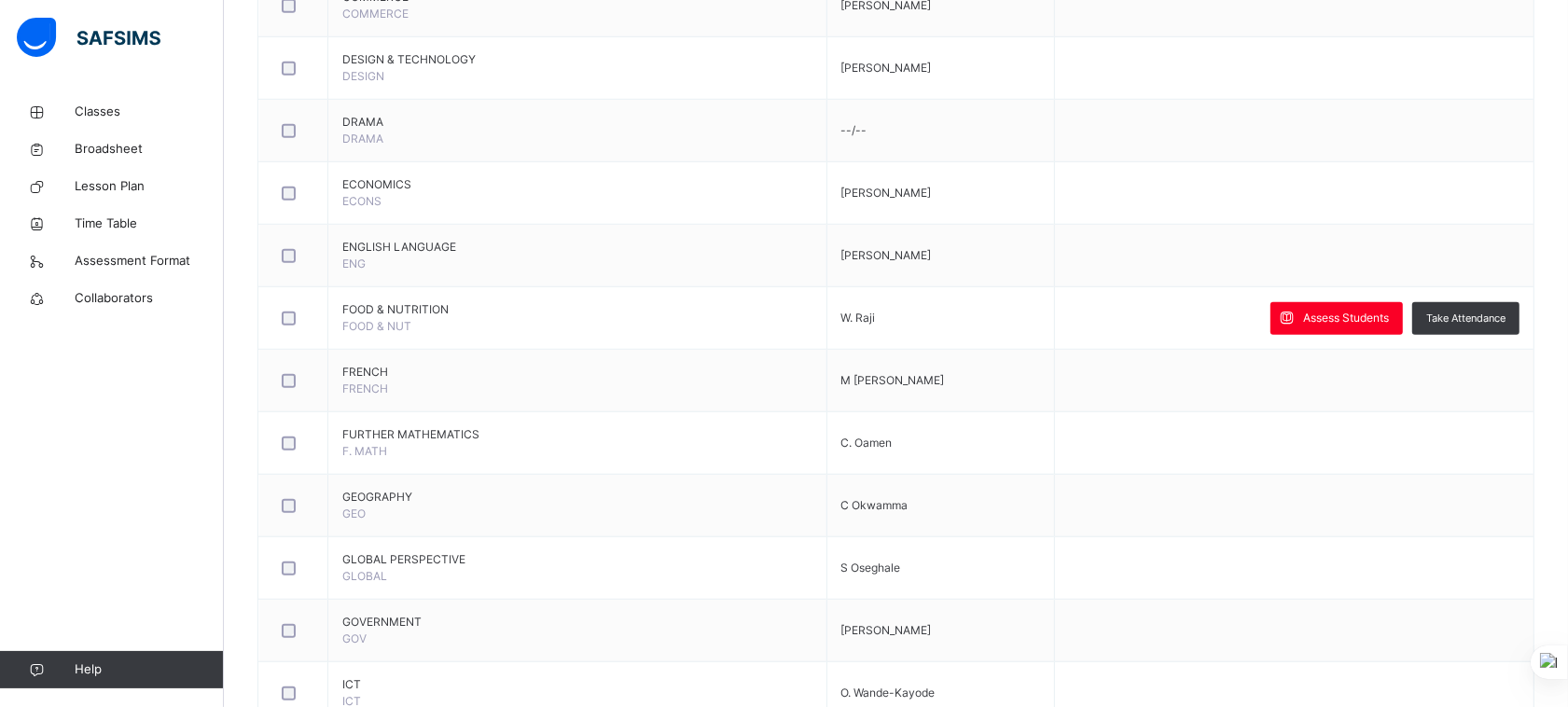 click 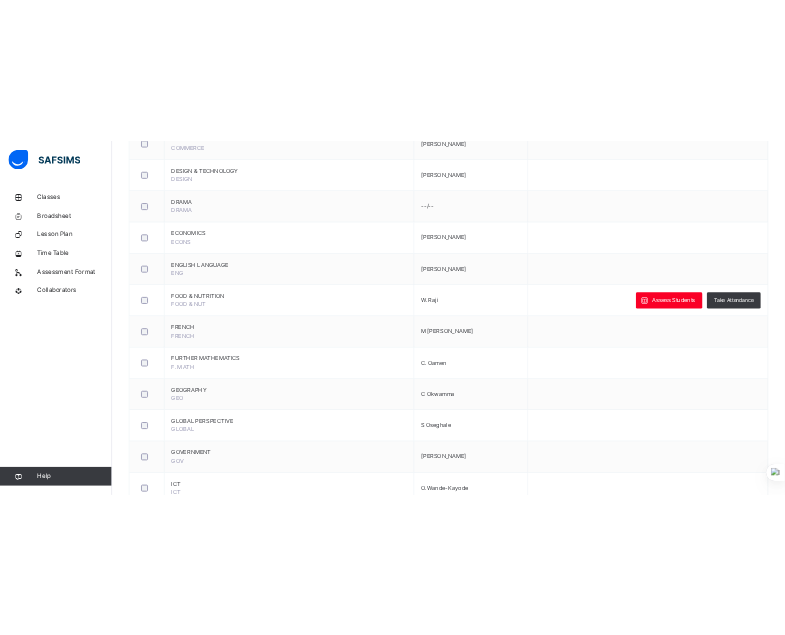 scroll, scrollTop: 16, scrollLeft: 0, axis: vertical 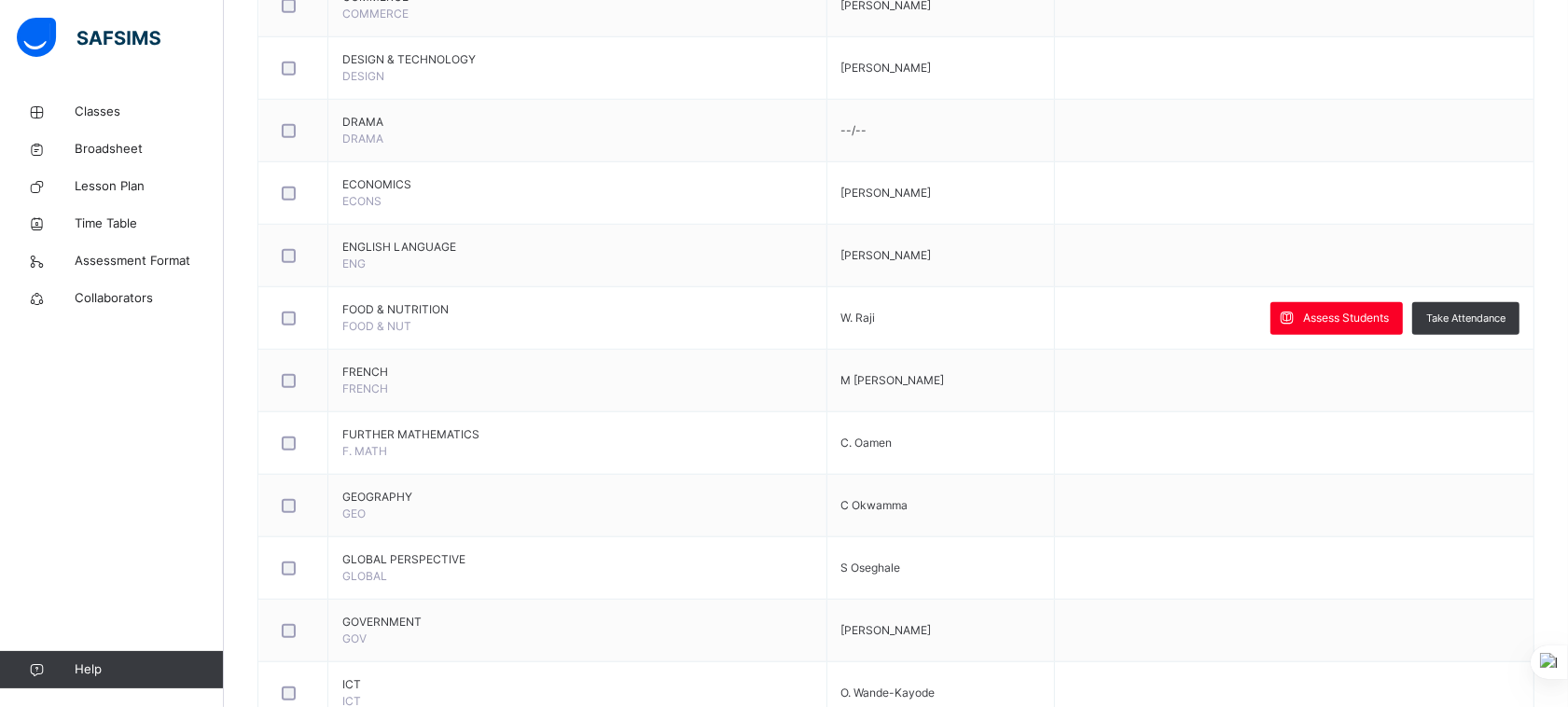 click at bounding box center [1306, 1959] 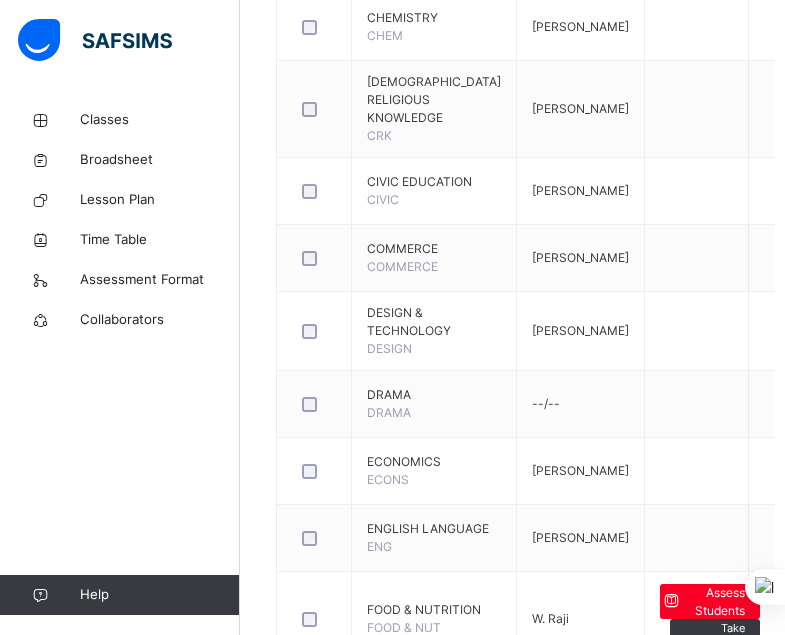 scroll, scrollTop: 128, scrollLeft: 0, axis: vertical 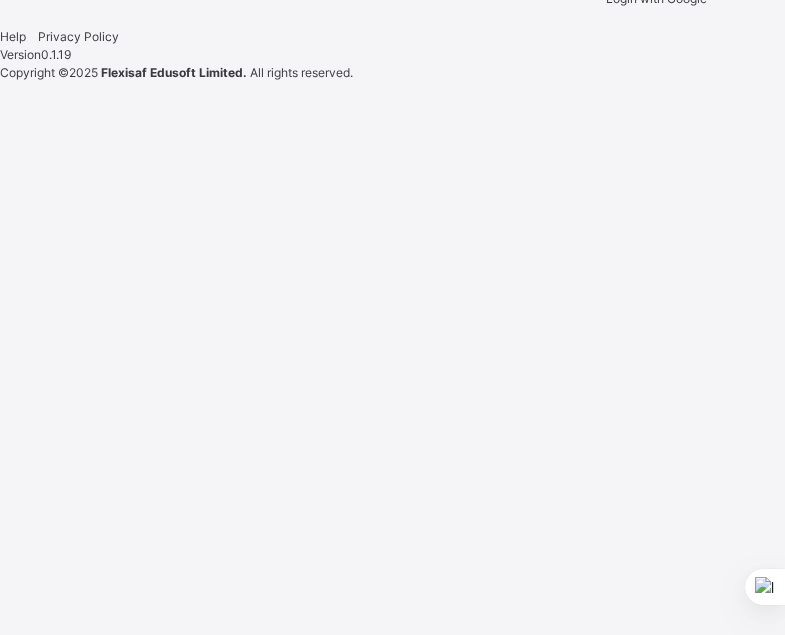 type on "**********" 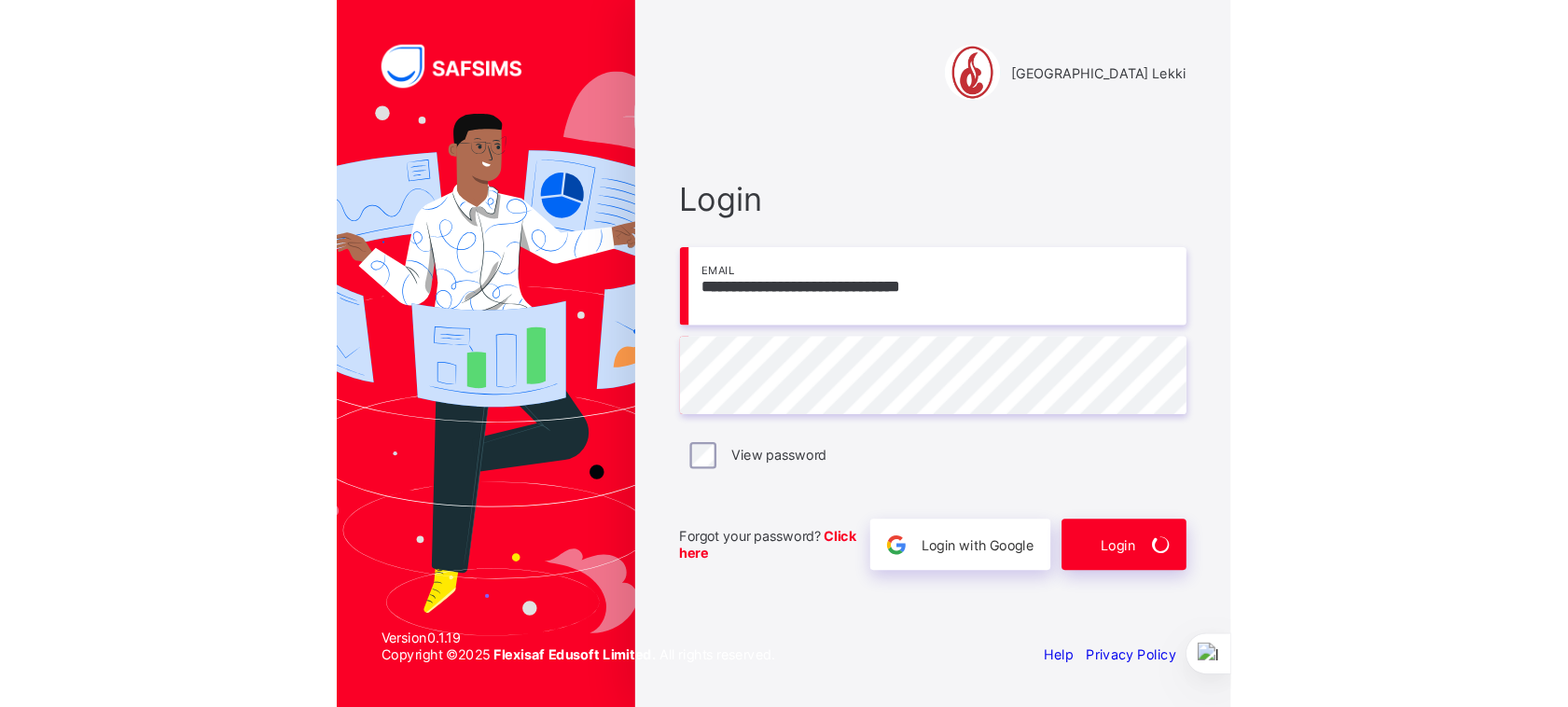 scroll, scrollTop: 0, scrollLeft: 0, axis: both 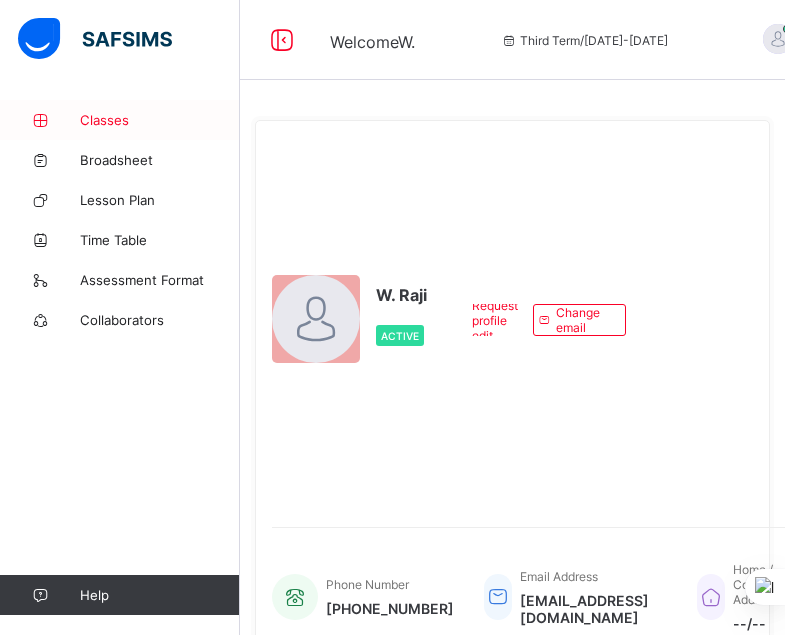 click on "Classes" at bounding box center [160, 120] 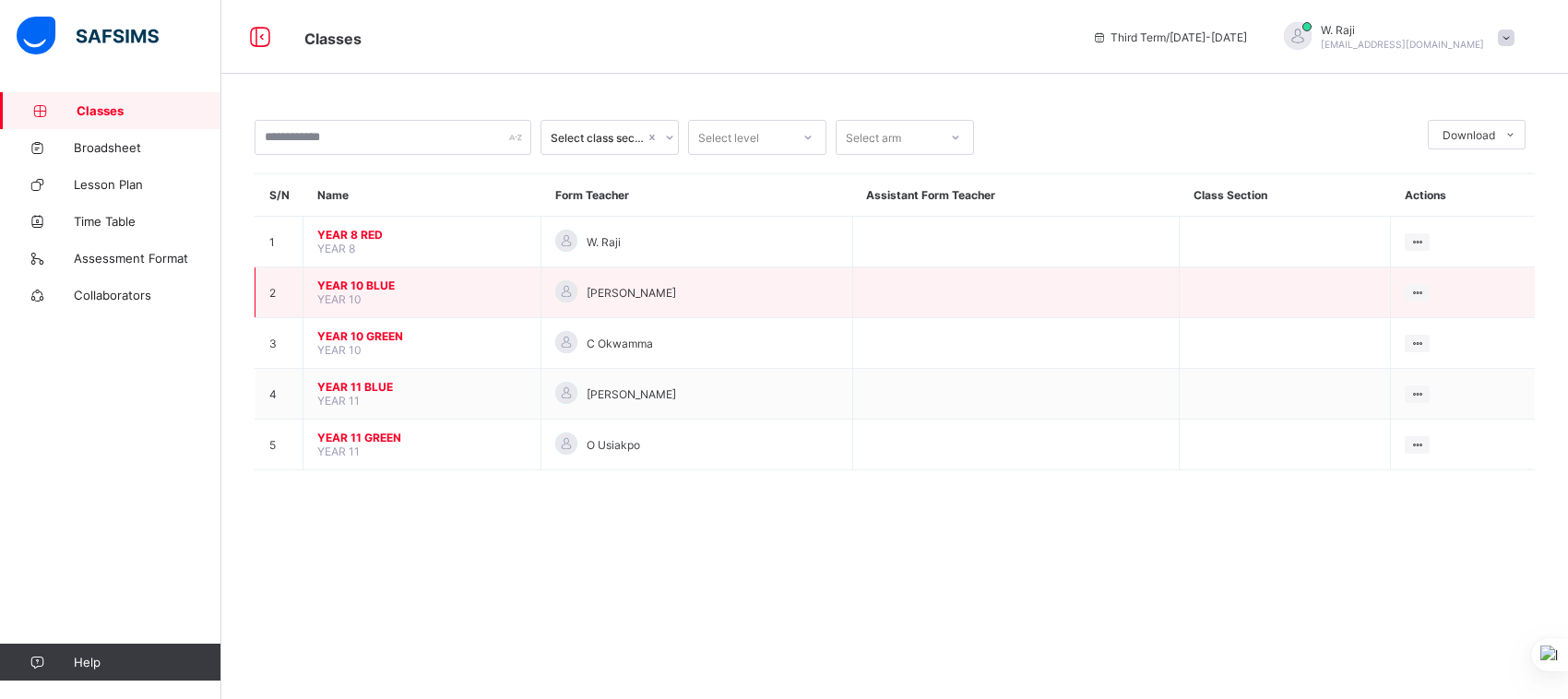 click on "YEAR 10   BLUE" at bounding box center [422, 285] 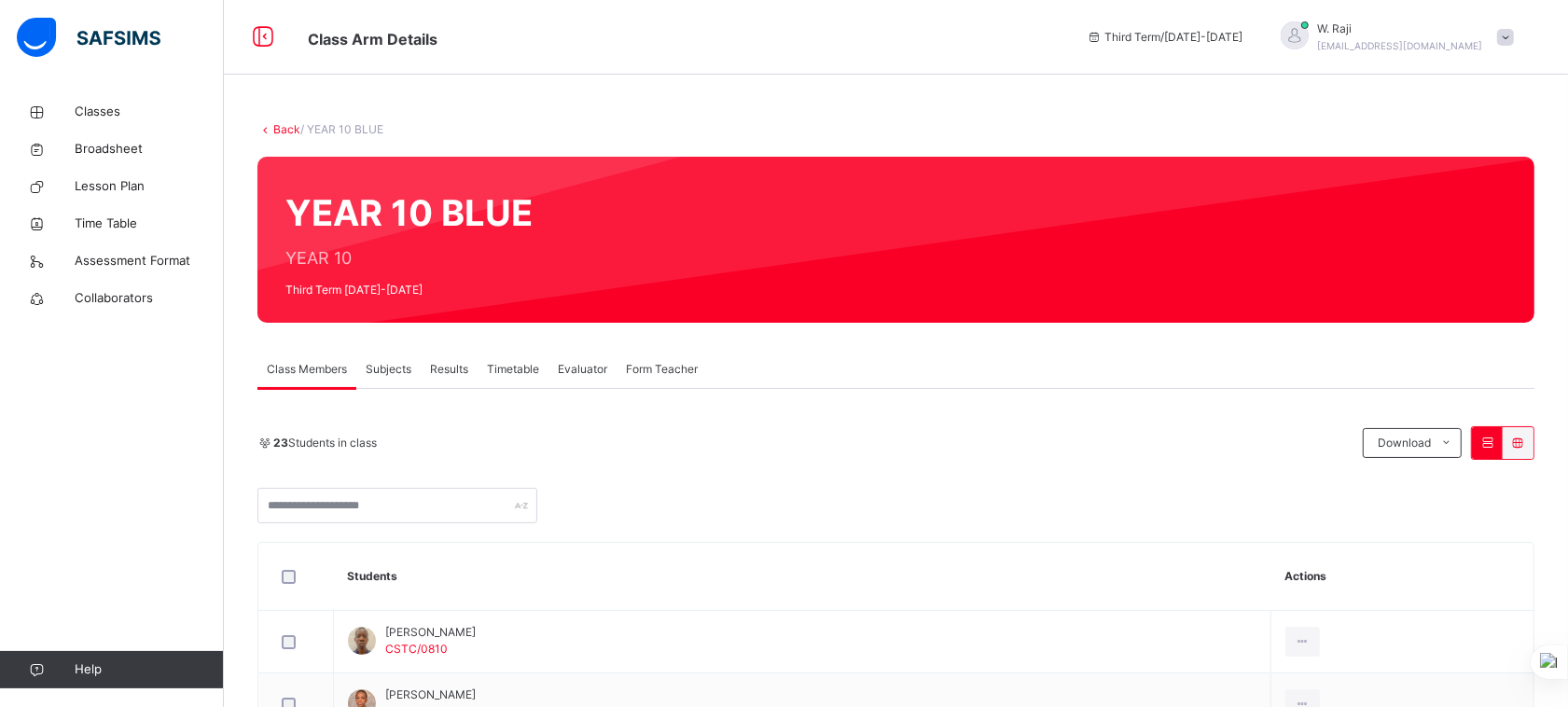 click on "Subjects" at bounding box center (388, 369) 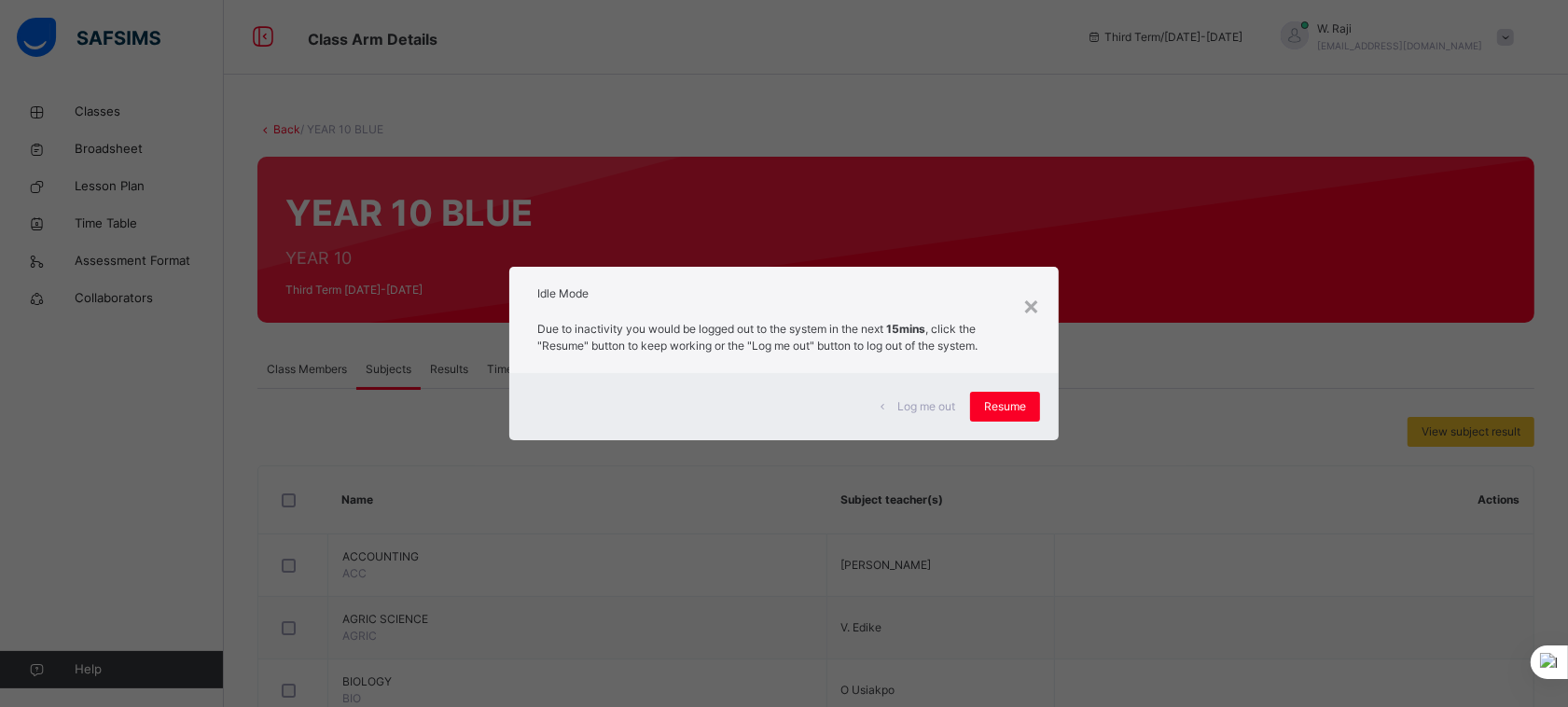scroll, scrollTop: 618, scrollLeft: 0, axis: vertical 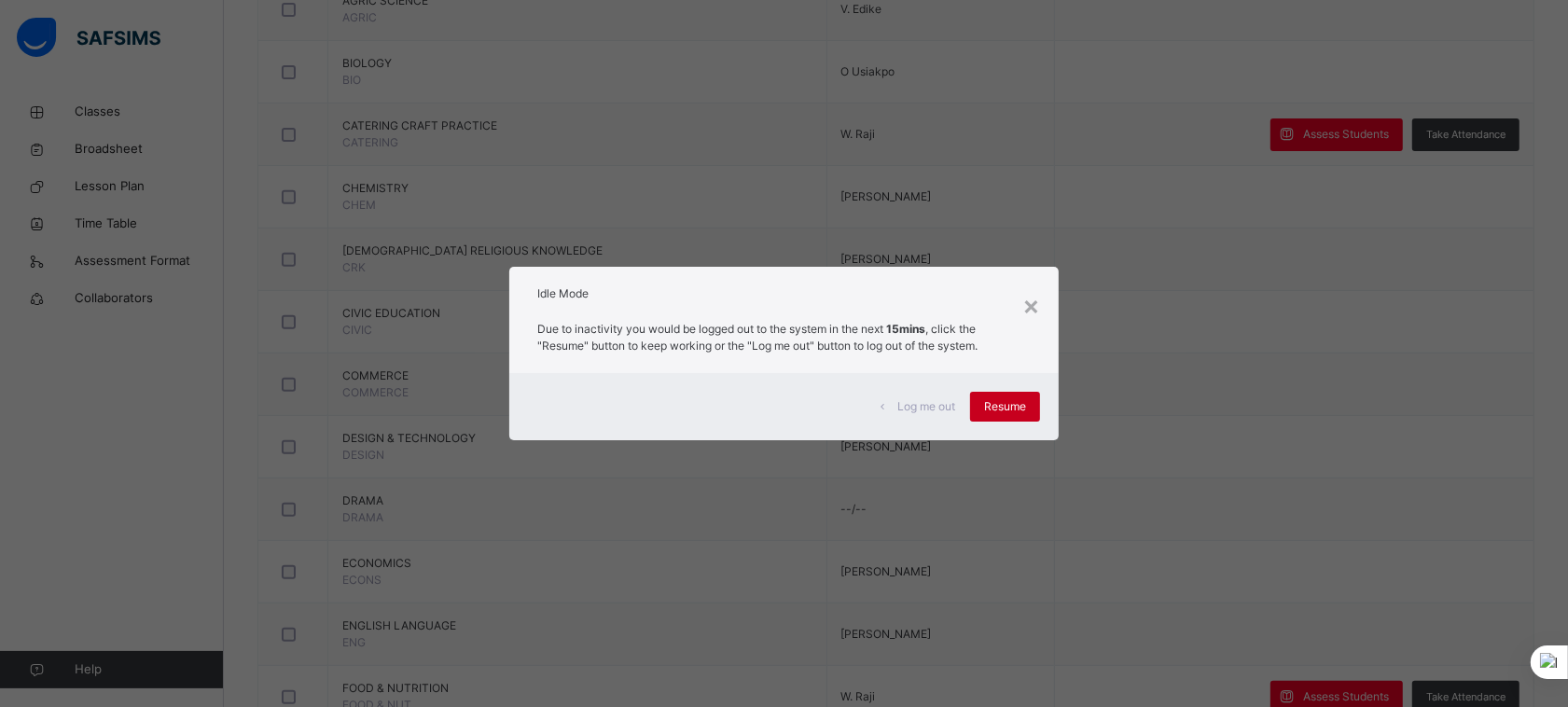 click on "Resume" at bounding box center (1005, 407) 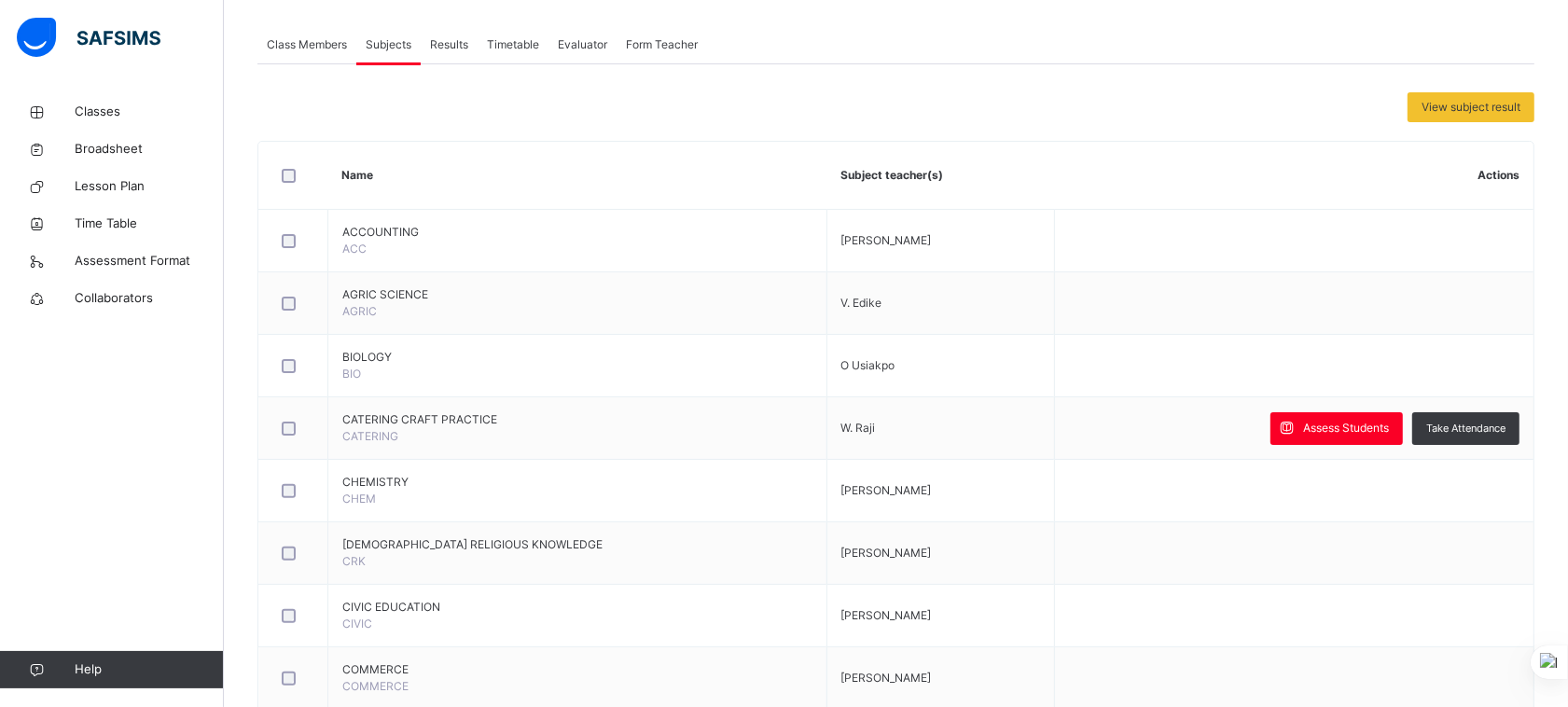 scroll, scrollTop: 356, scrollLeft: 0, axis: vertical 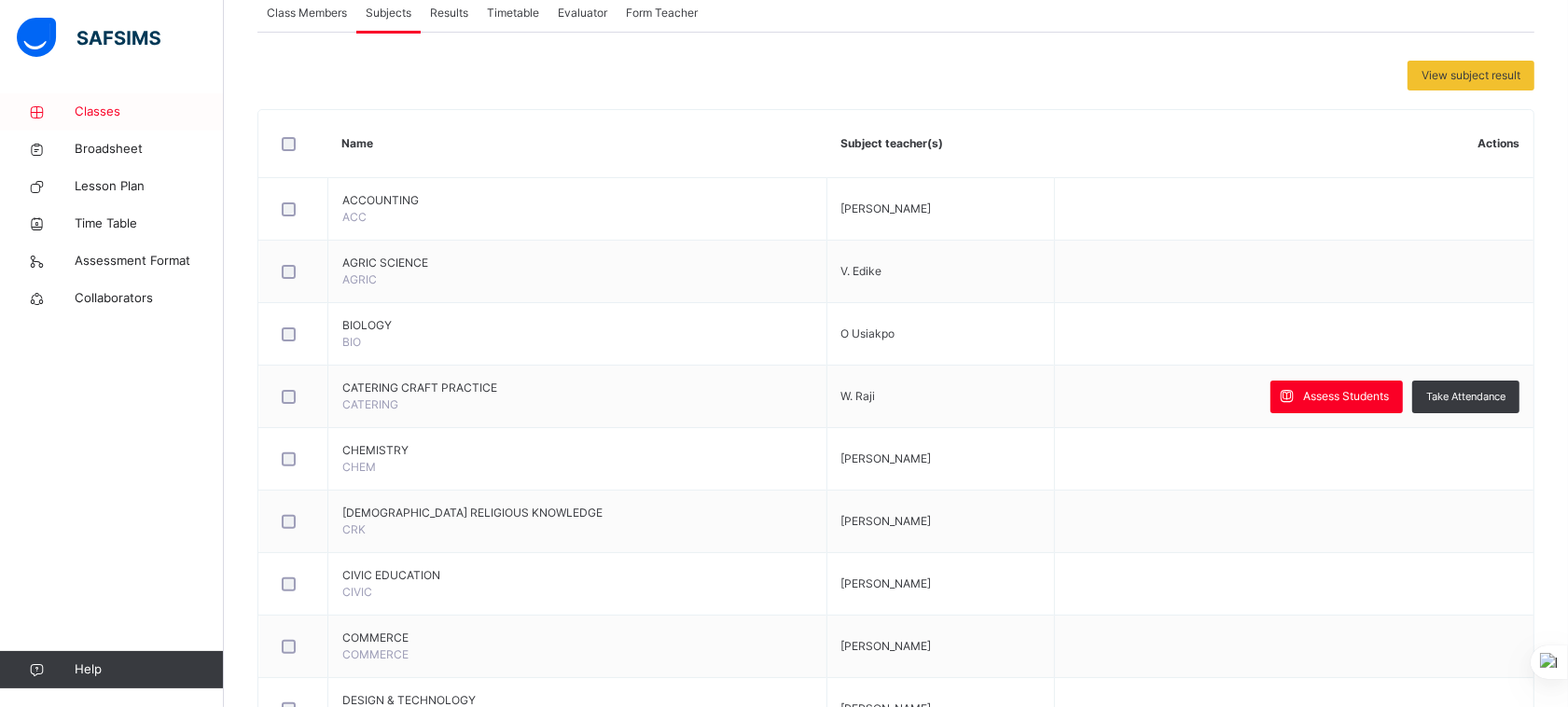 click on "Classes" at bounding box center (149, 112) 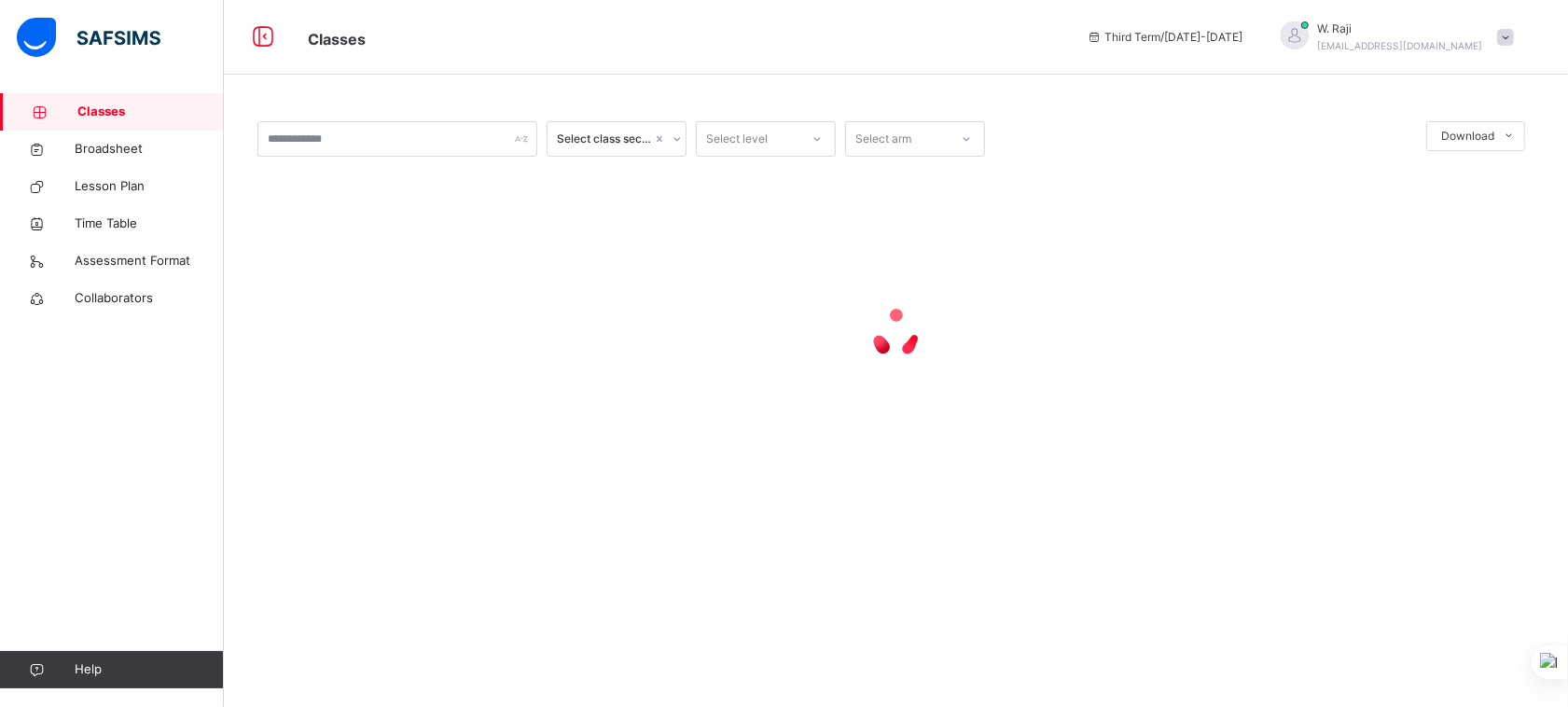 scroll, scrollTop: 0, scrollLeft: 0, axis: both 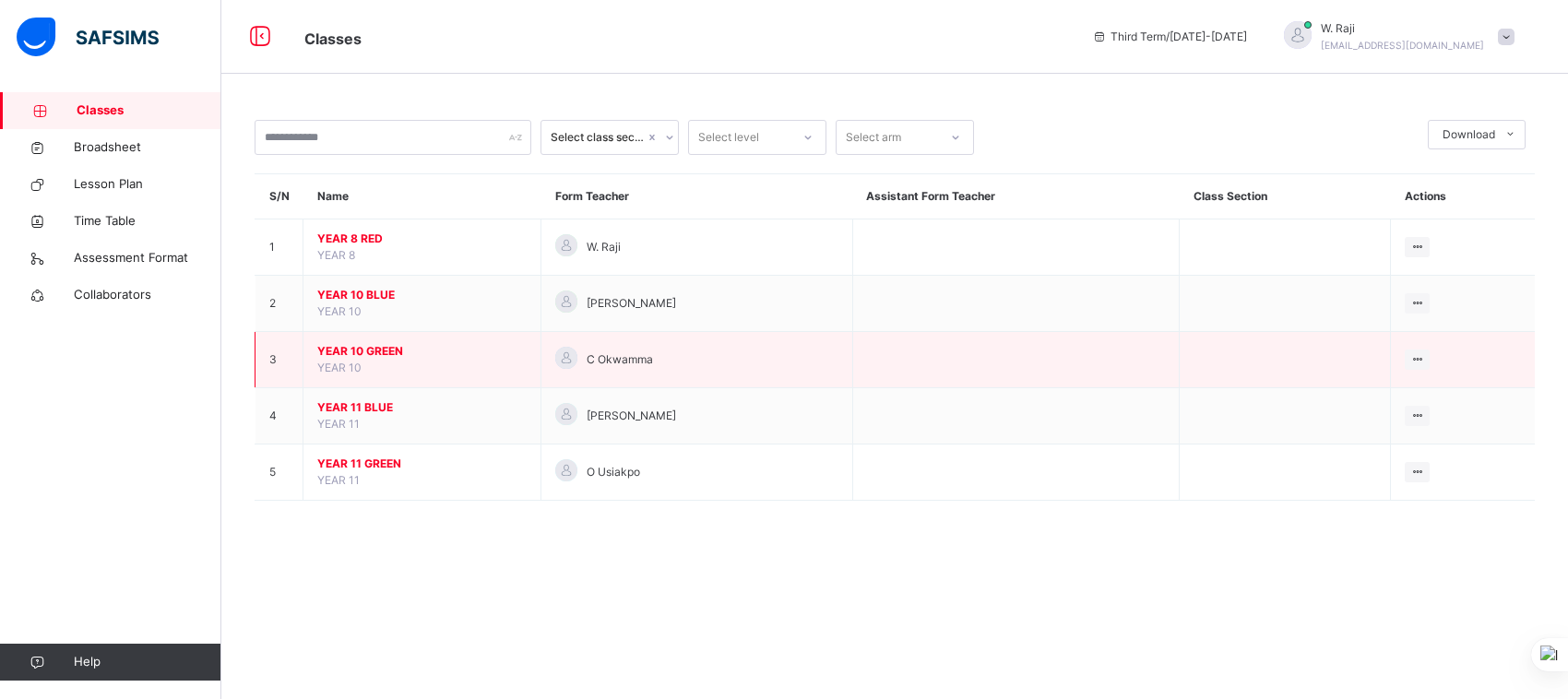 click on "YEAR 10   GREEN" at bounding box center (422, 351) 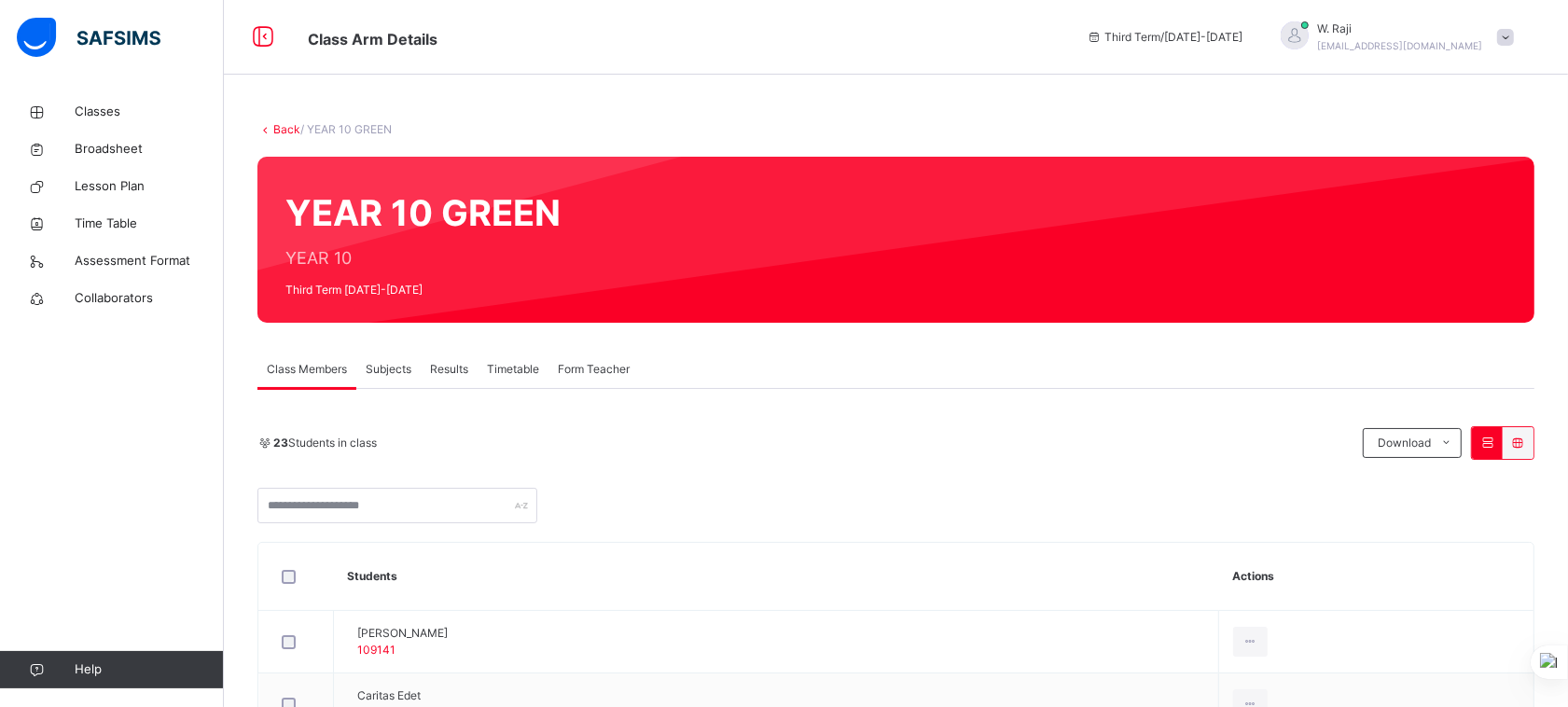 click on "Subjects" at bounding box center (388, 369) 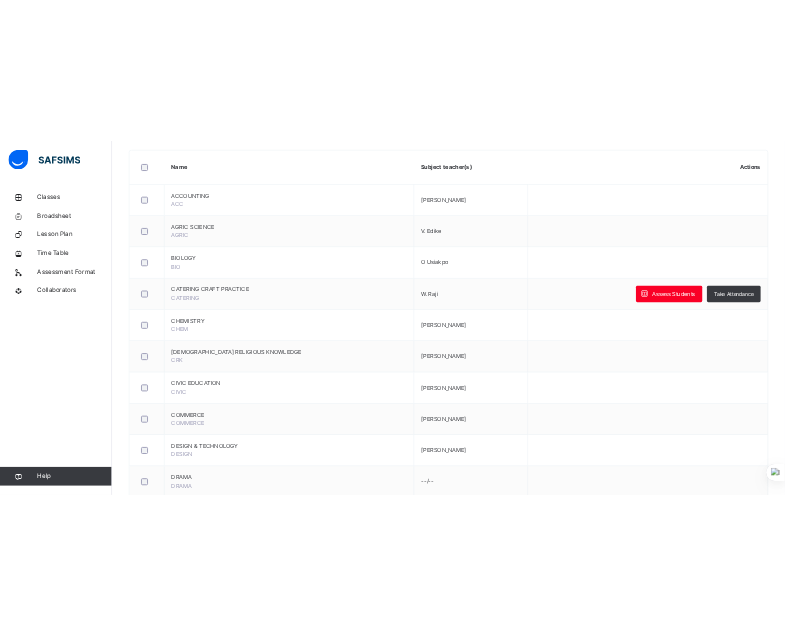 scroll, scrollTop: 481, scrollLeft: 0, axis: vertical 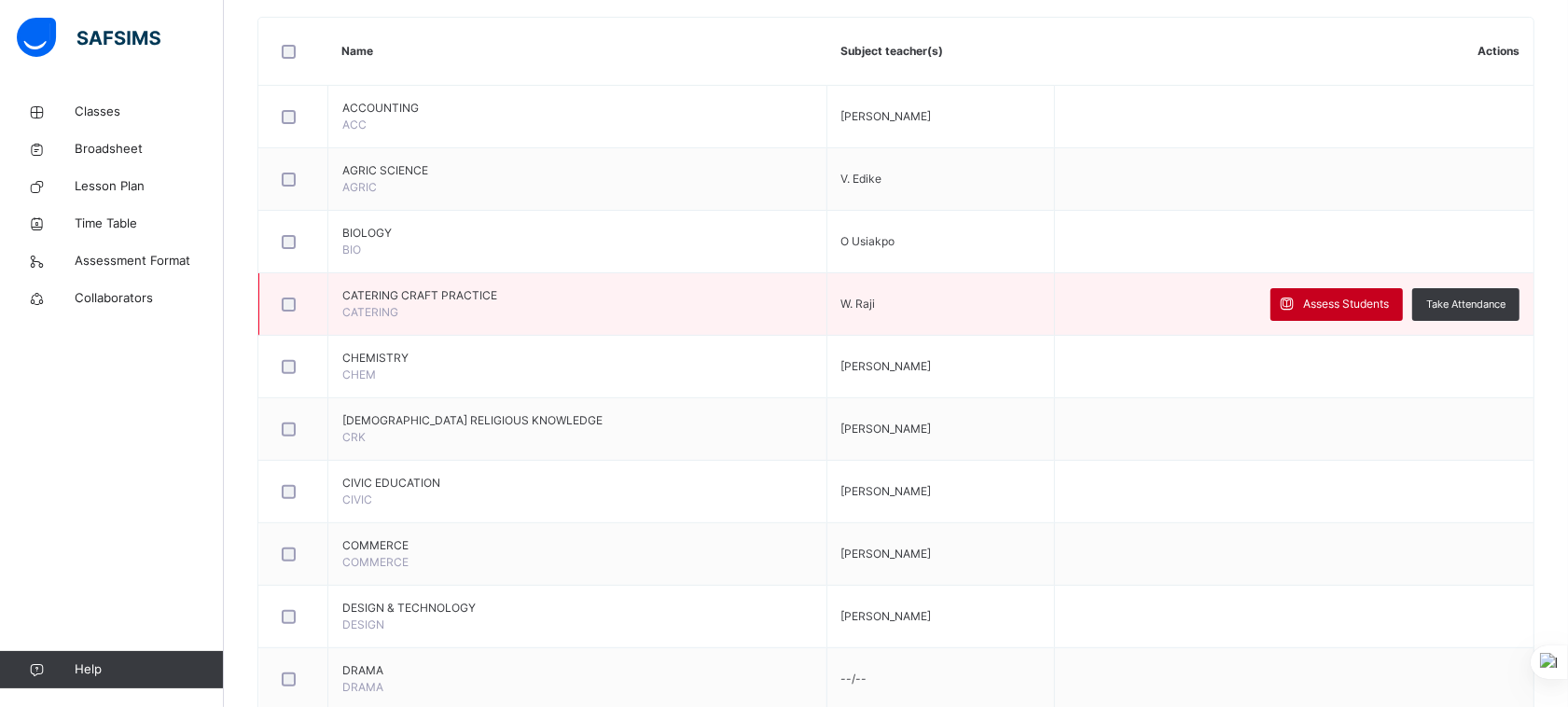 click on "Assess Students" at bounding box center (1346, 304) 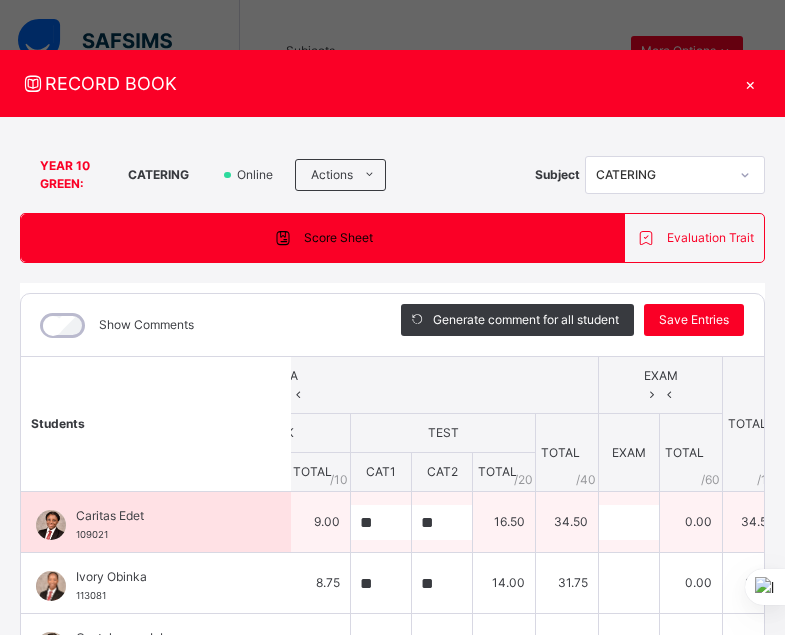 scroll, scrollTop: 0, scrollLeft: 312, axis: horizontal 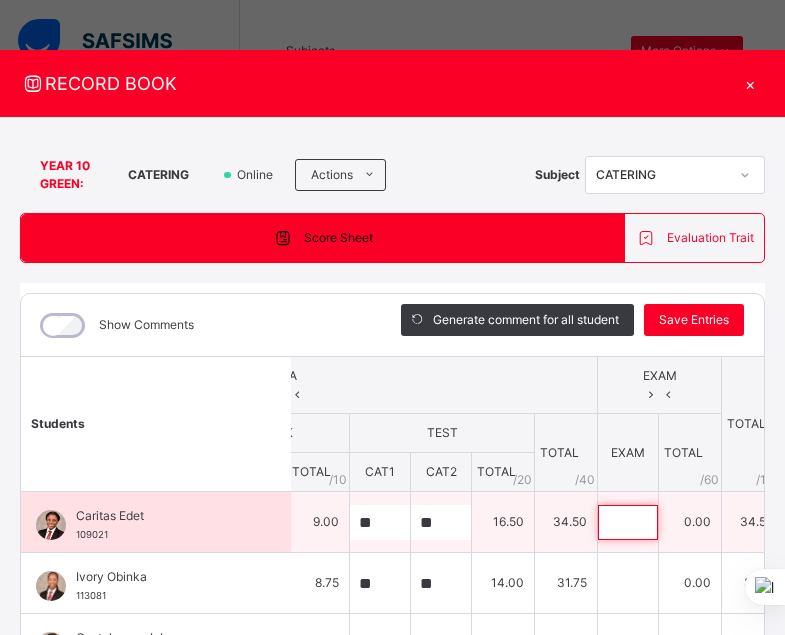 click at bounding box center [628, 522] 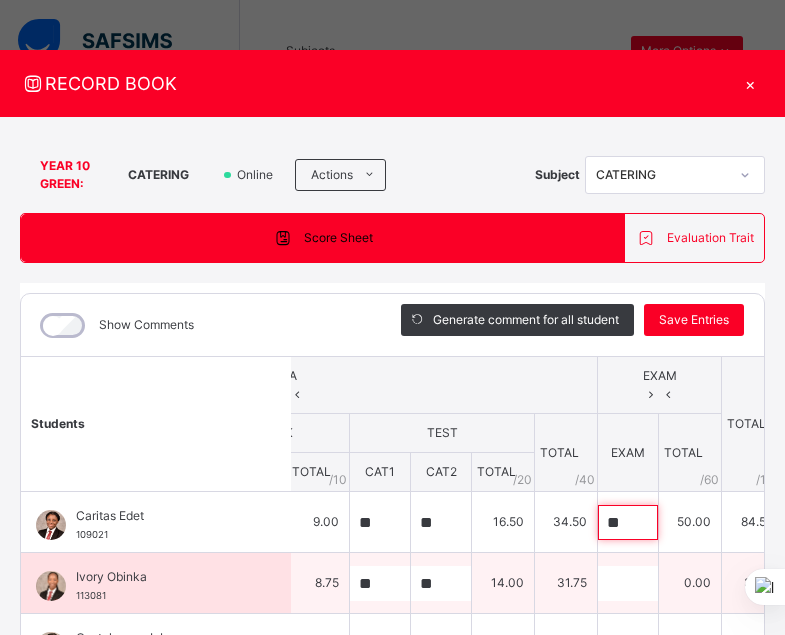 type on "**" 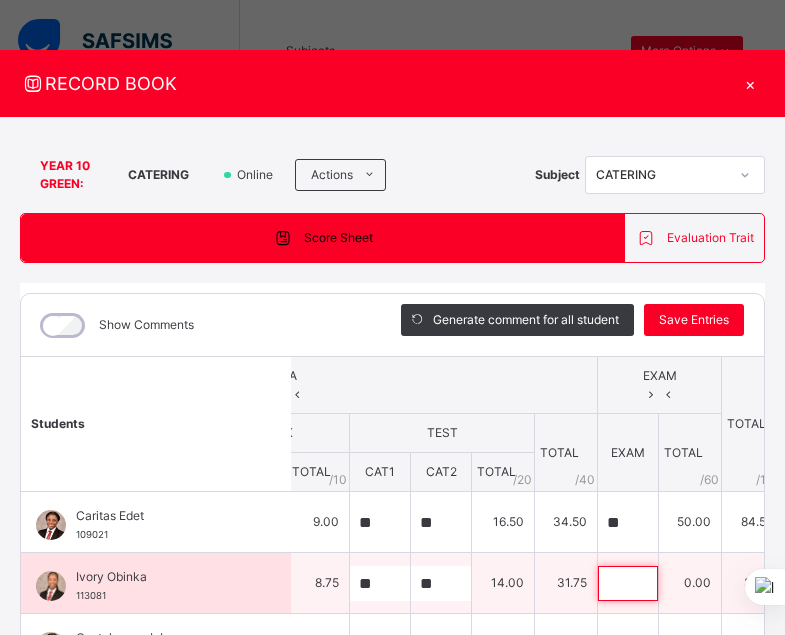 click at bounding box center (628, 583) 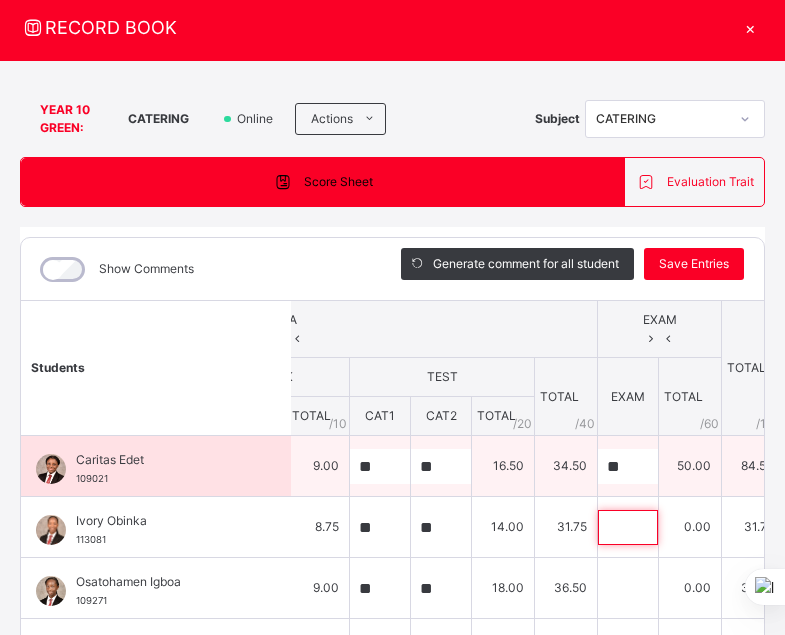scroll, scrollTop: 57, scrollLeft: 0, axis: vertical 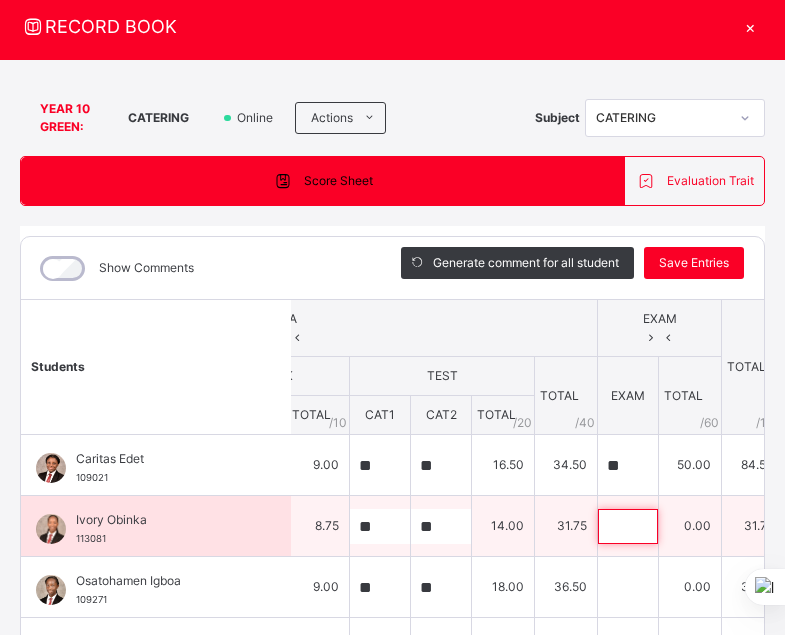click at bounding box center (628, 526) 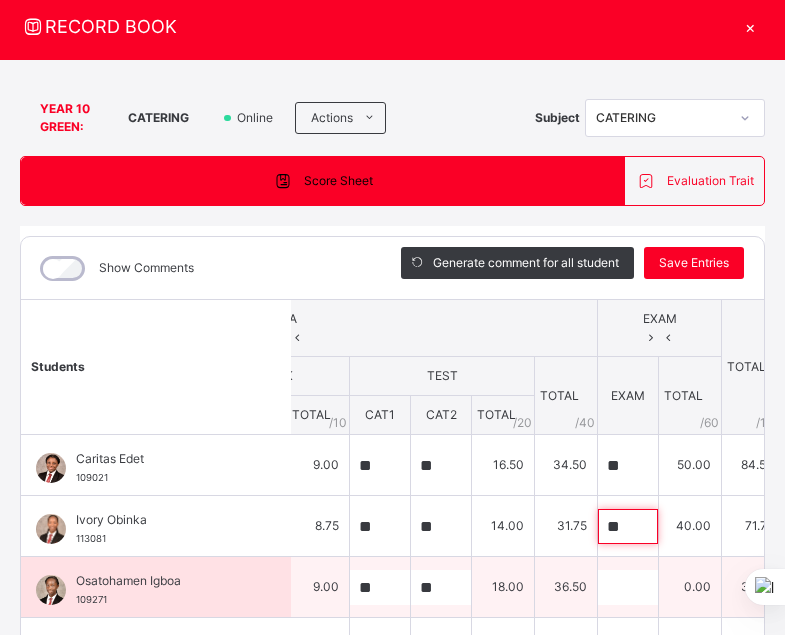 type on "**" 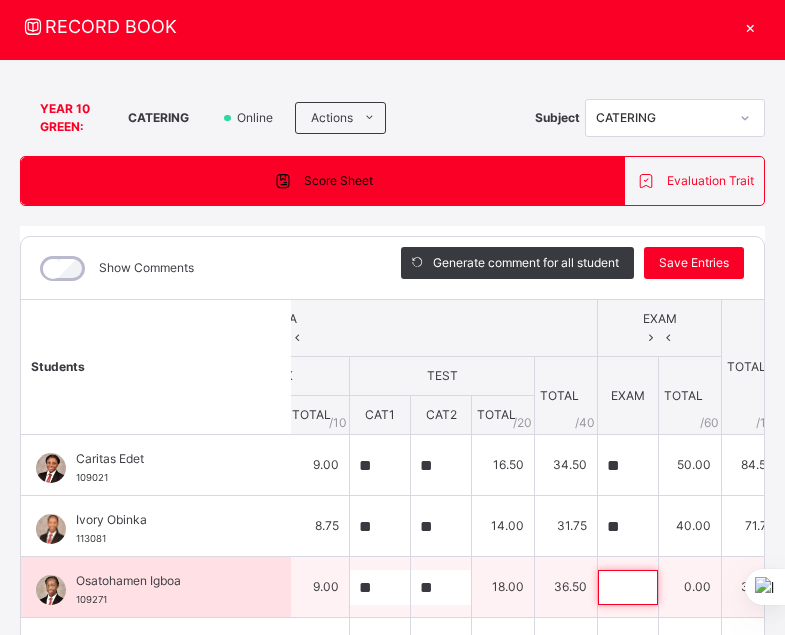 click at bounding box center (628, 587) 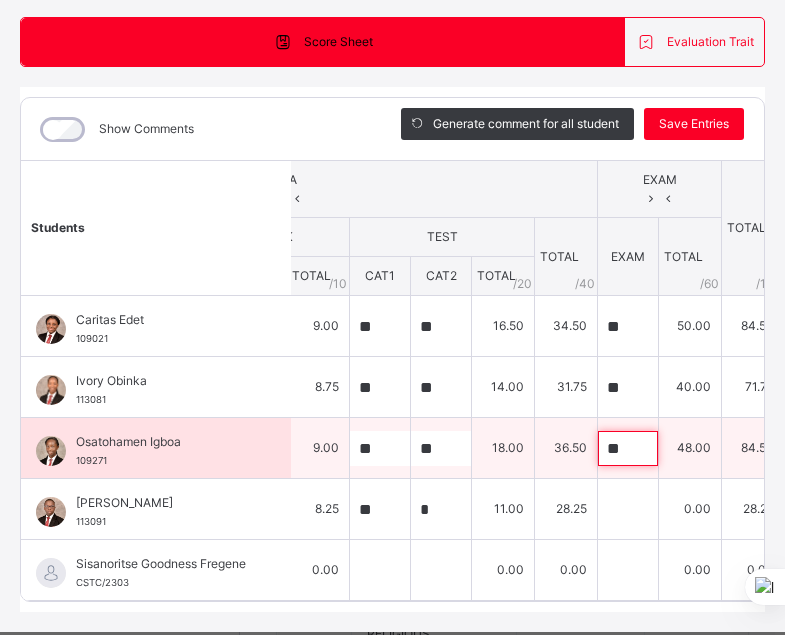 scroll, scrollTop: 202, scrollLeft: 0, axis: vertical 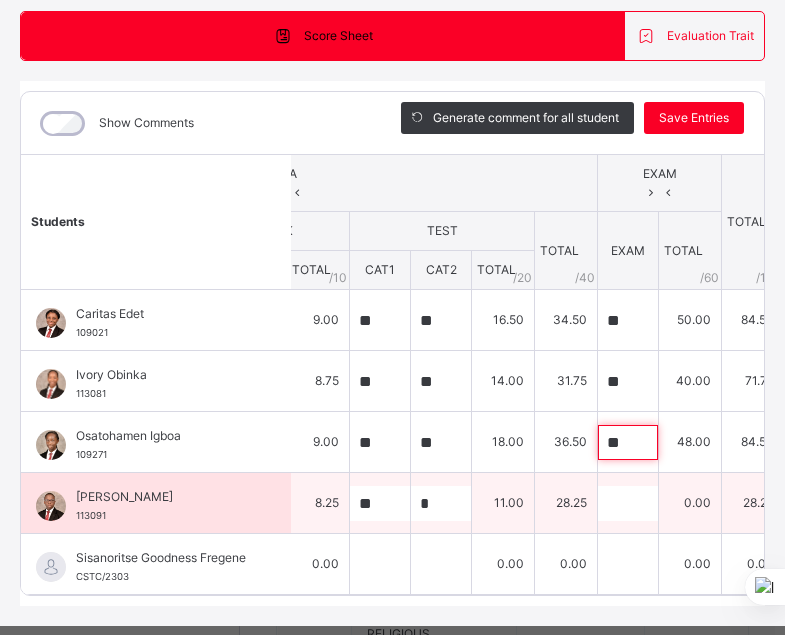 type on "**" 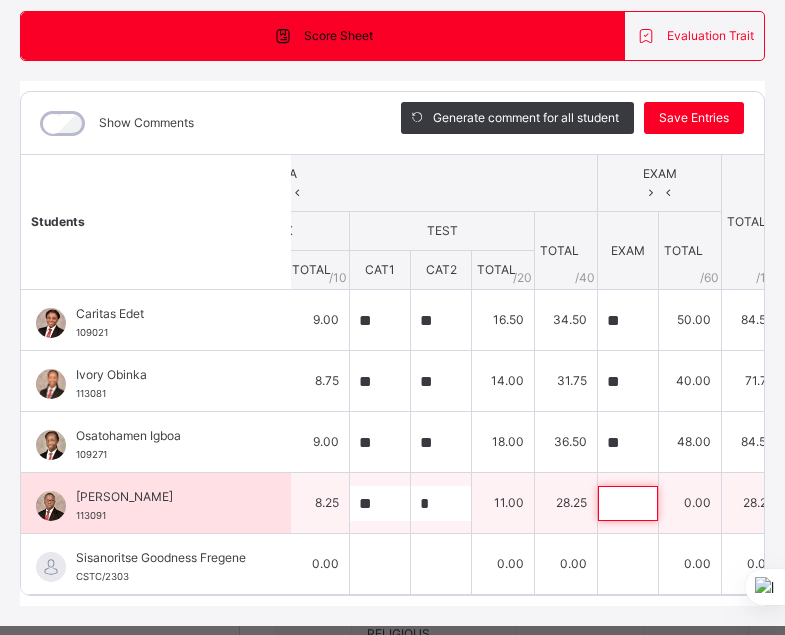 click at bounding box center [628, 503] 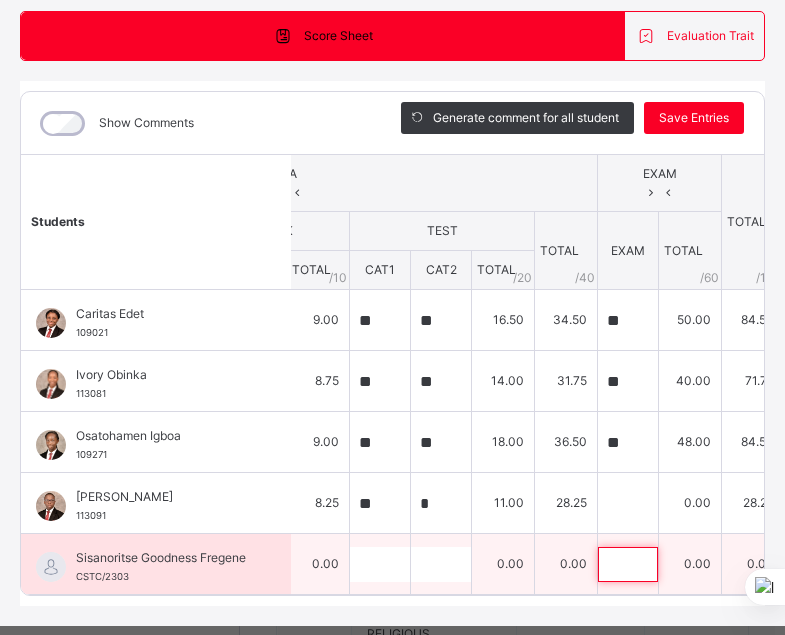 click at bounding box center (628, 564) 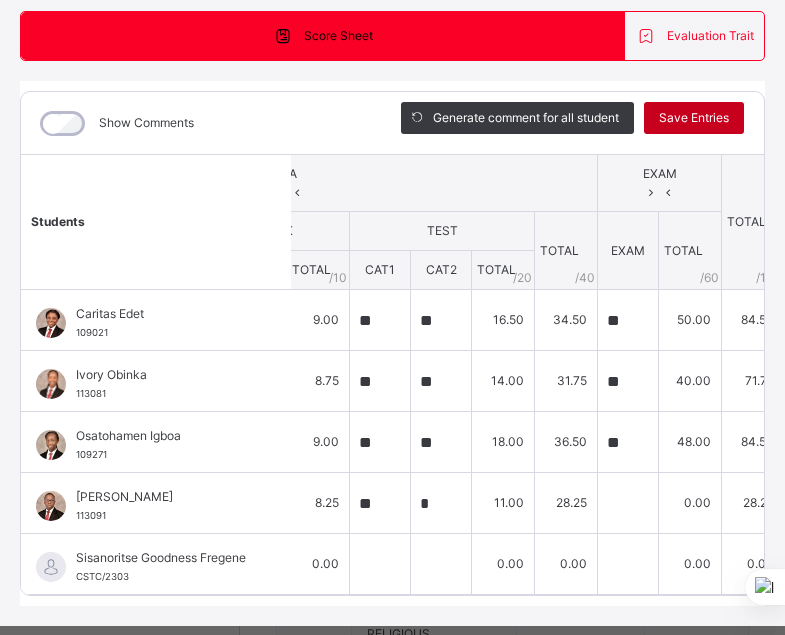 click on "Save Entries" at bounding box center (694, 118) 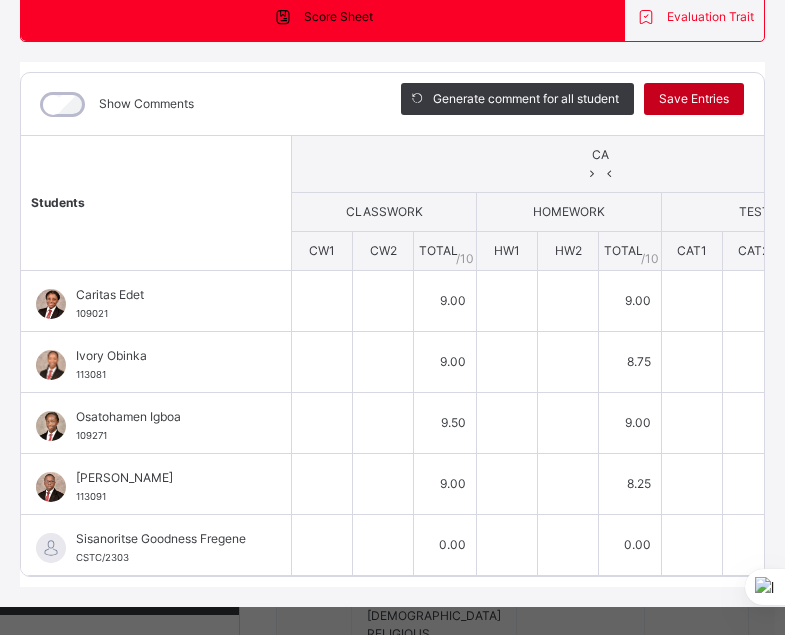 type on "**" 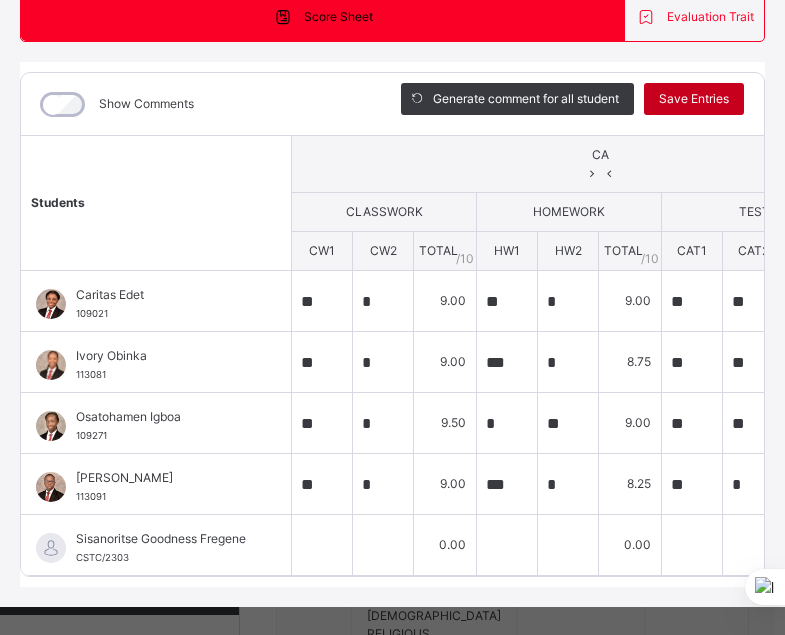 scroll, scrollTop: 202, scrollLeft: 0, axis: vertical 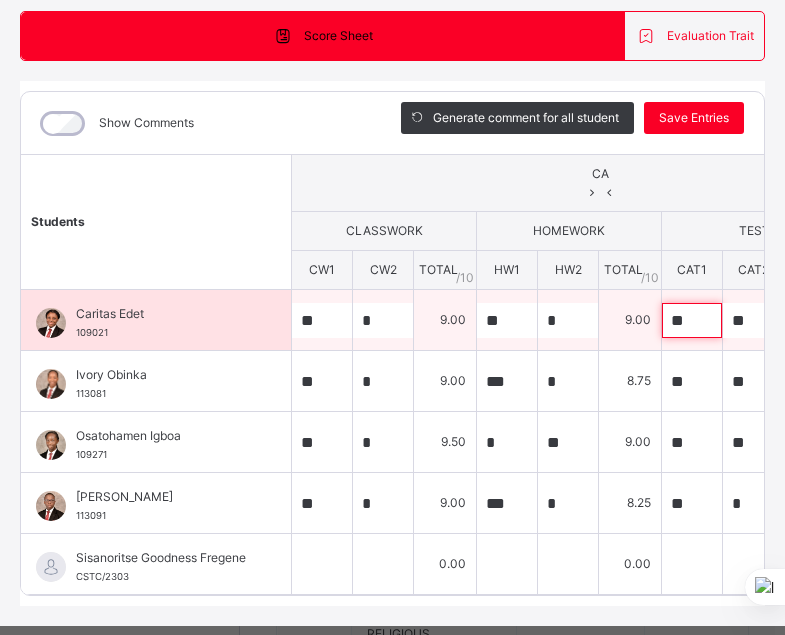 click on "**" at bounding box center (692, 320) 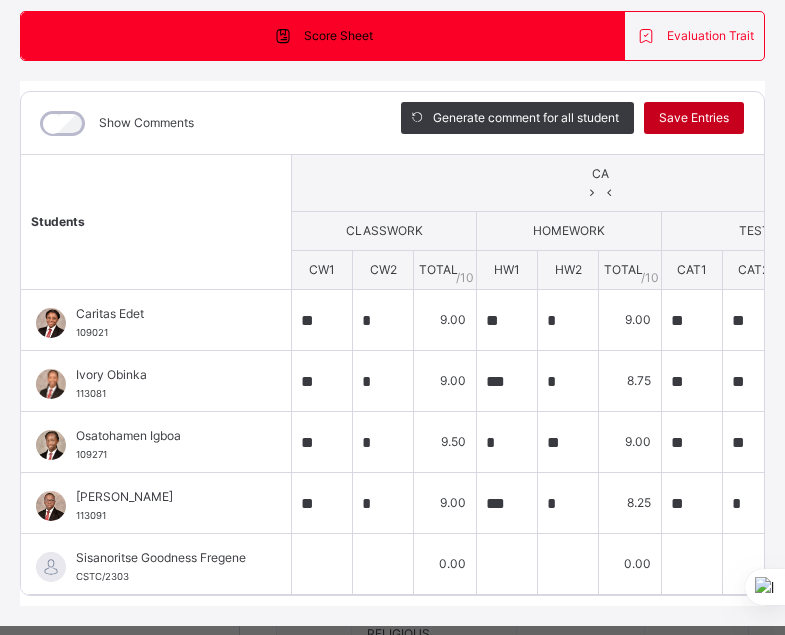 click on "Save Entries" at bounding box center [694, 118] 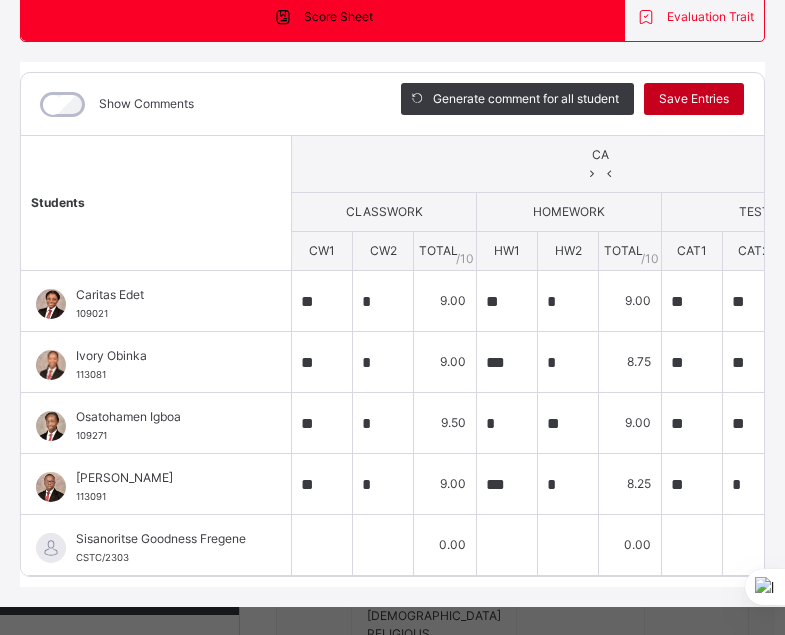 scroll, scrollTop: 202, scrollLeft: 0, axis: vertical 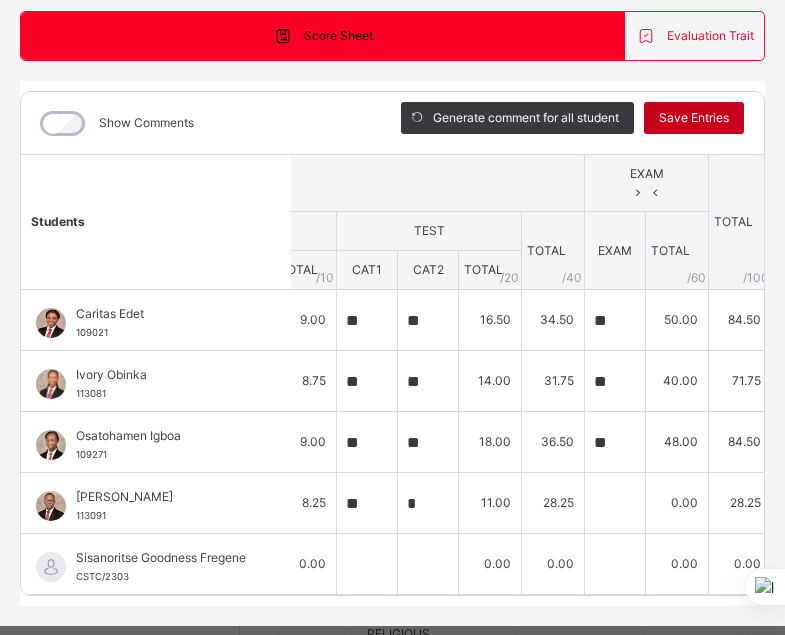 click on "Save Entries" at bounding box center [694, 118] 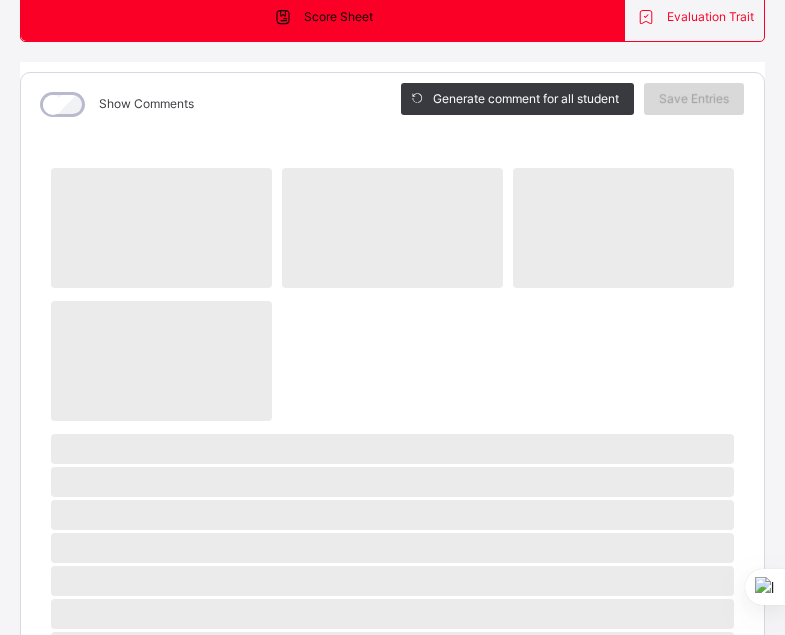 scroll, scrollTop: 202, scrollLeft: 0, axis: vertical 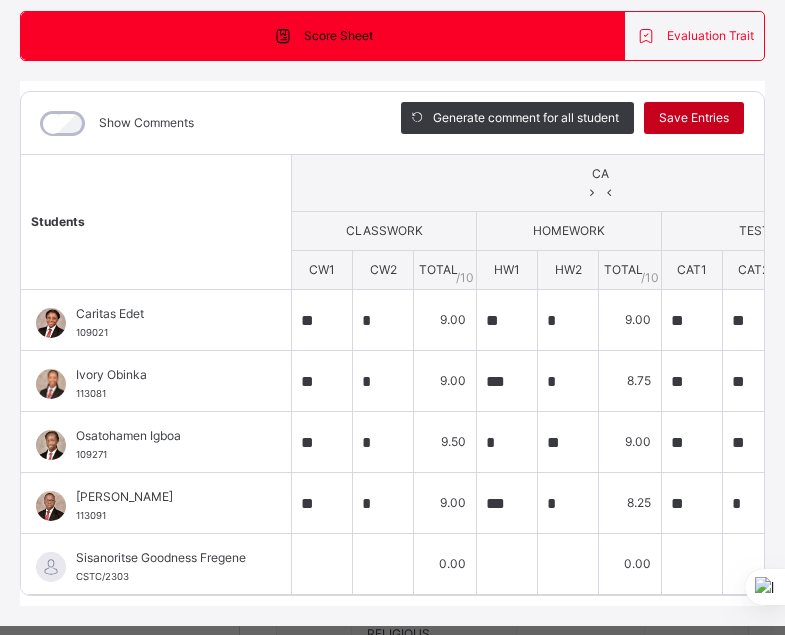 click on "Save Entries" at bounding box center (694, 118) 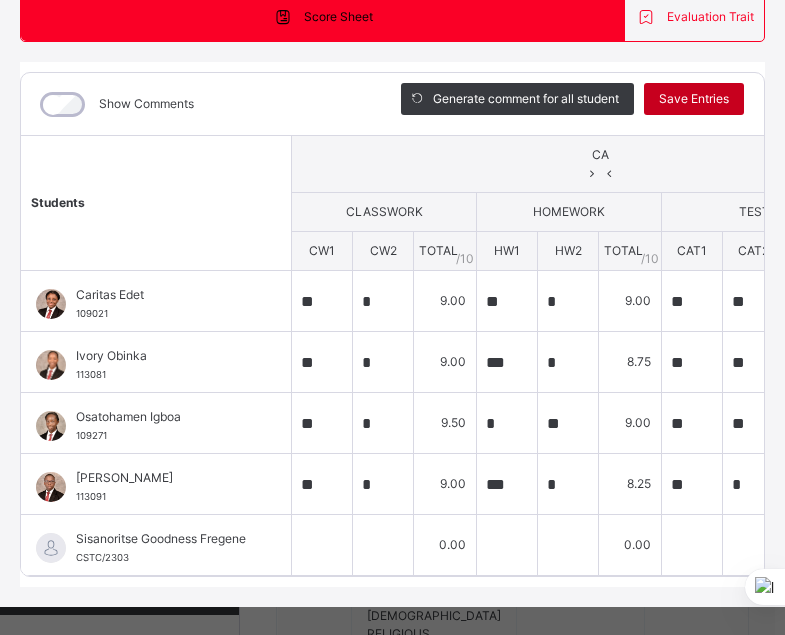 scroll, scrollTop: 202, scrollLeft: 0, axis: vertical 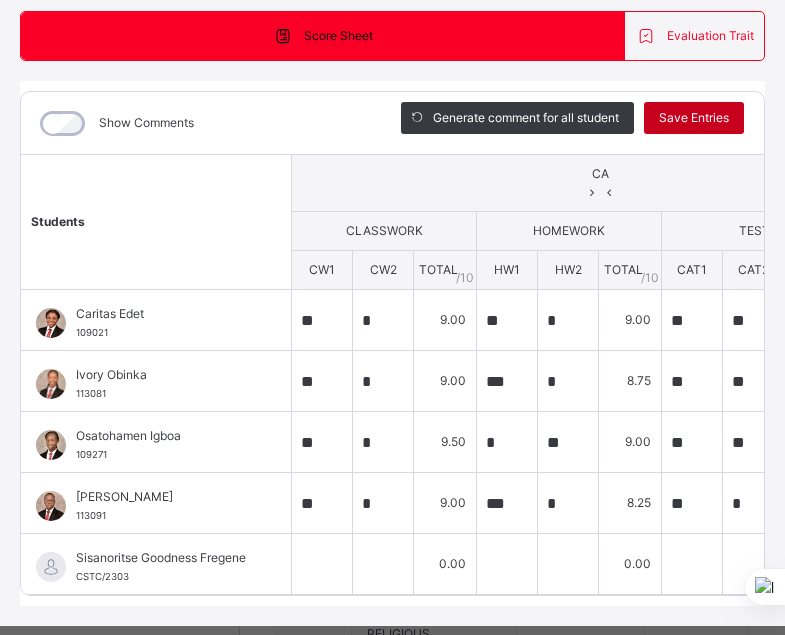 click on "Save Entries" at bounding box center [694, 118] 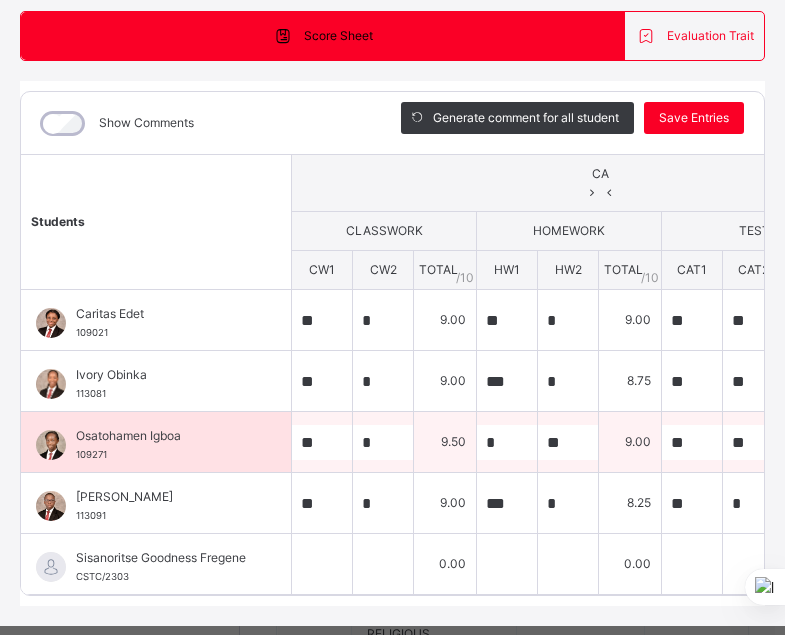 scroll, scrollTop: 251, scrollLeft: 0, axis: vertical 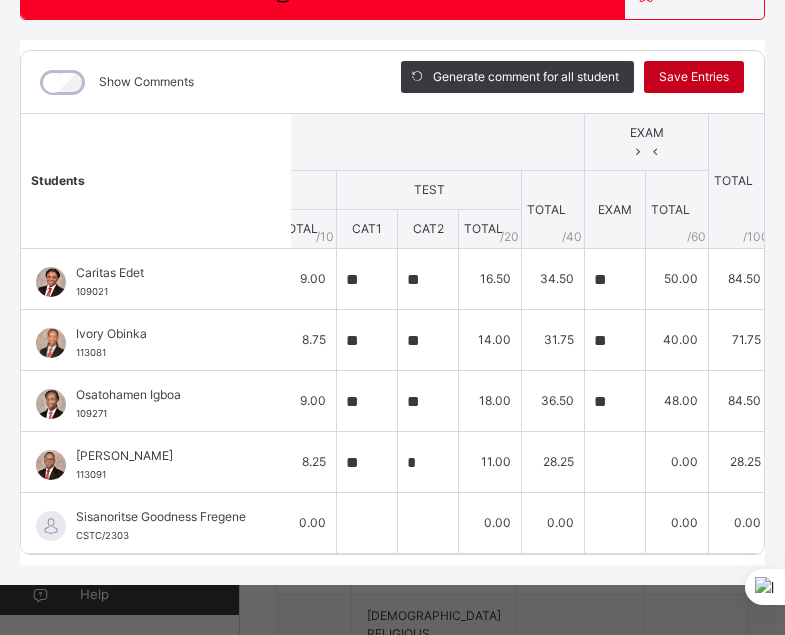 click on "Save Entries" at bounding box center (694, 77) 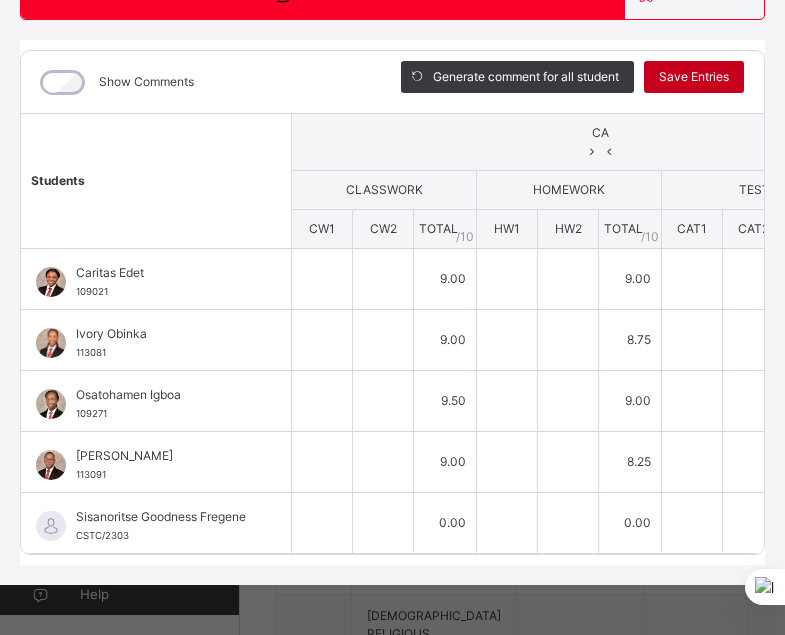 type on "**" 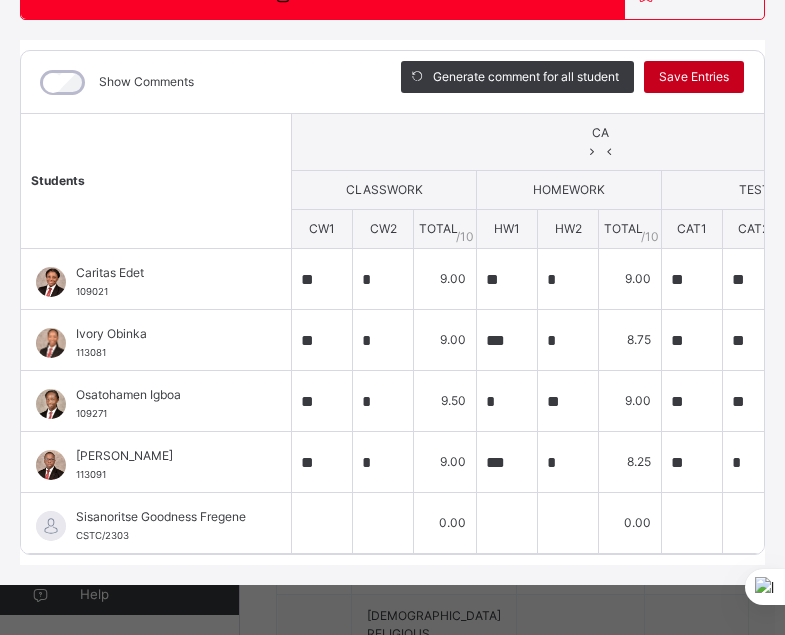 scroll, scrollTop: 251, scrollLeft: 0, axis: vertical 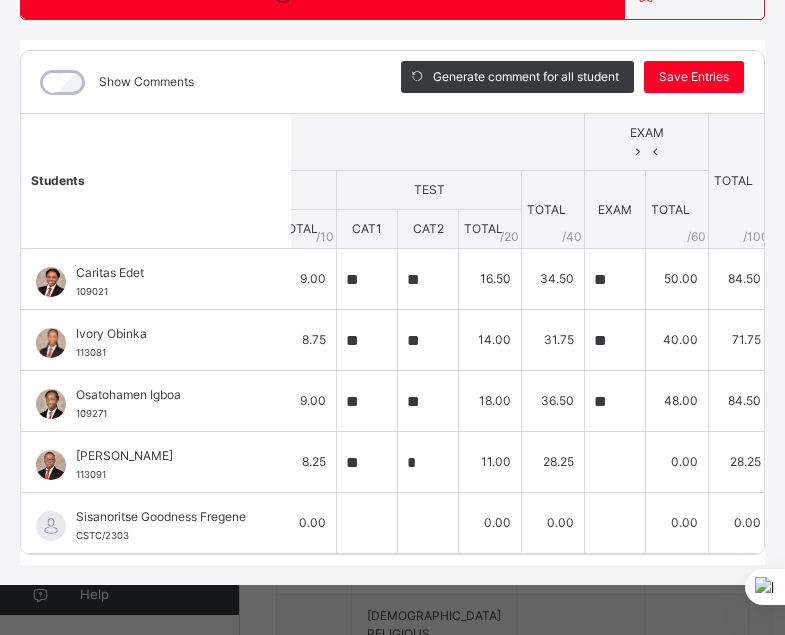 click on "Show Comments" at bounding box center (196, 82) 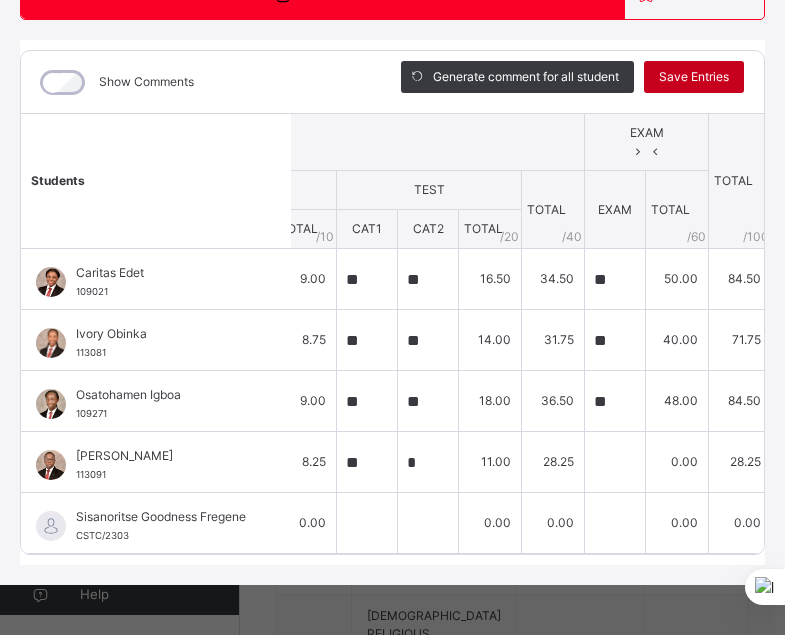 click on "Save Entries" at bounding box center [694, 77] 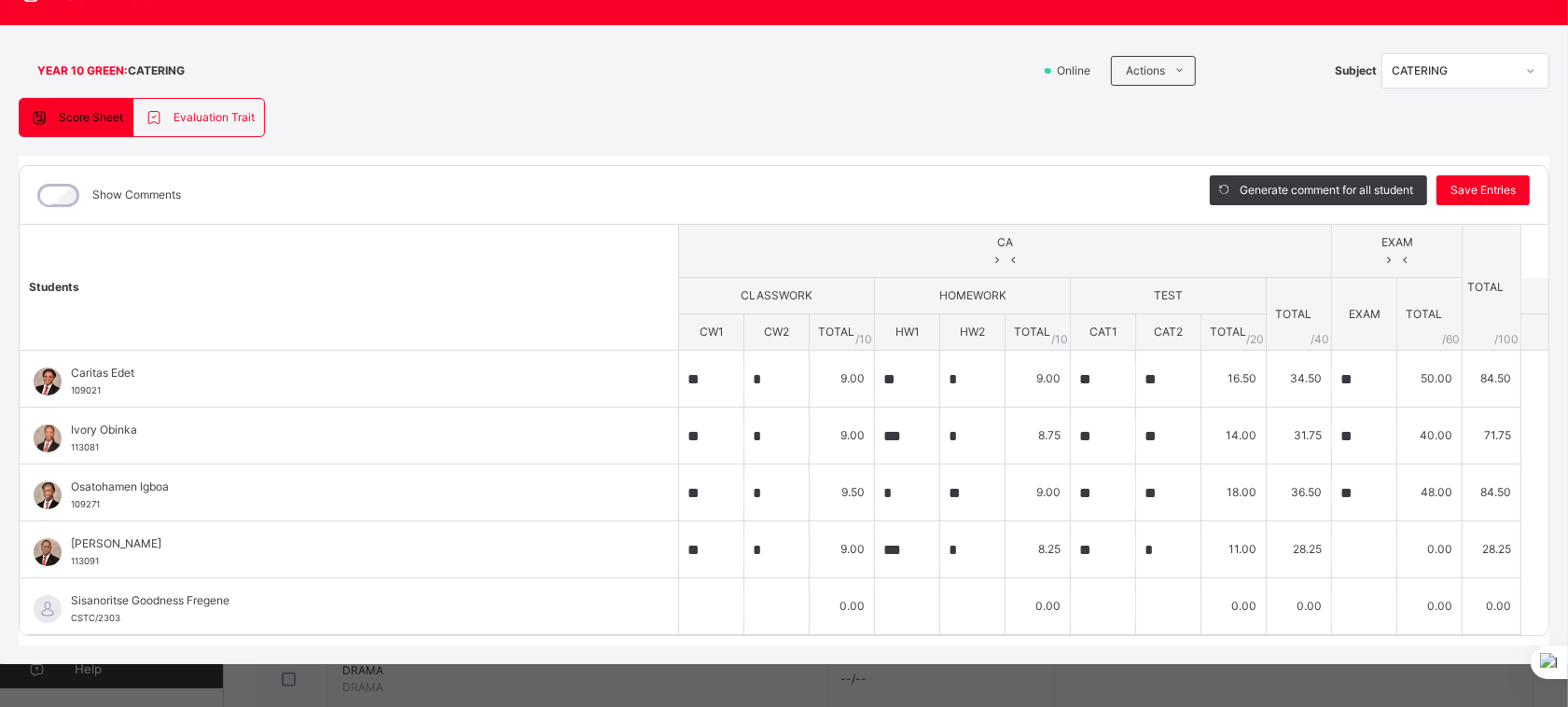 scroll, scrollTop: 0, scrollLeft: 0, axis: both 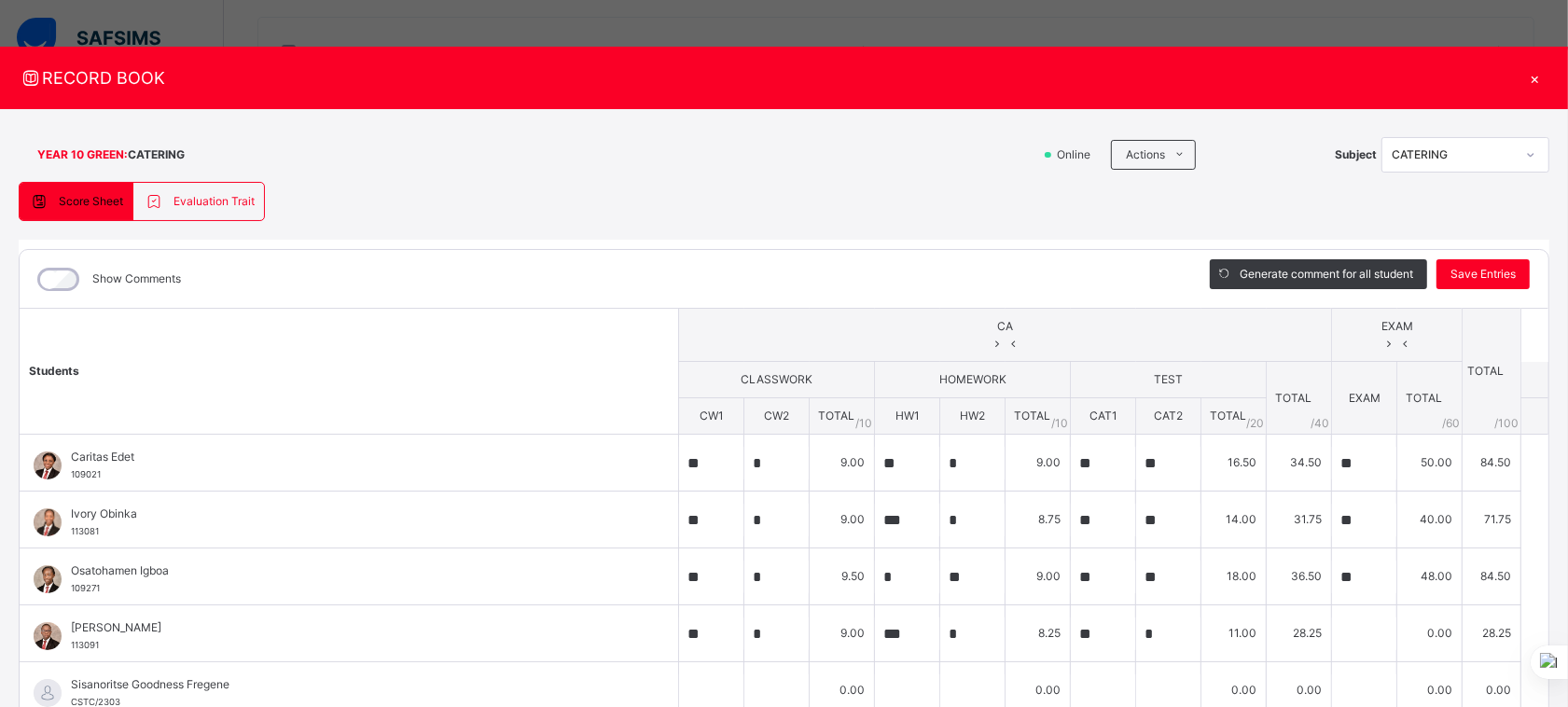 click on "×" at bounding box center [1535, 77] 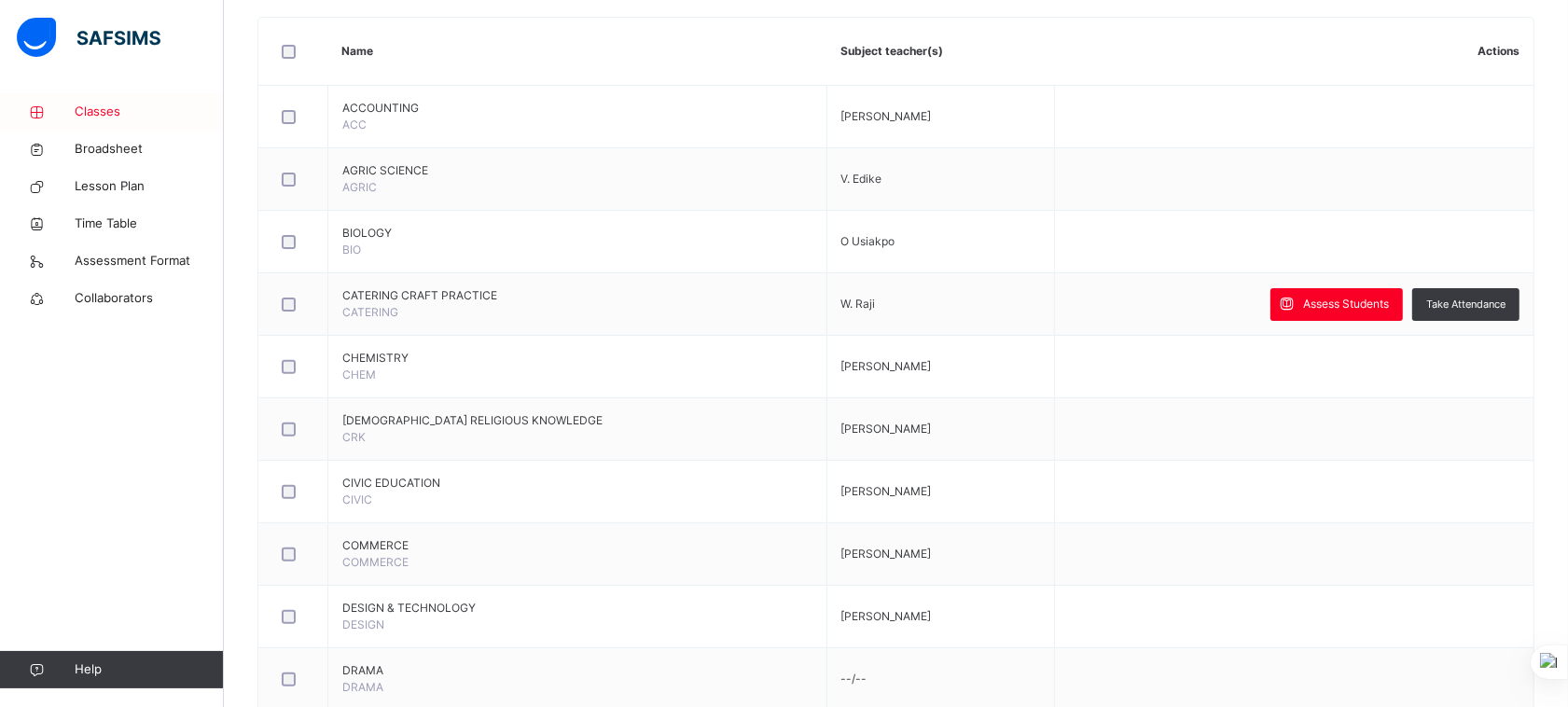 click on "Classes" at bounding box center (149, 112) 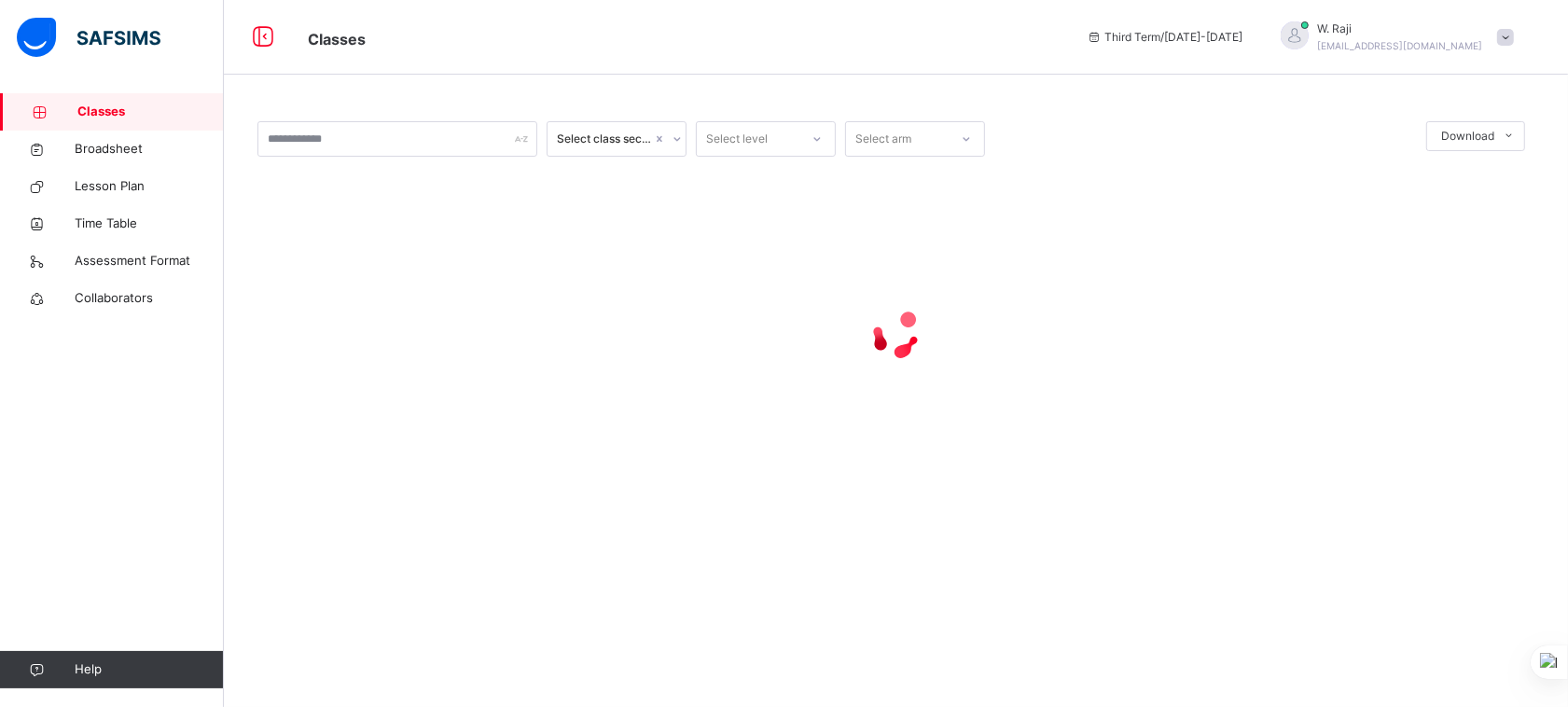 scroll, scrollTop: 0, scrollLeft: 0, axis: both 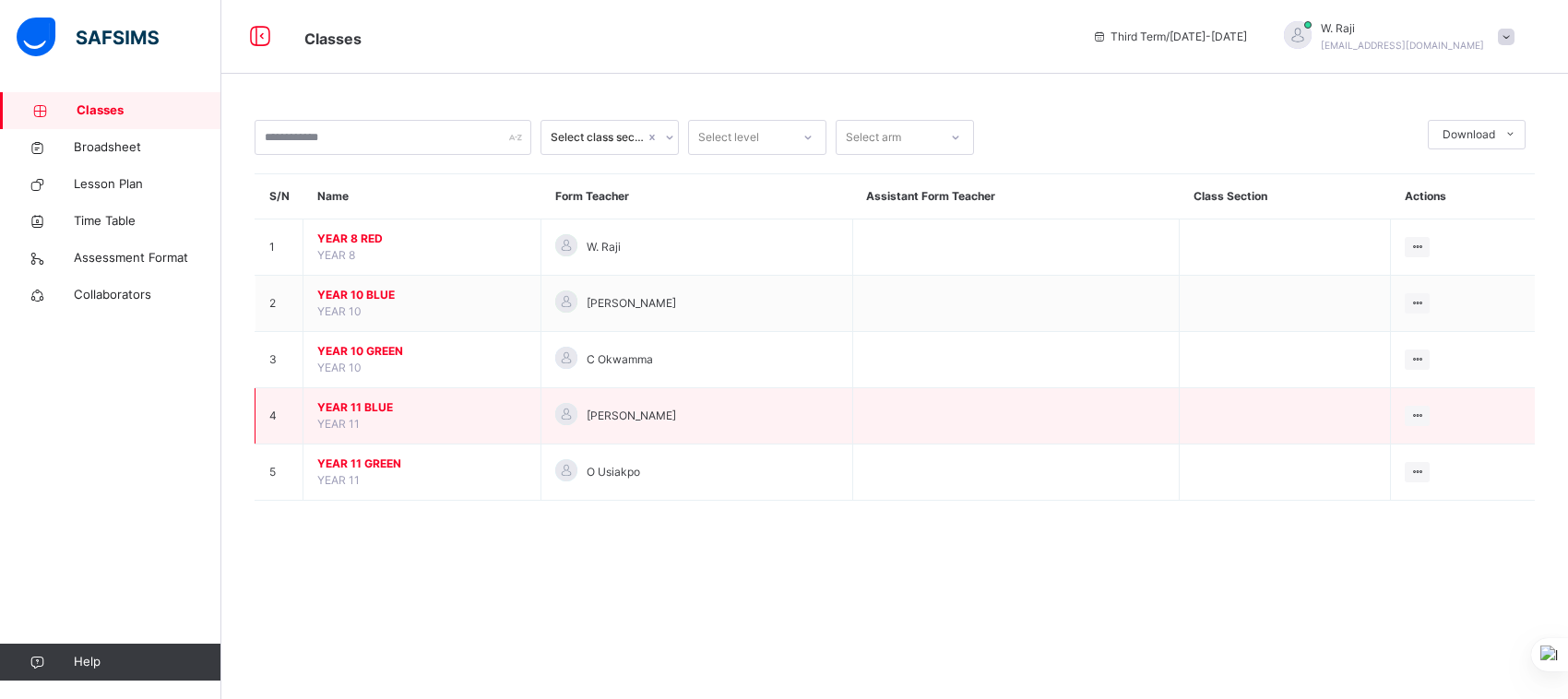 click on "YEAR 11   BLUE" at bounding box center [422, 408] 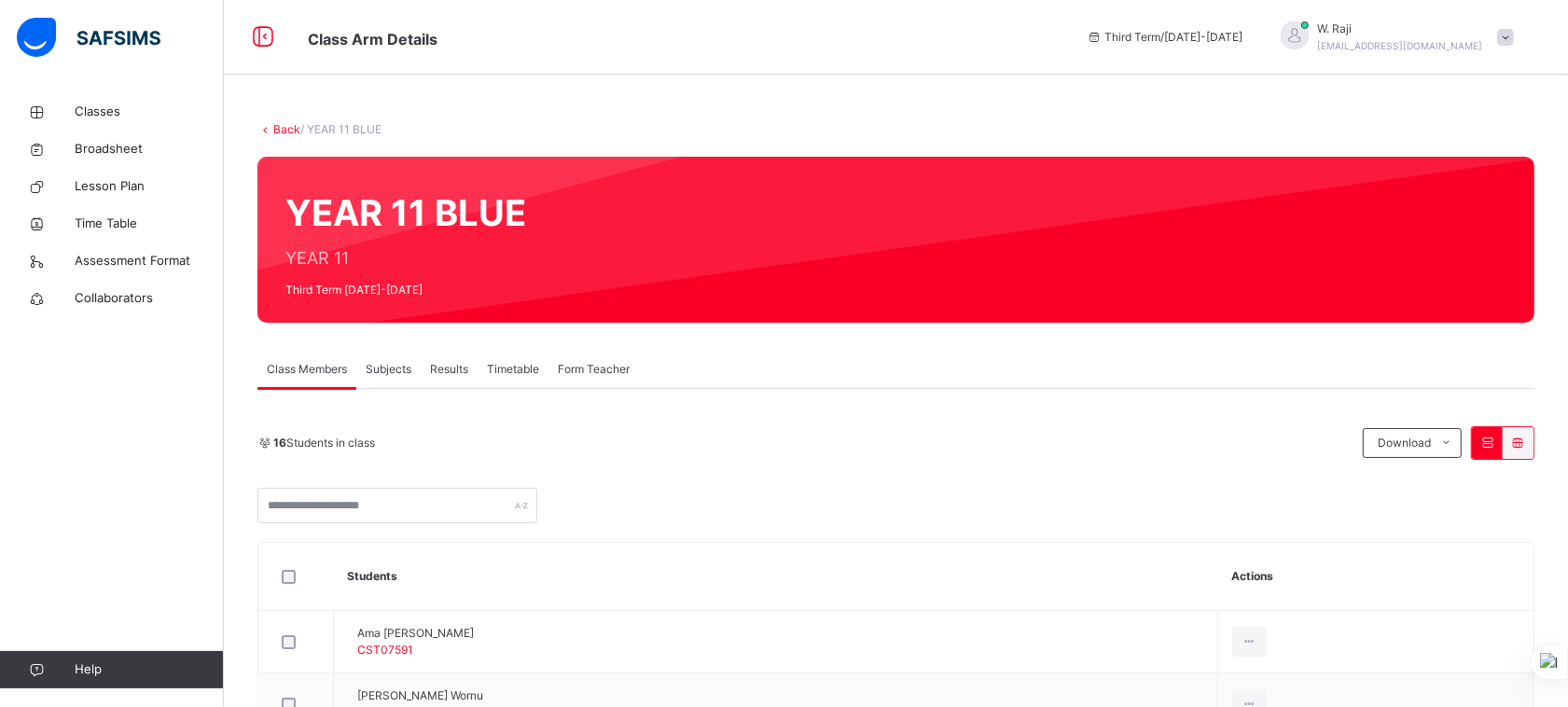 click on "Subjects" at bounding box center [388, 369] 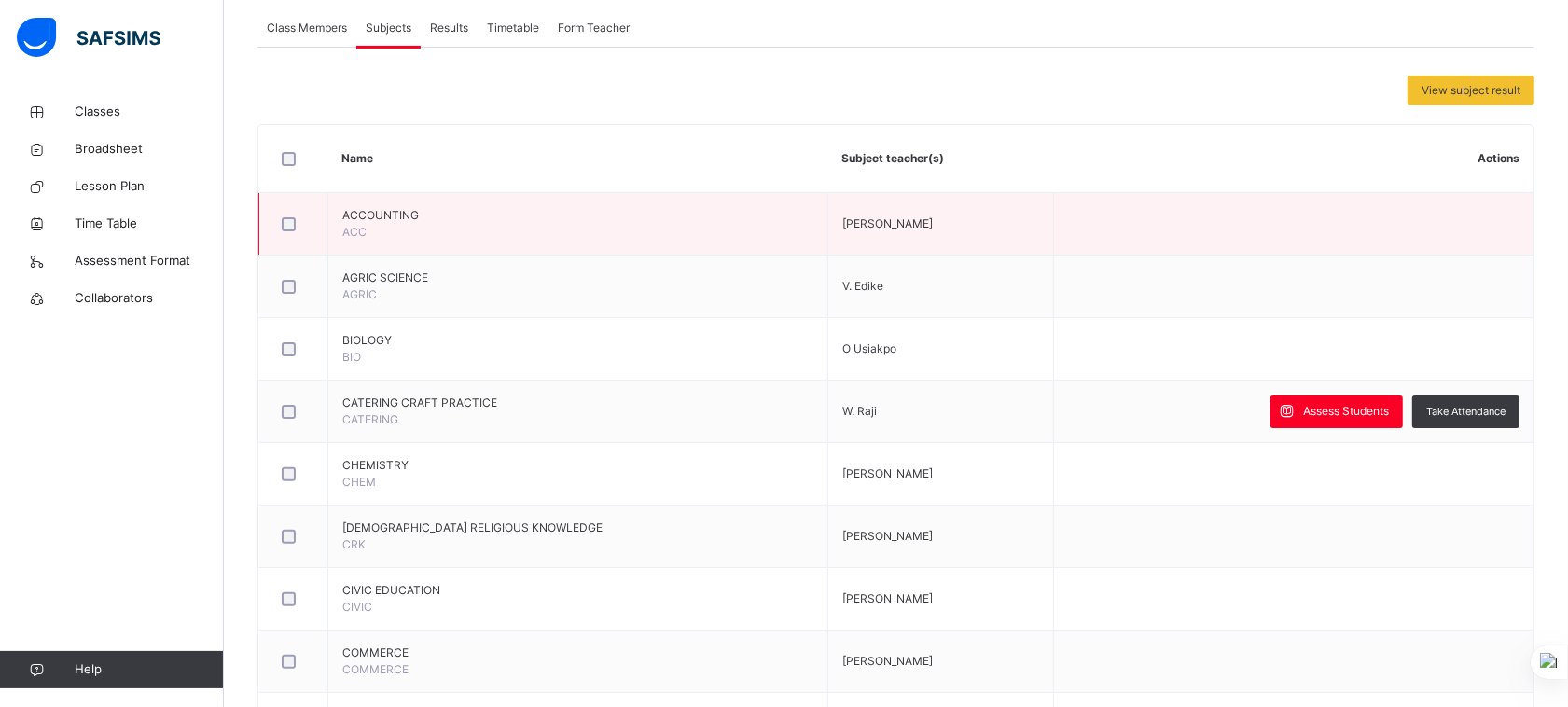 scroll, scrollTop: 345, scrollLeft: 0, axis: vertical 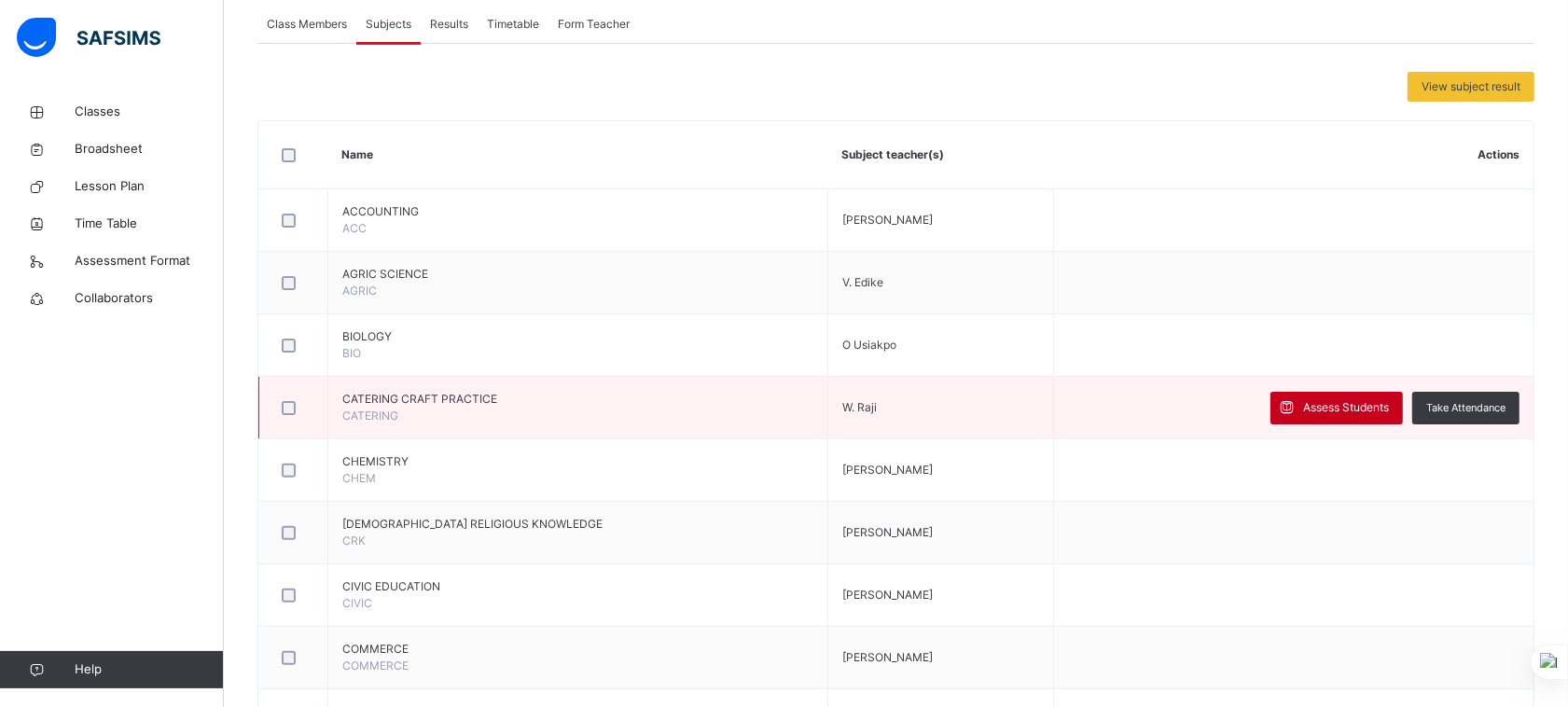 click on "Assess Students" at bounding box center [1337, 408] 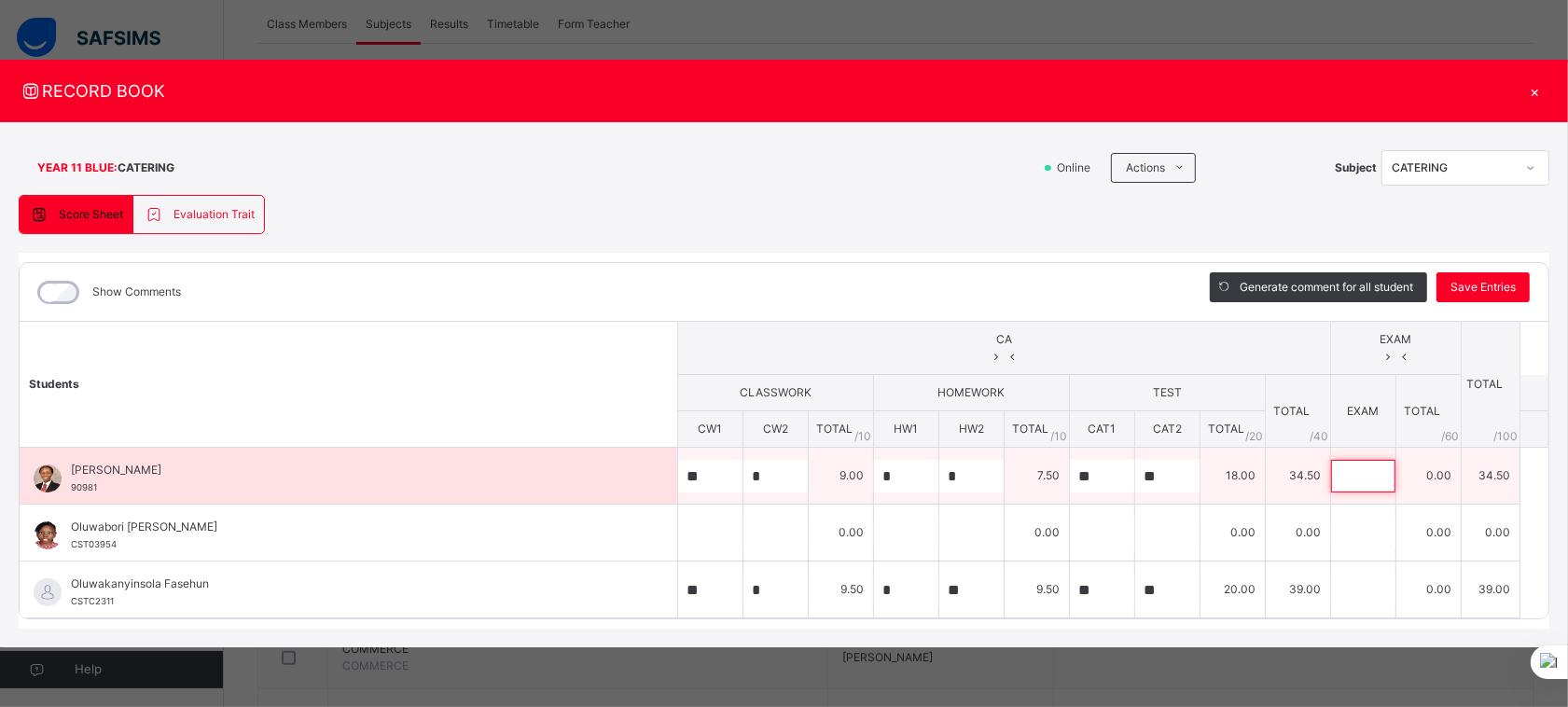 click at bounding box center (1363, 476) 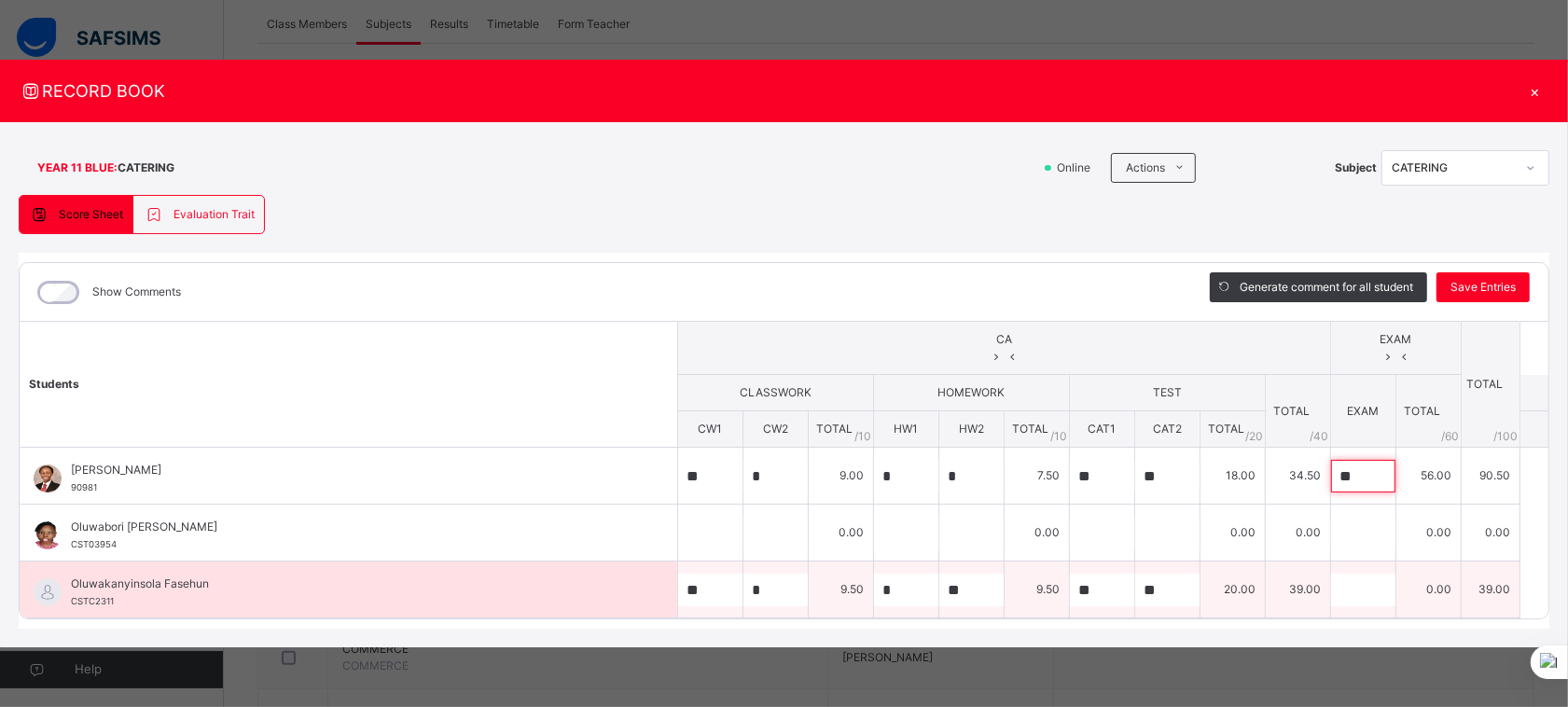 type on "**" 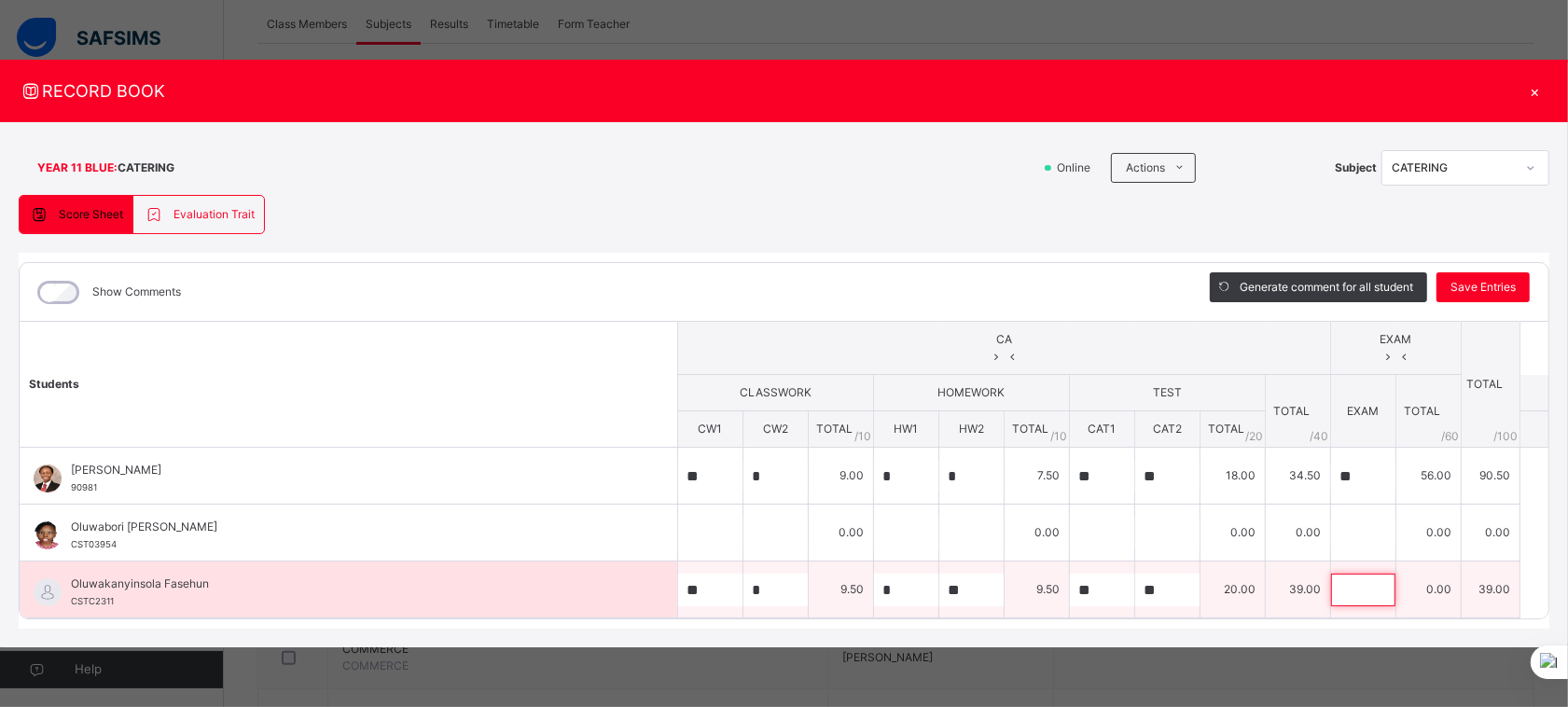 click at bounding box center [1363, 589] 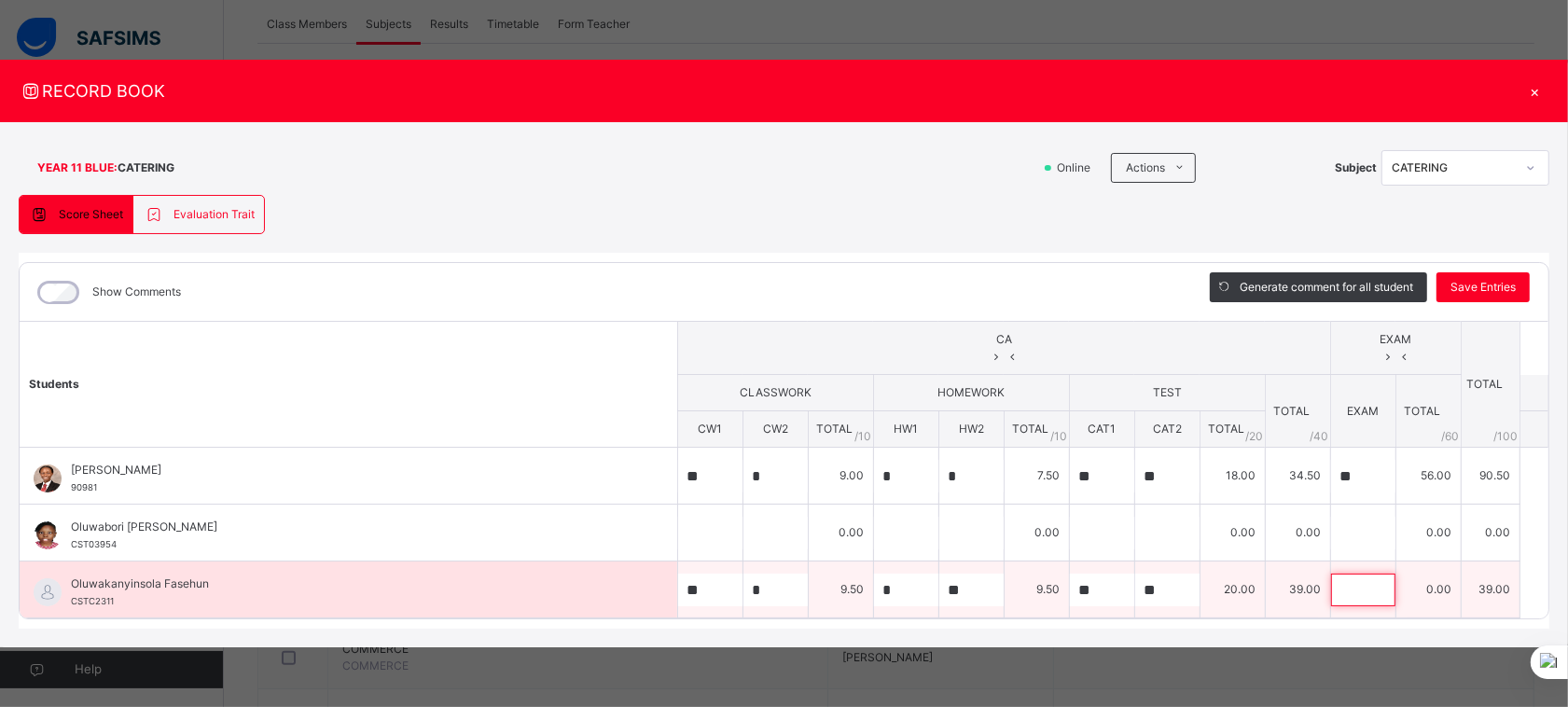 click at bounding box center (1363, 589) 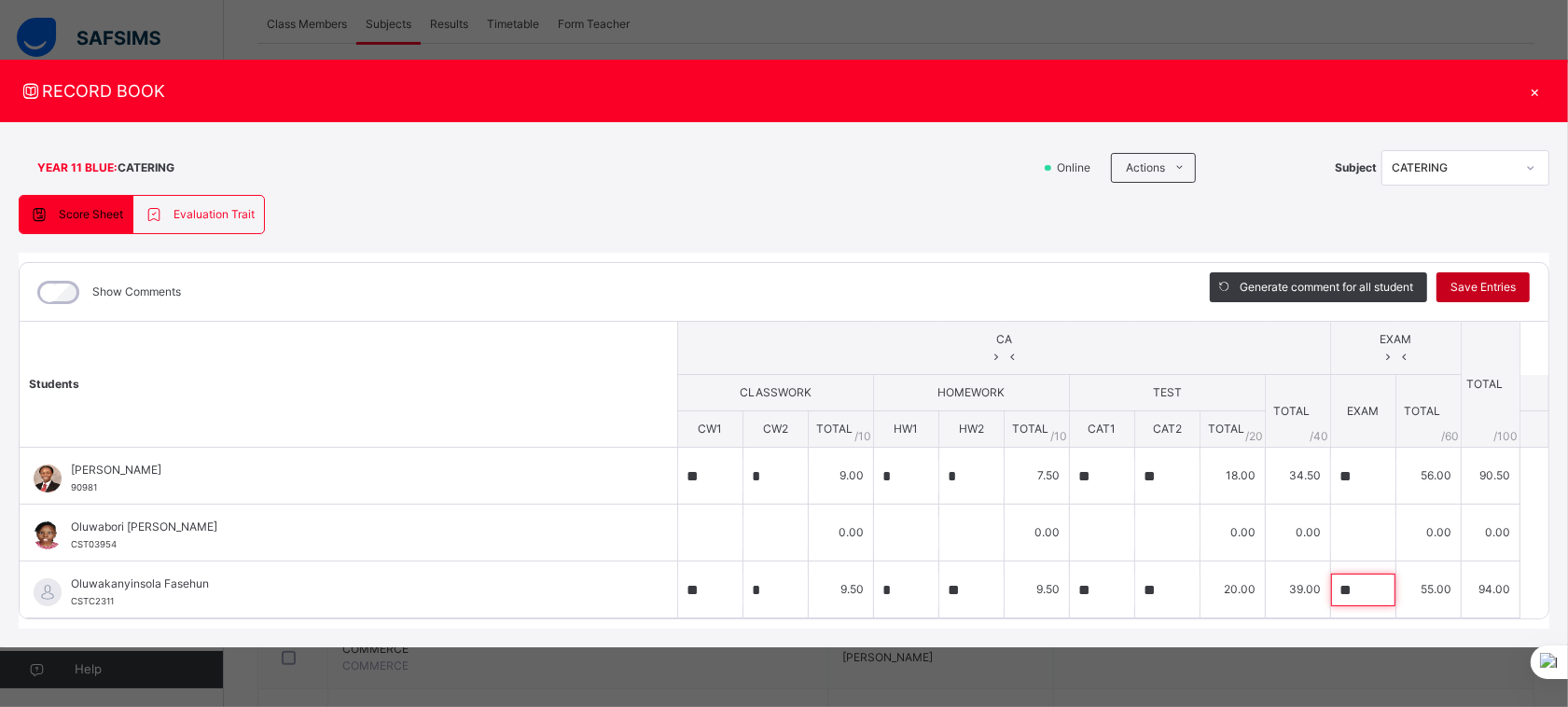 type on "**" 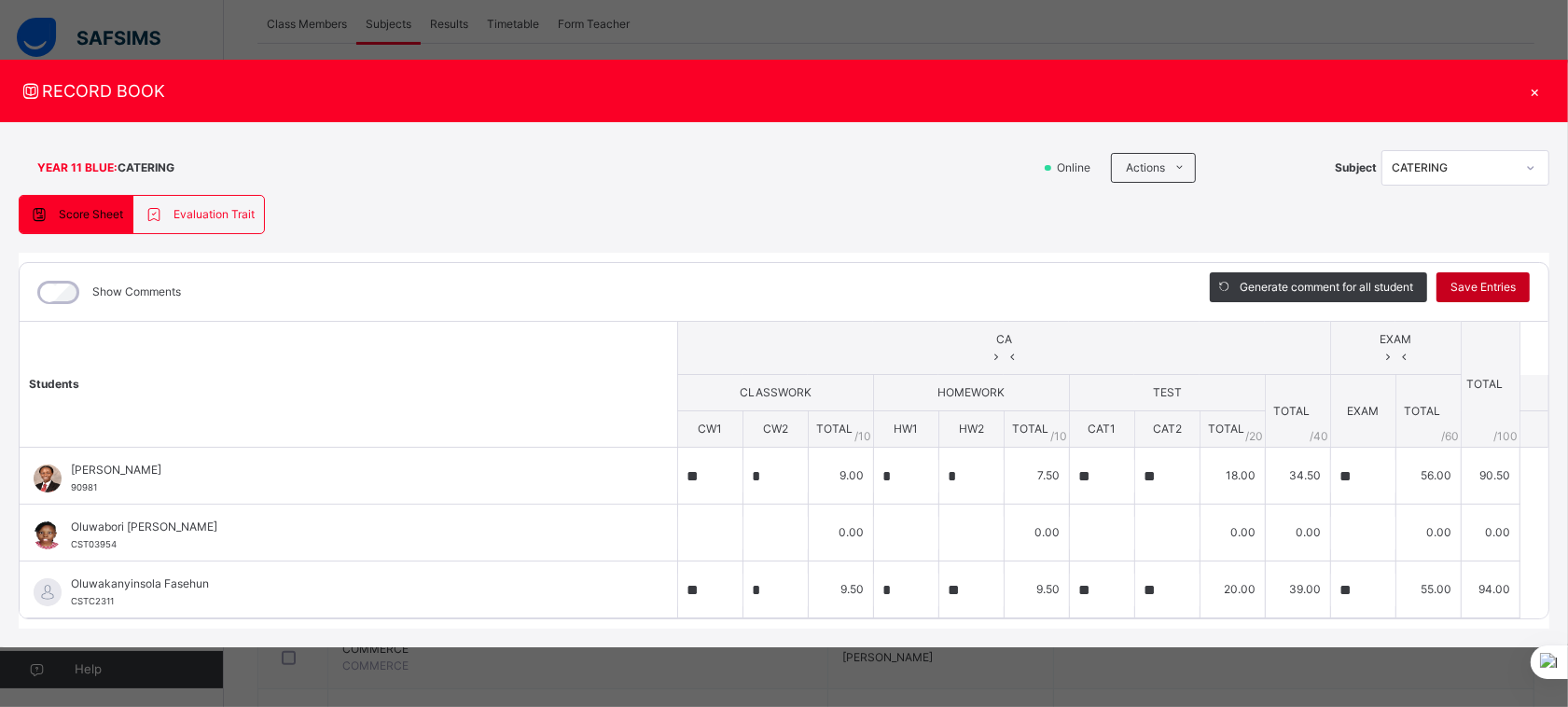 click on "Save Entries" at bounding box center [1483, 287] 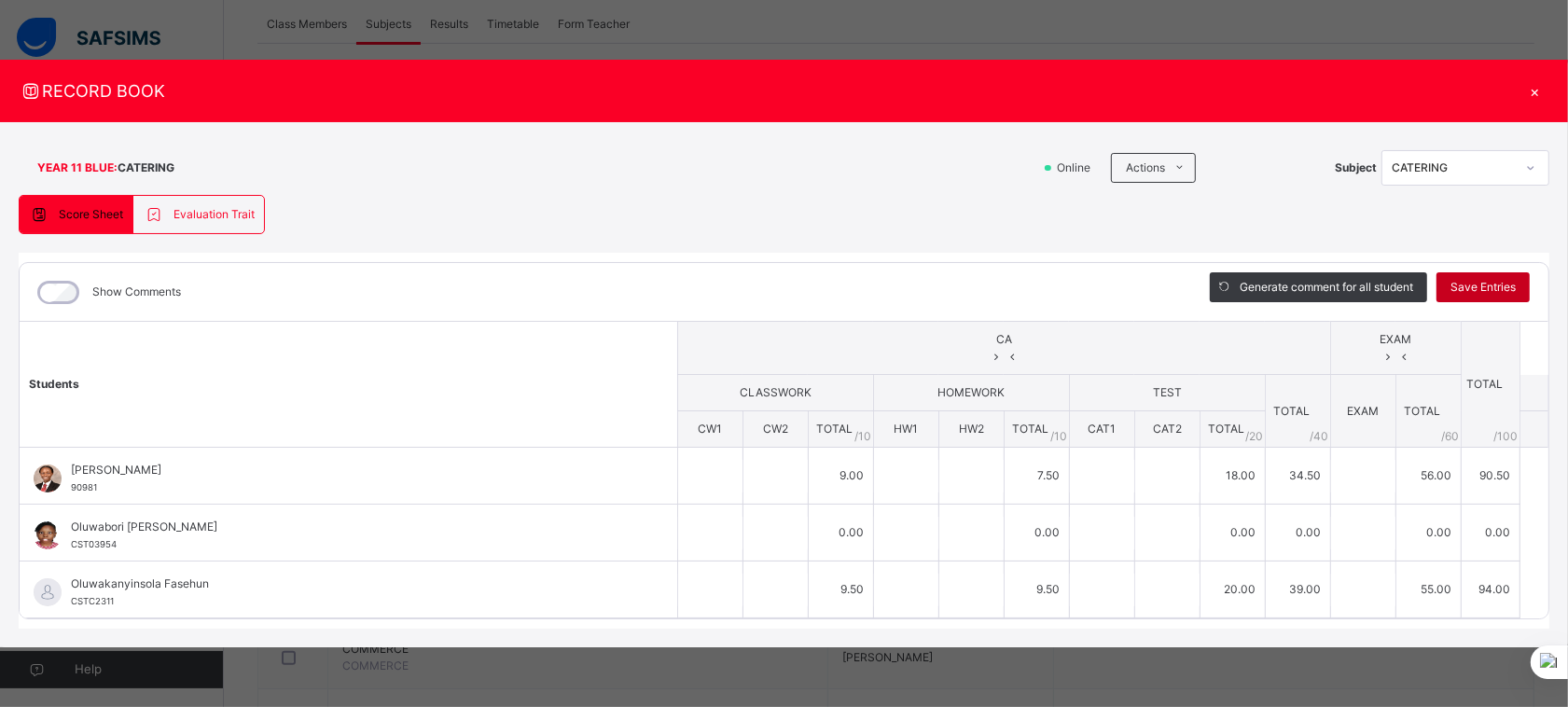 type on "**" 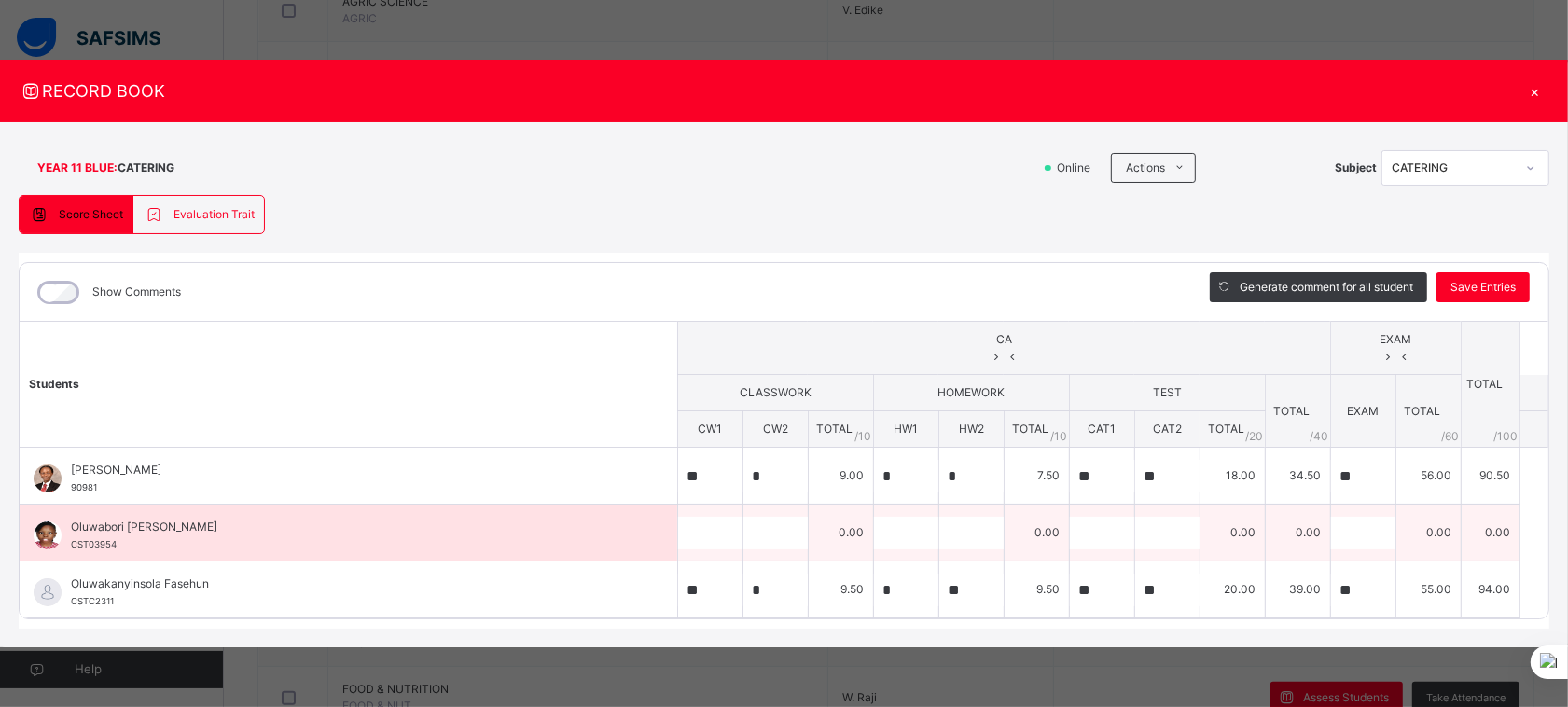 scroll, scrollTop: 618, scrollLeft: 0, axis: vertical 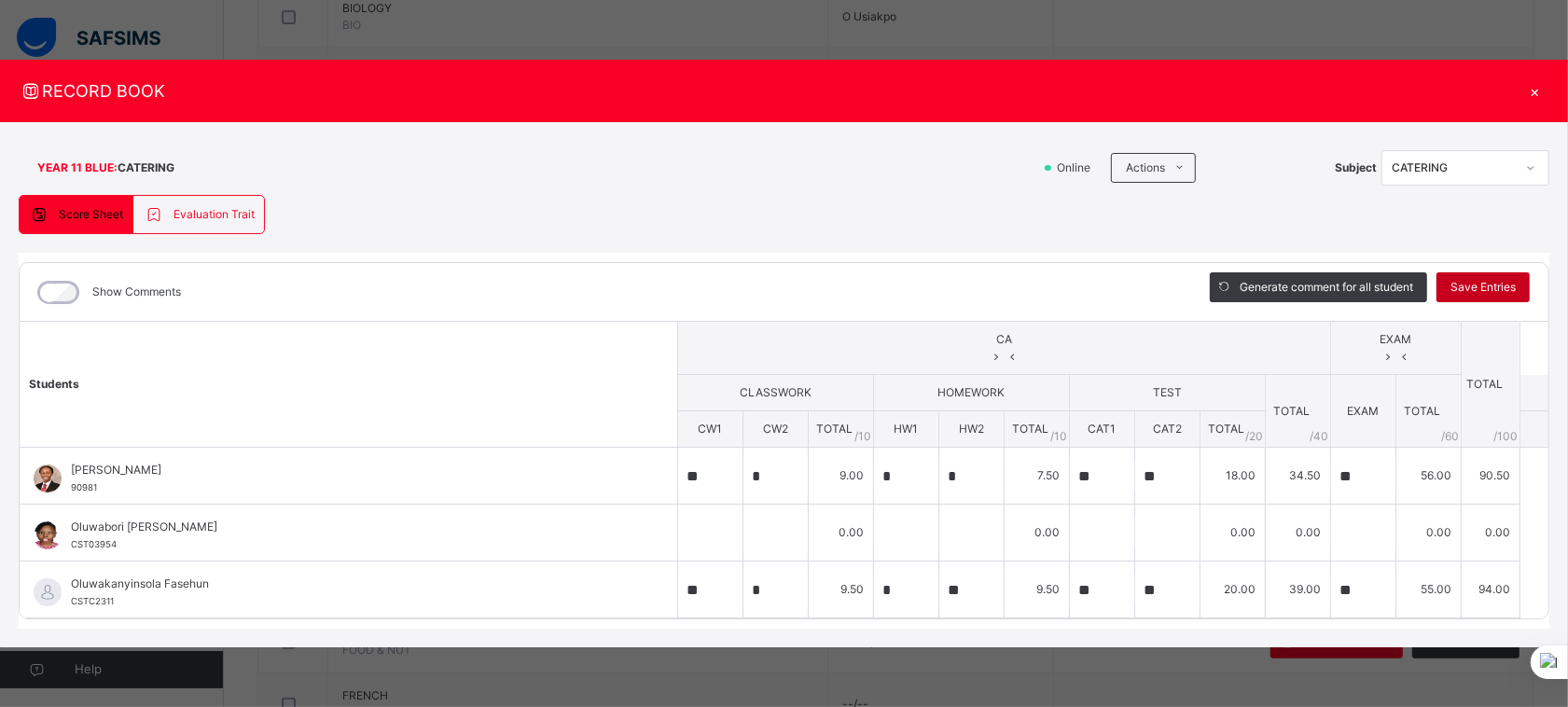 click on "Save Entries" at bounding box center [1483, 287] 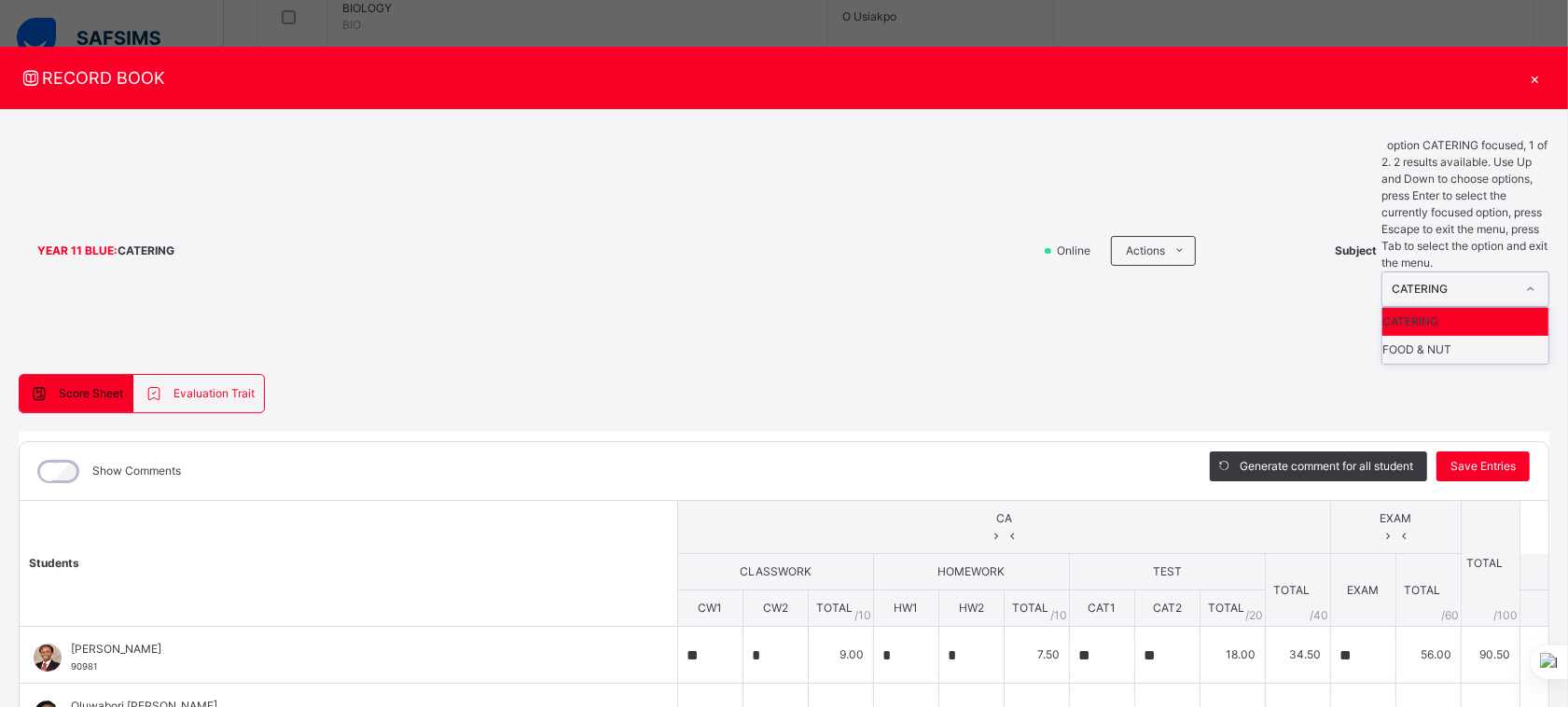 click 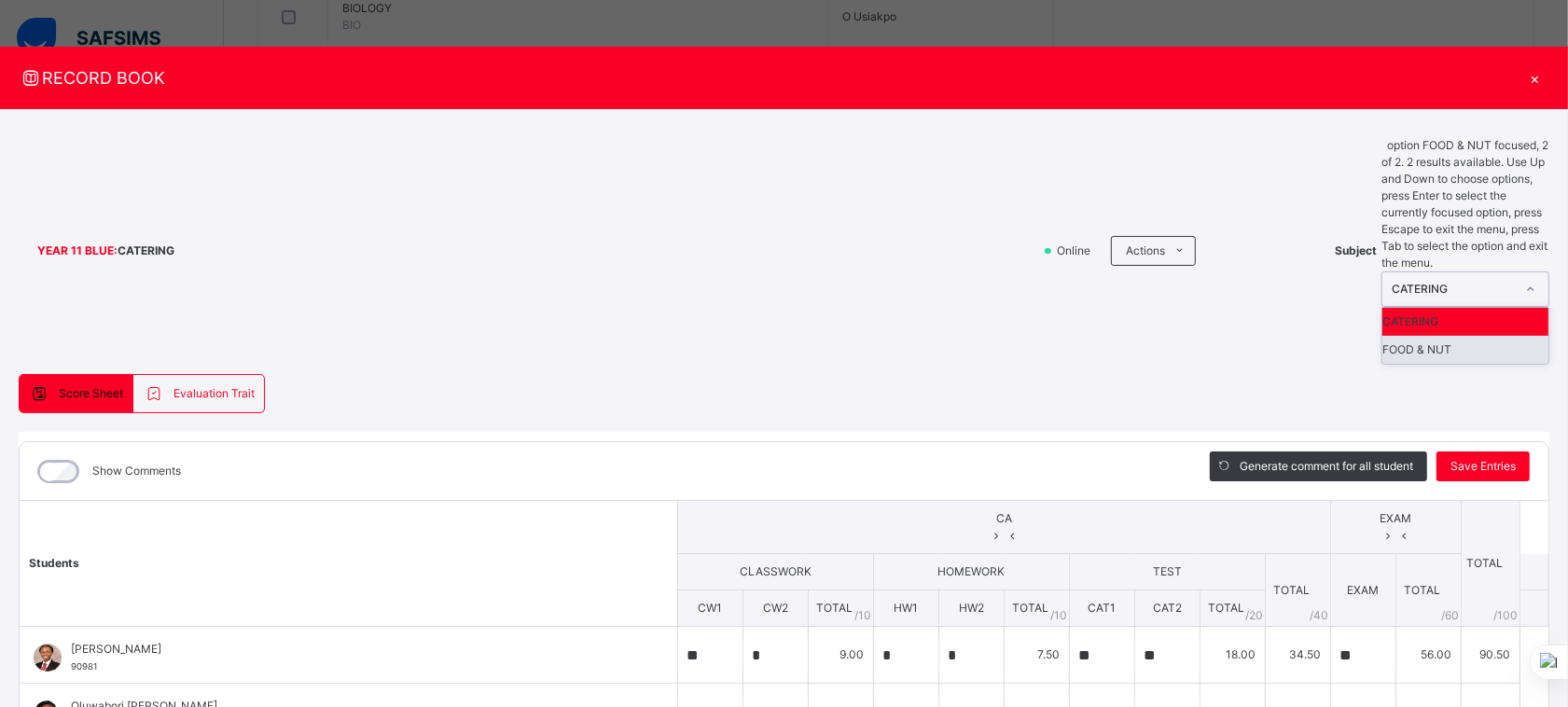 click on "FOOD & NUT" at bounding box center (1465, 350) 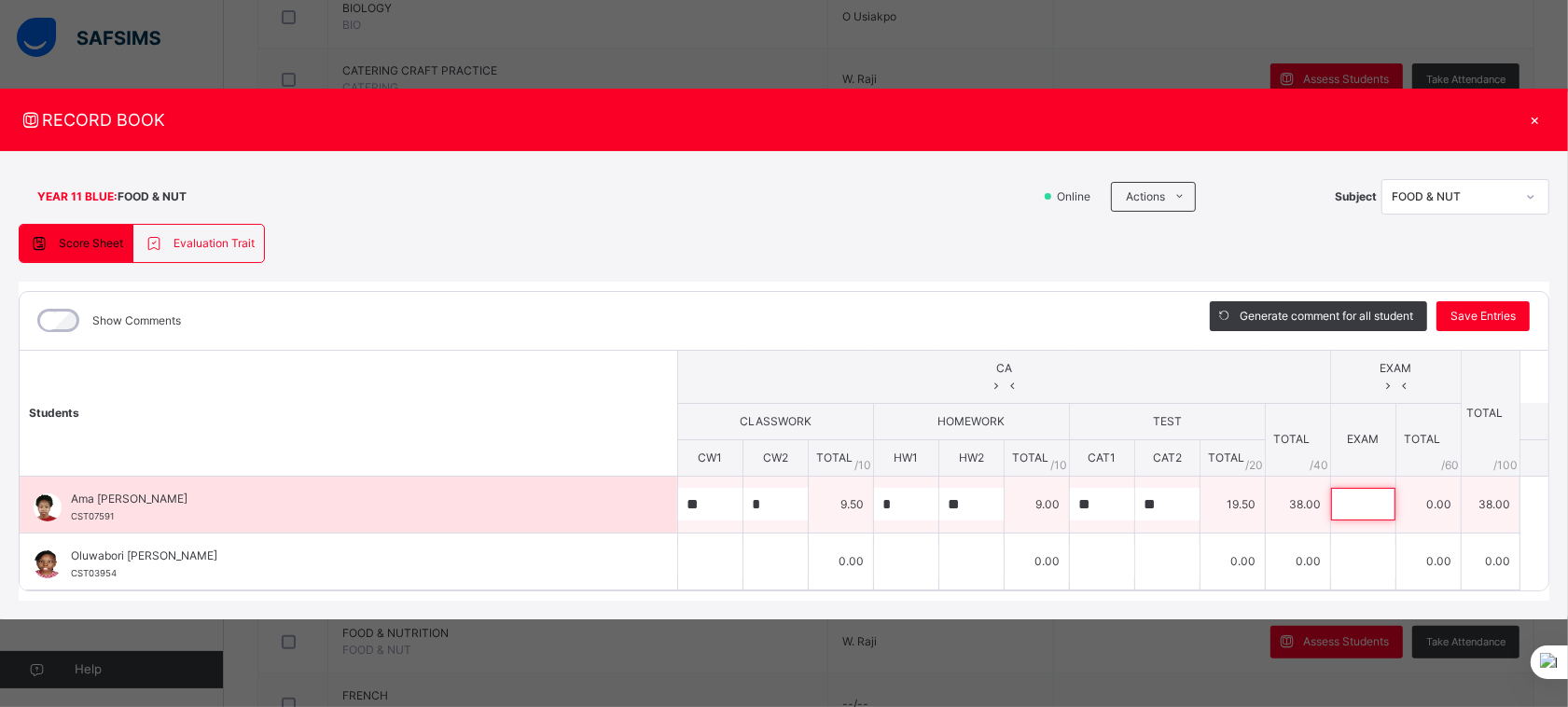 click at bounding box center [1363, 504] 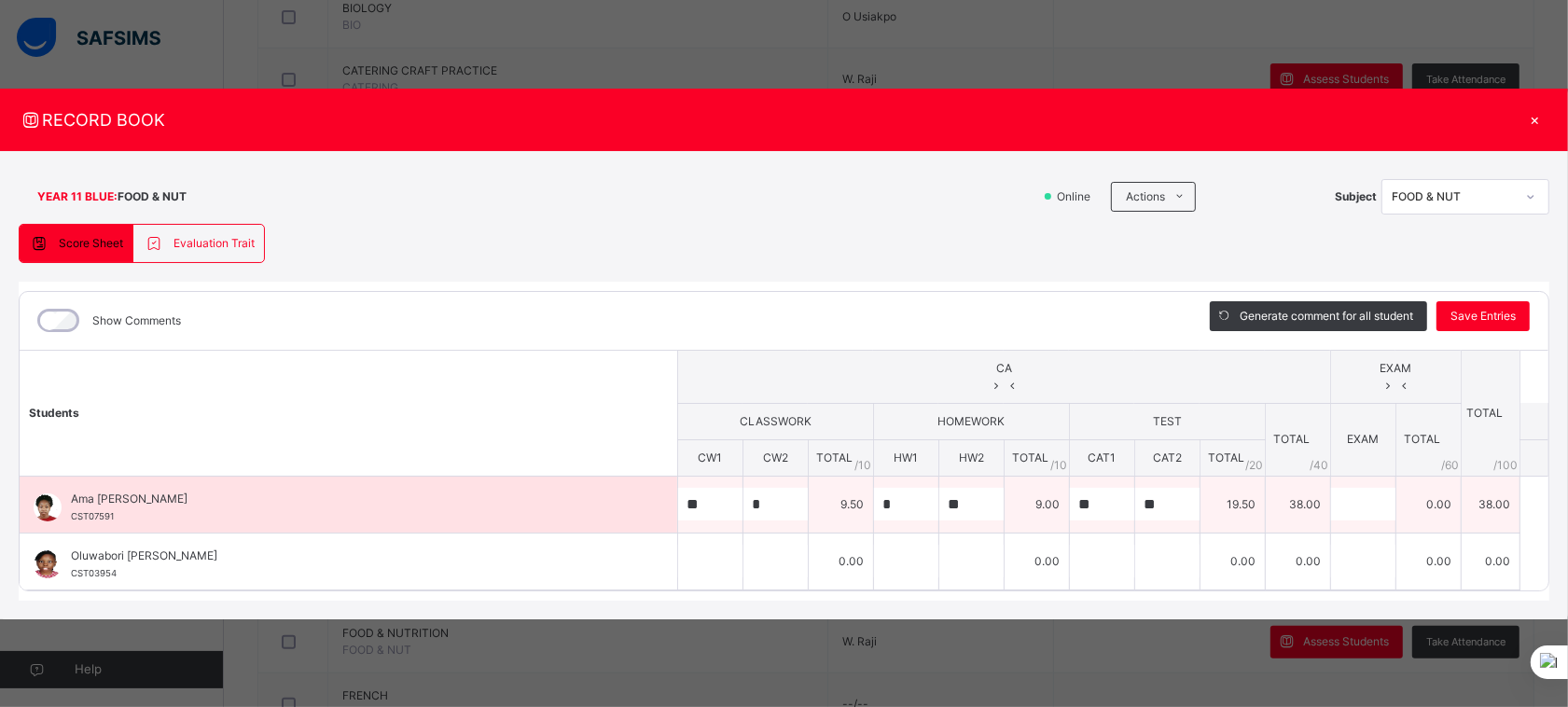 click at bounding box center (1363, 504) 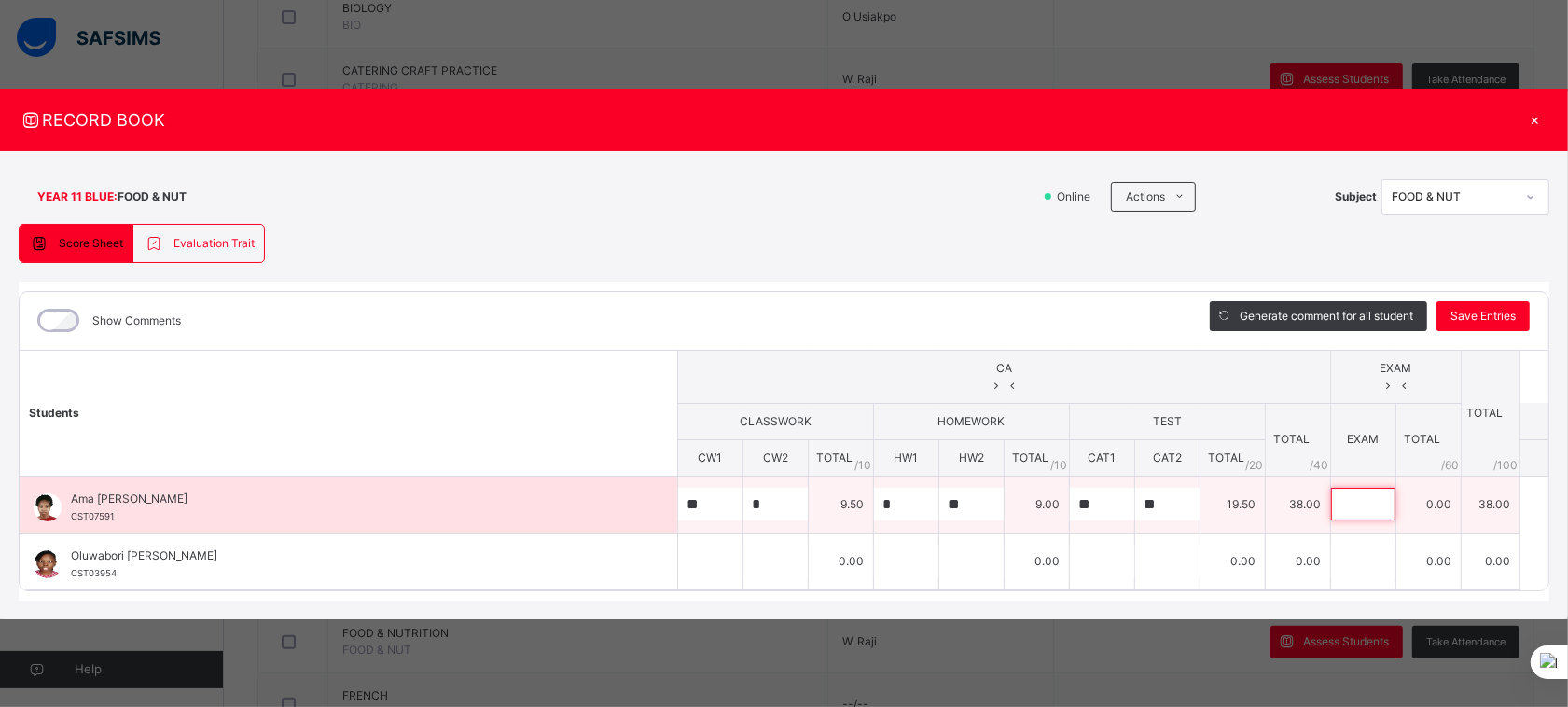 click at bounding box center [1363, 504] 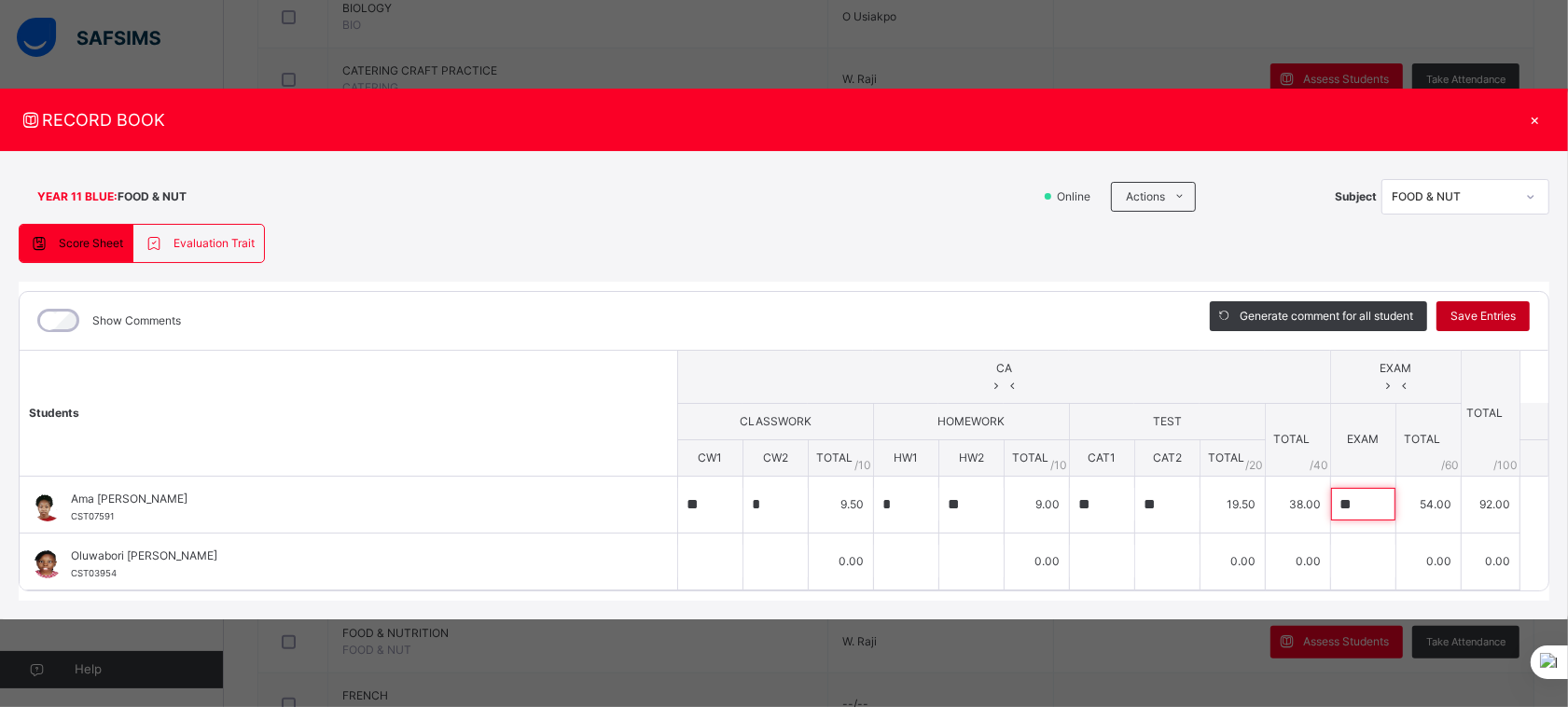 type on "**" 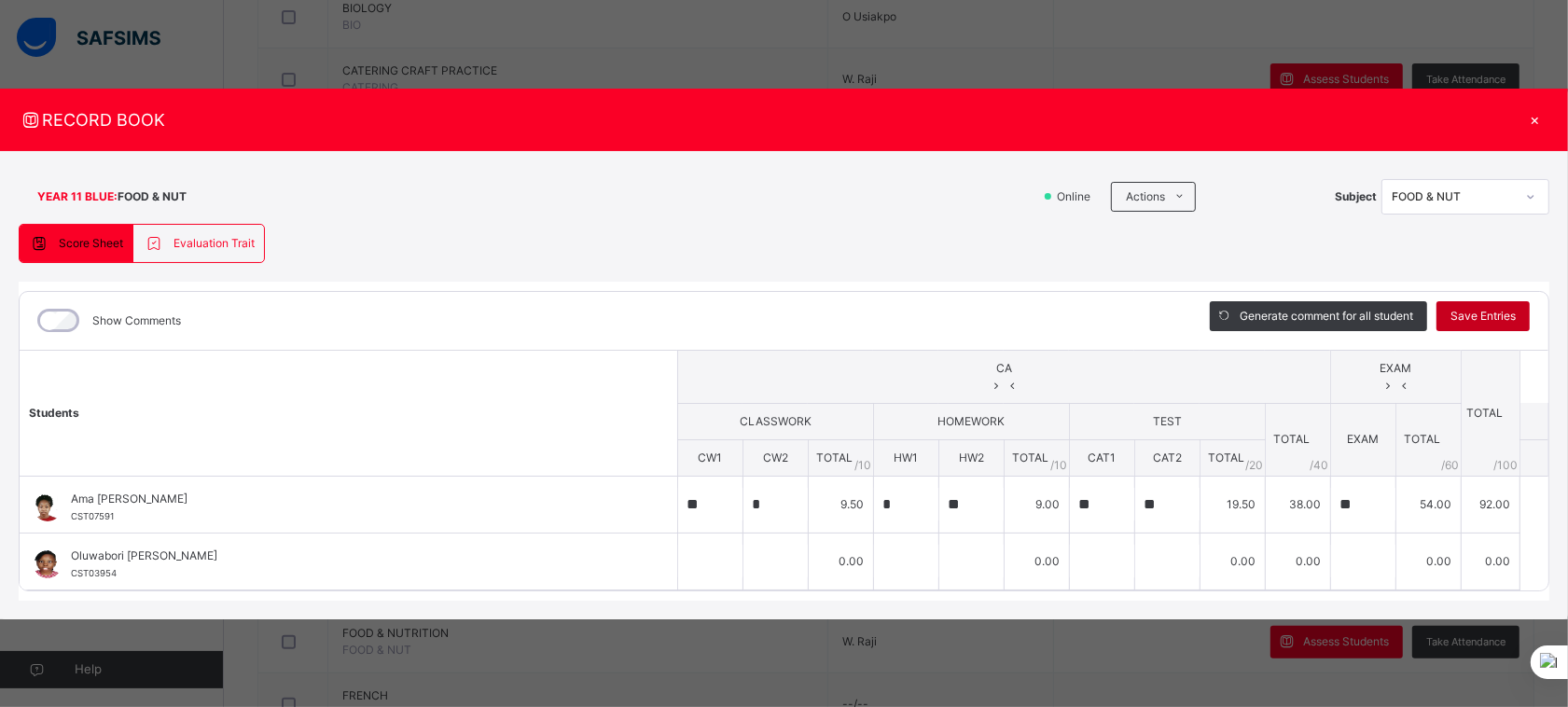 click on "Save Entries" at bounding box center [1483, 316] 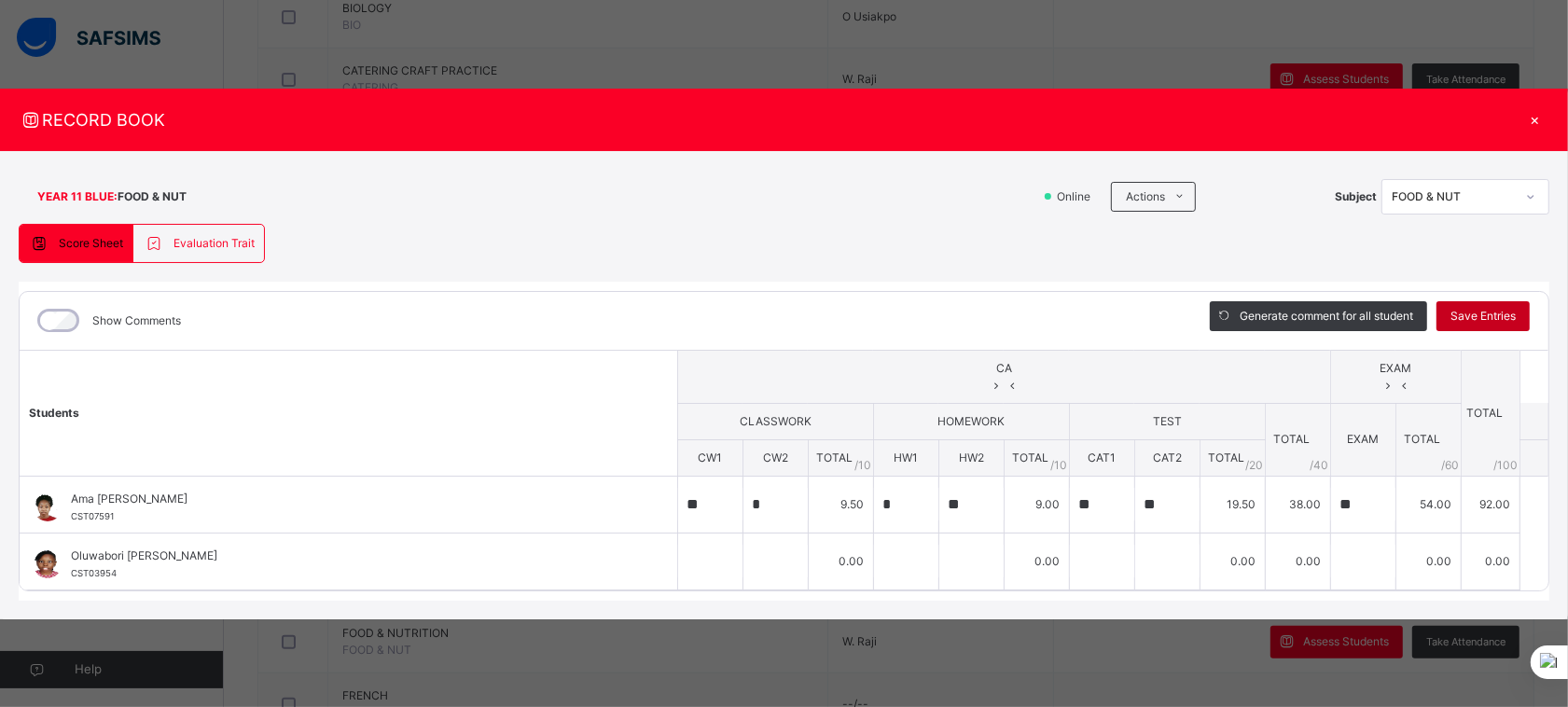 click on "Save Entries" at bounding box center [1483, 316] 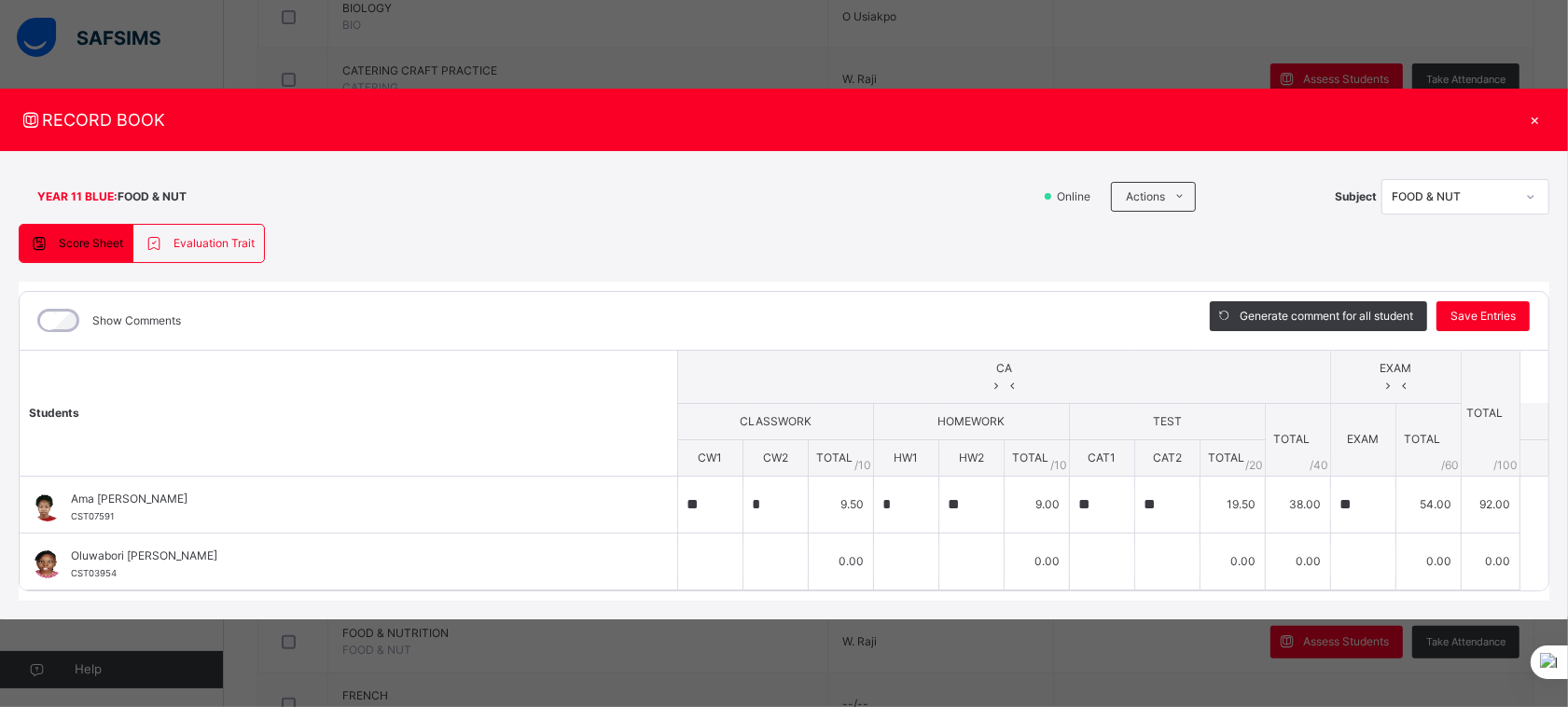 click on "×" at bounding box center (1535, 119) 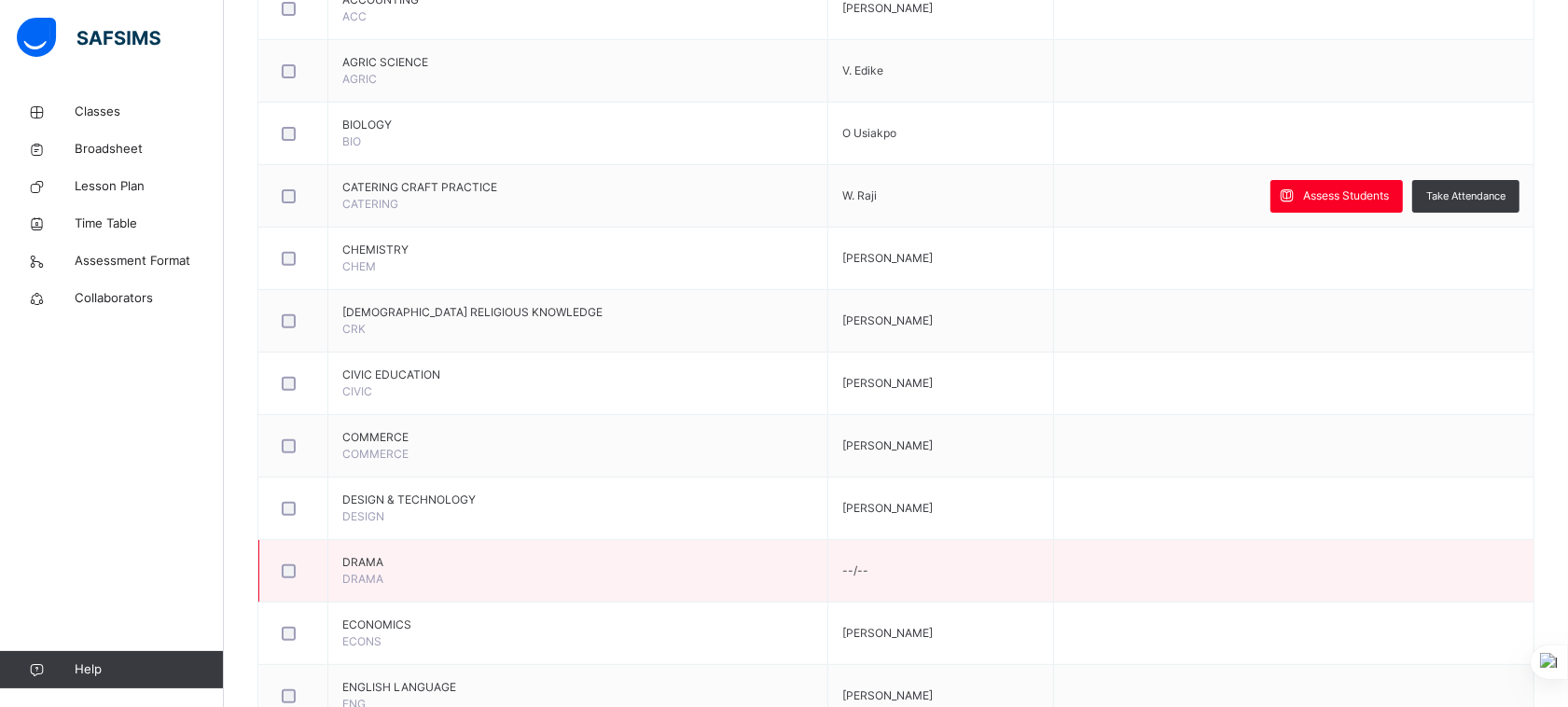 scroll, scrollTop: 520, scrollLeft: 0, axis: vertical 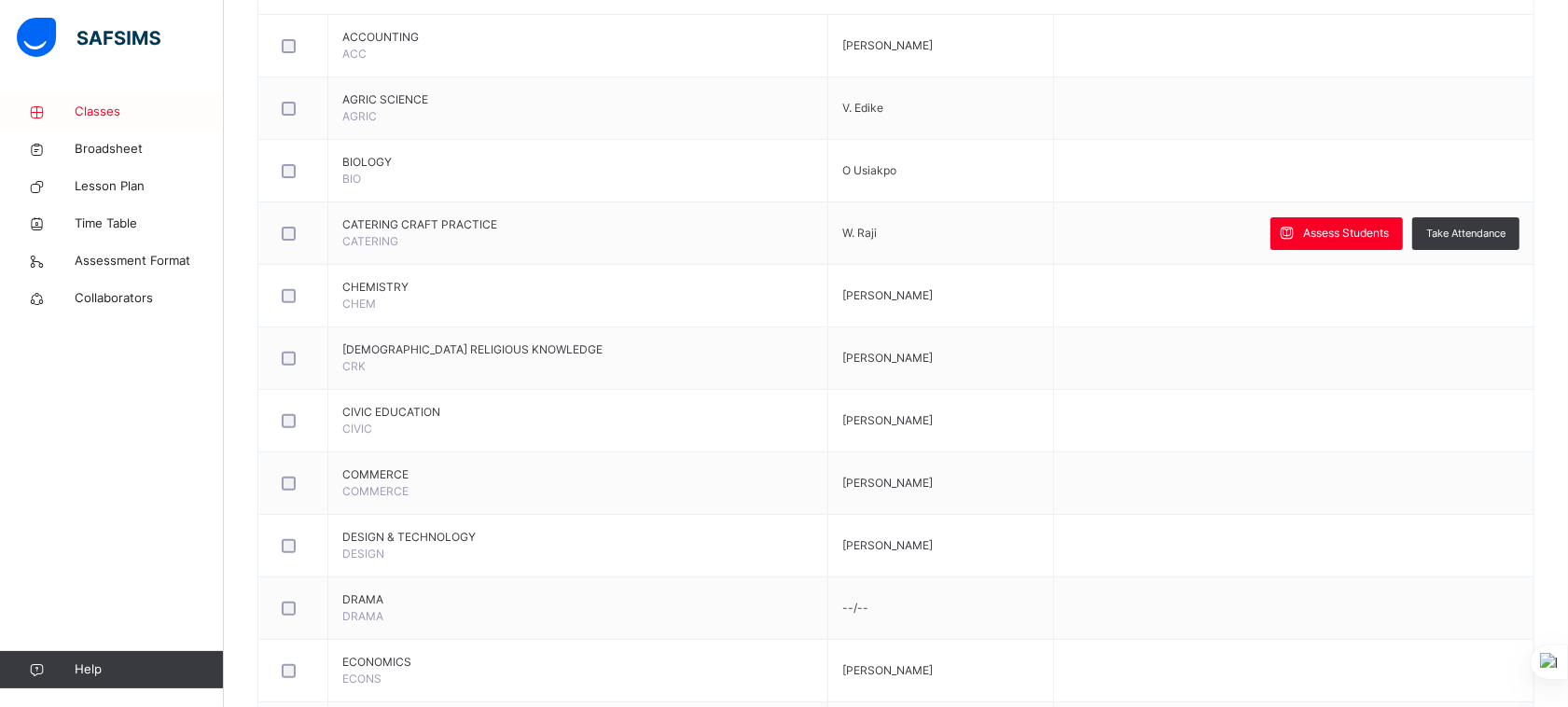 click on "Classes" at bounding box center [149, 112] 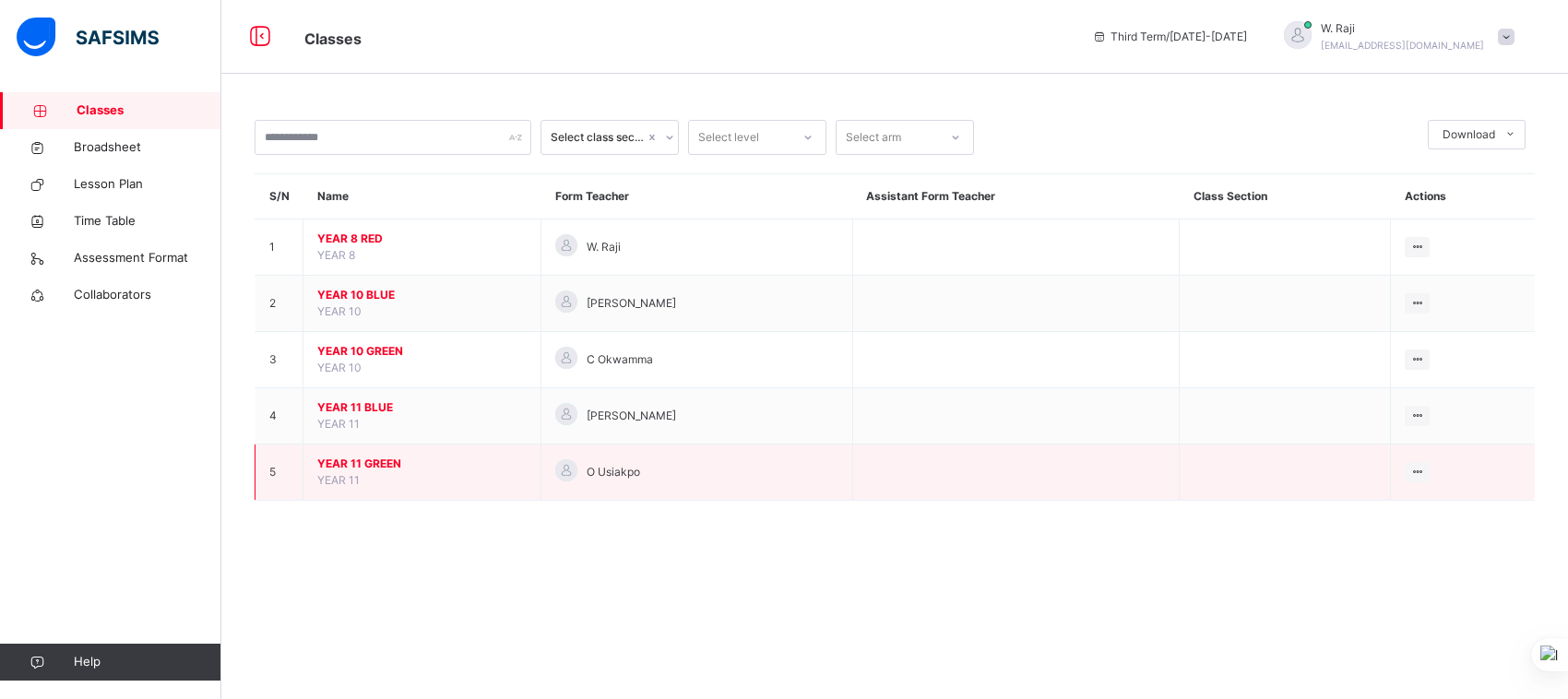 click on "YEAR 11   GREEN" at bounding box center (422, 464) 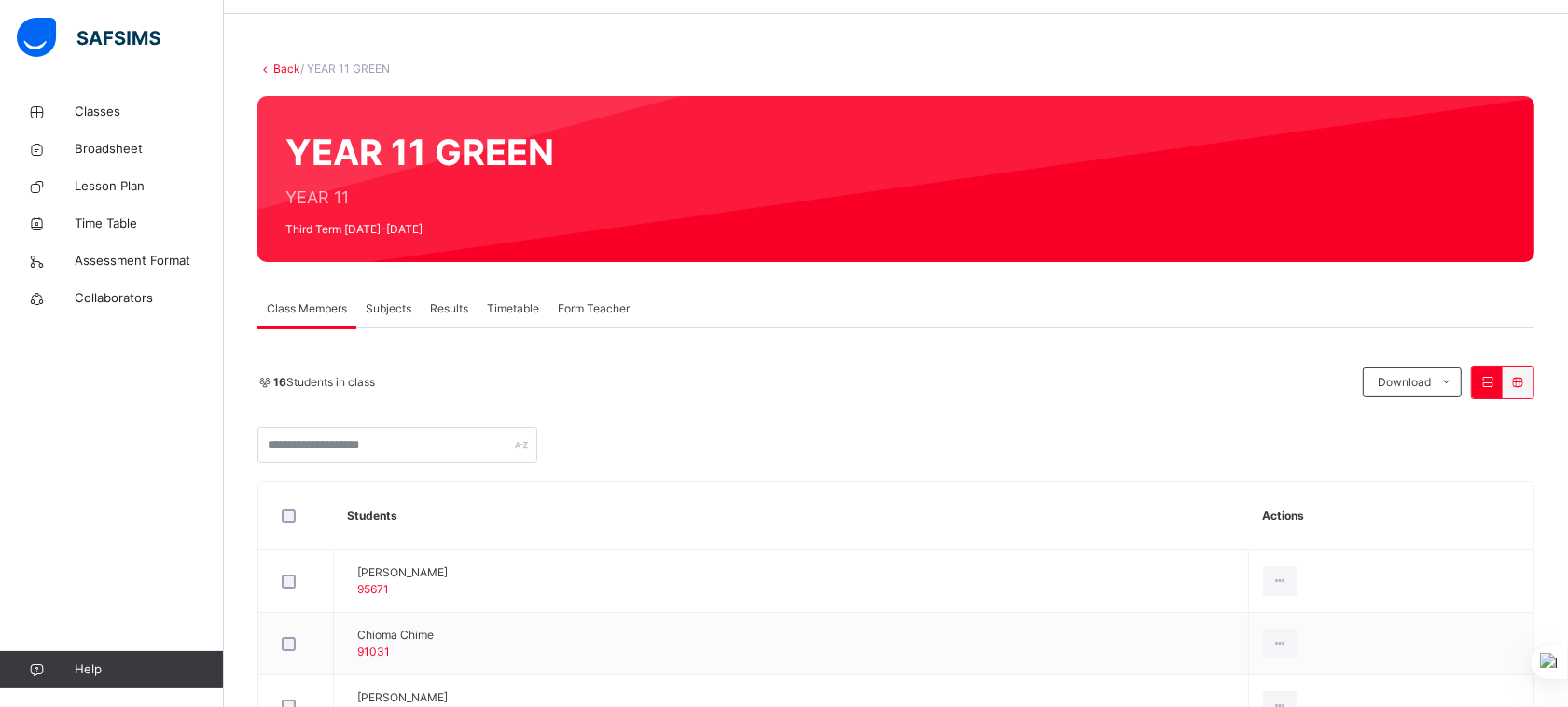scroll, scrollTop: 33, scrollLeft: 0, axis: vertical 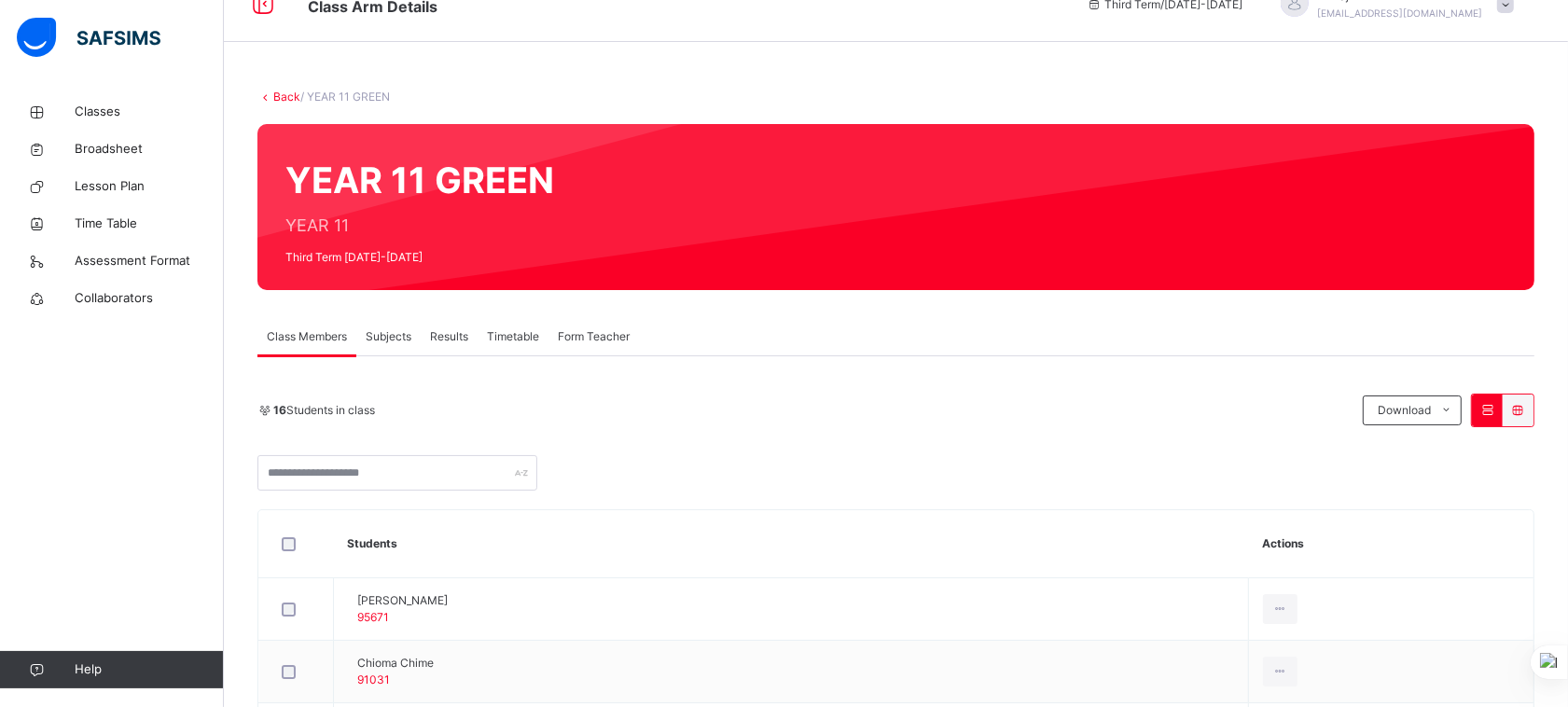 click on "Subjects" at bounding box center (388, 337) 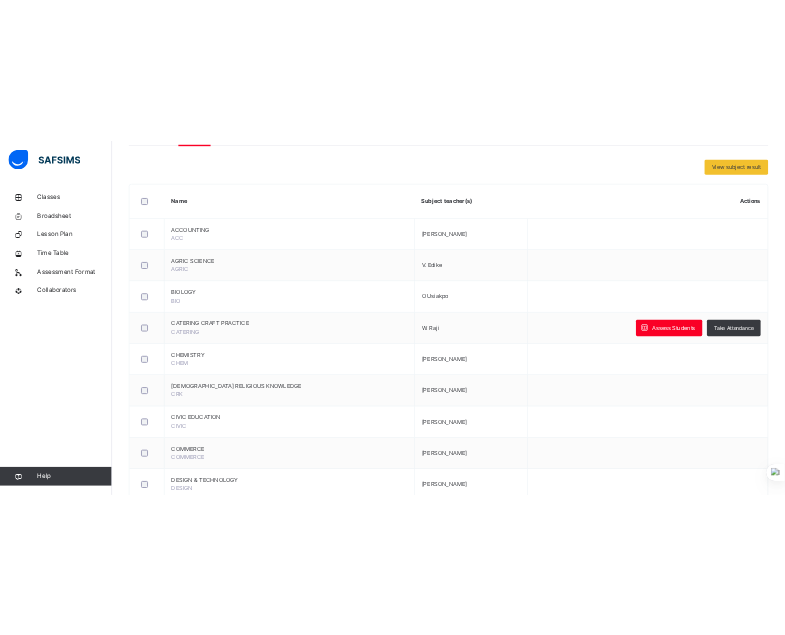 scroll, scrollTop: 407, scrollLeft: 0, axis: vertical 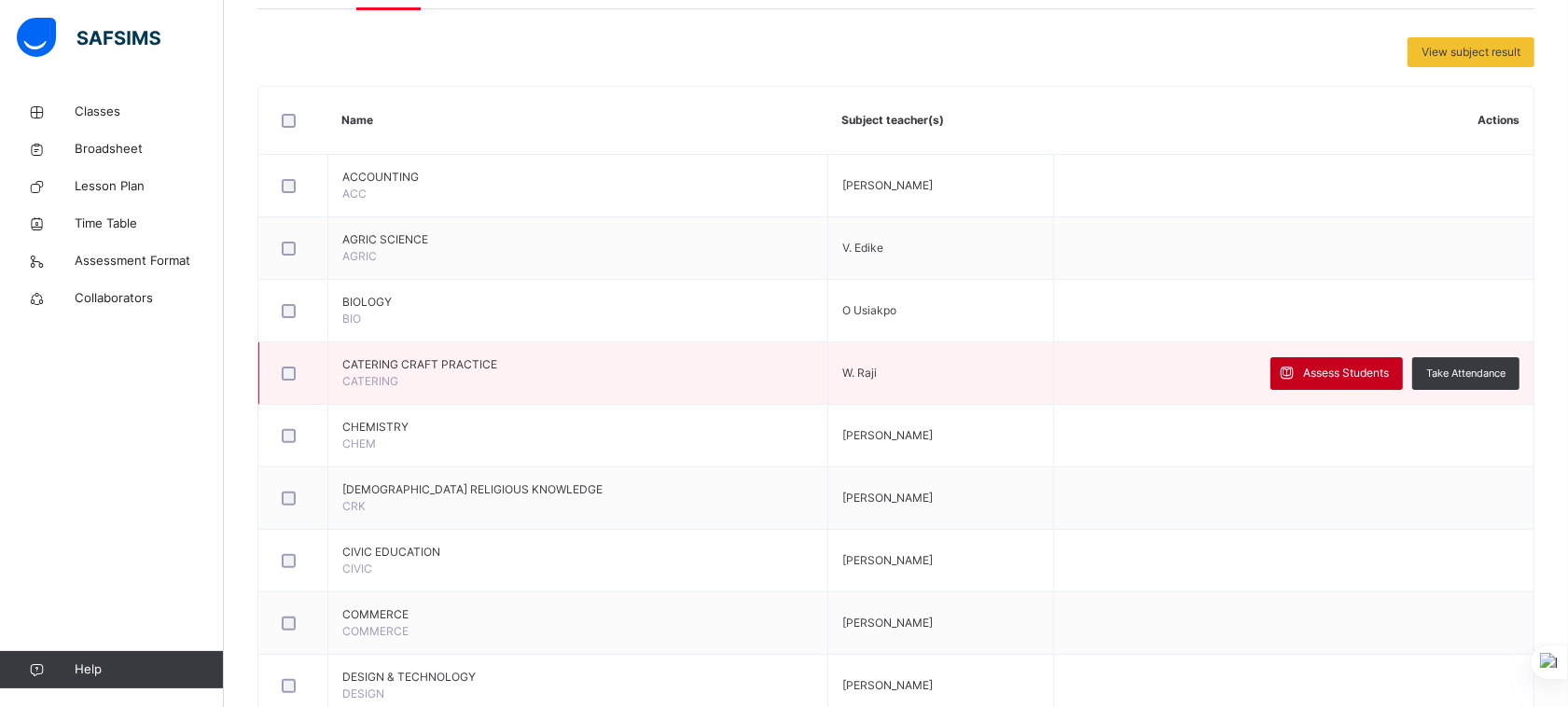 click on "Assess Students" at bounding box center (1346, 373) 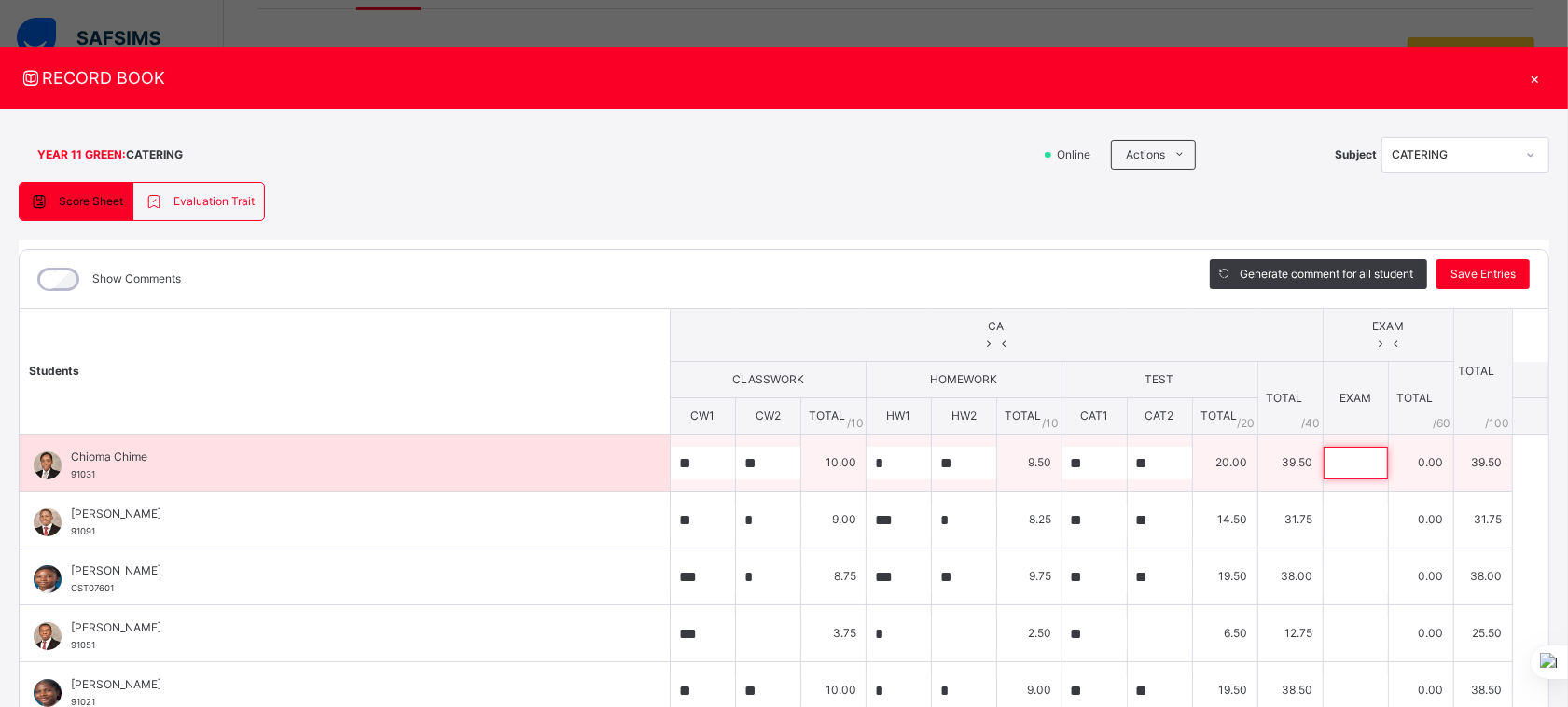 click at bounding box center (1355, 463) 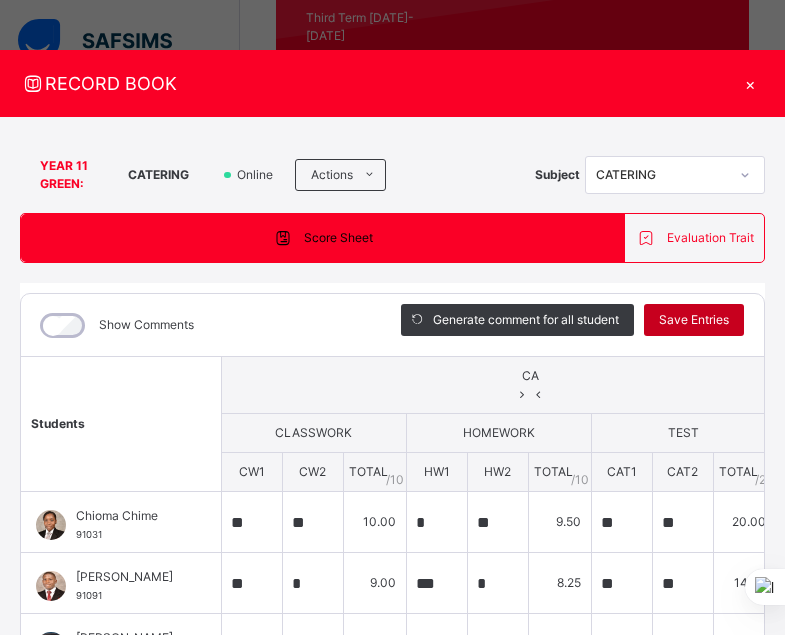 click on "Save Entries" at bounding box center [694, 320] 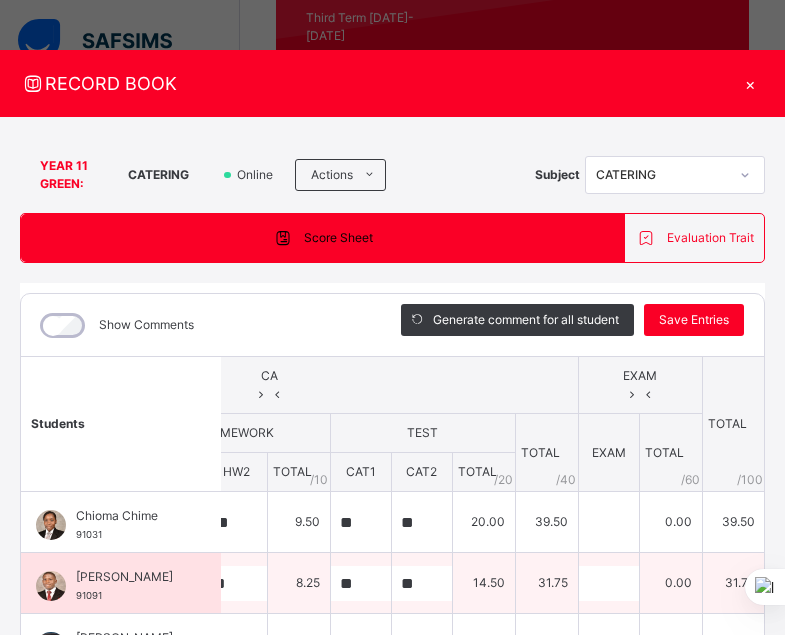 scroll, scrollTop: 0, scrollLeft: 263, axis: horizontal 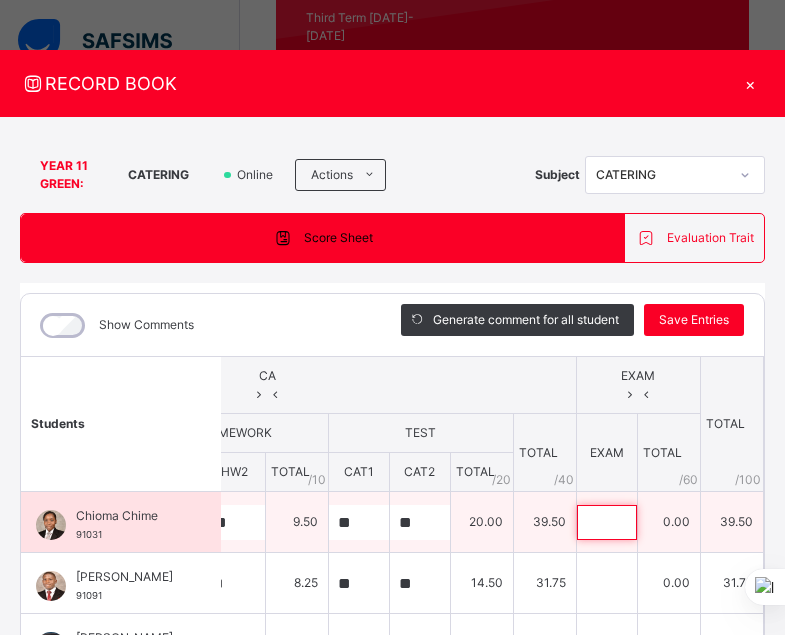 click at bounding box center (607, 522) 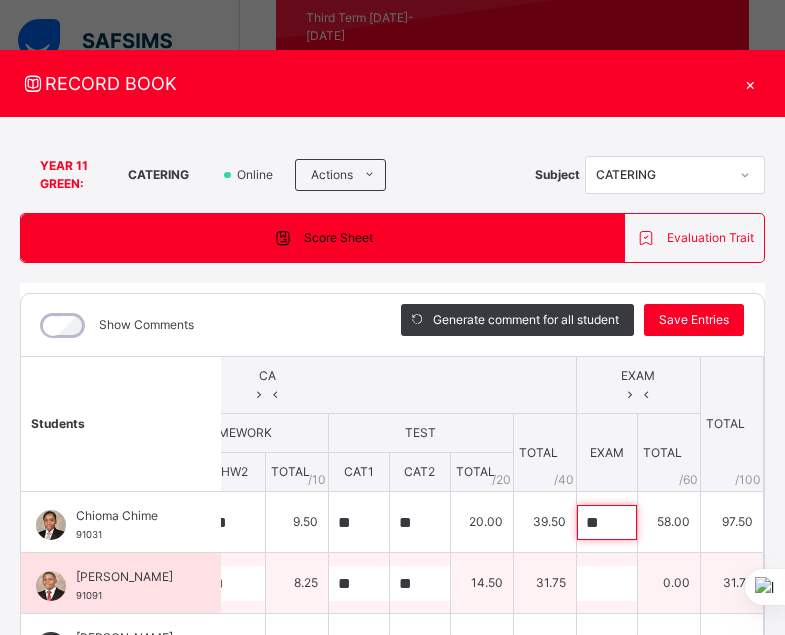 type on "**" 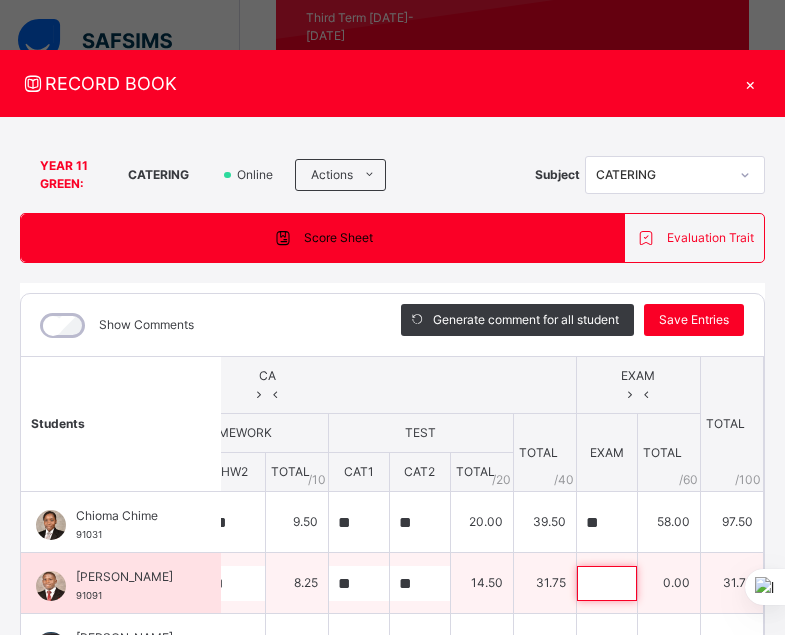 click at bounding box center (607, 583) 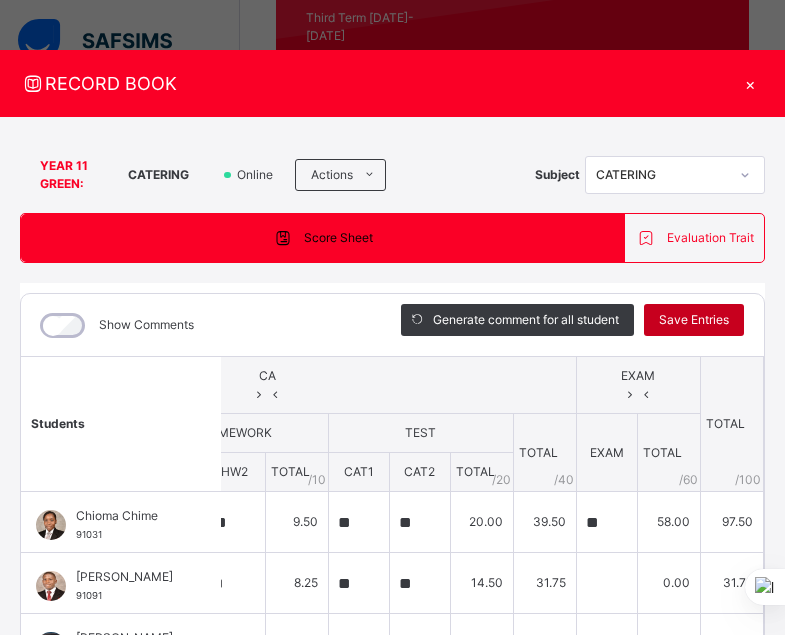 click on "Save Entries" at bounding box center (694, 320) 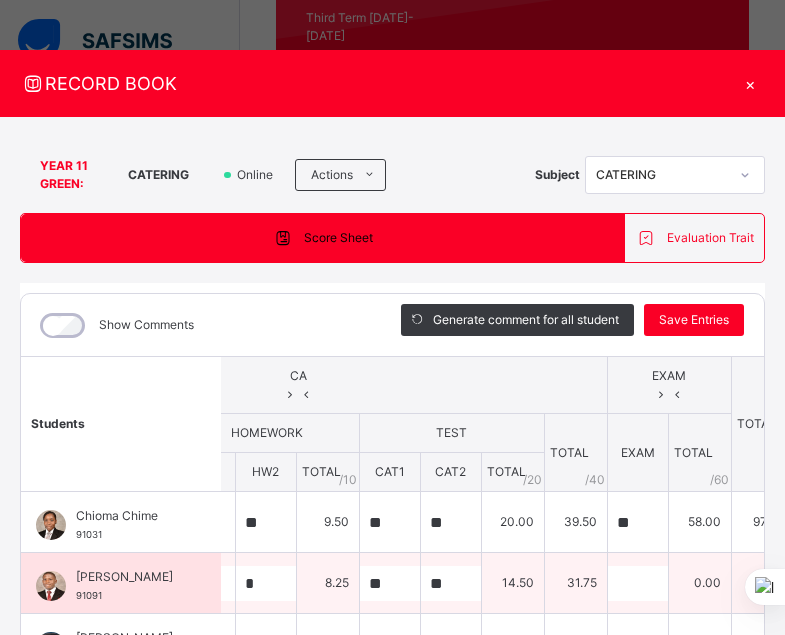 scroll, scrollTop: 0, scrollLeft: 333, axis: horizontal 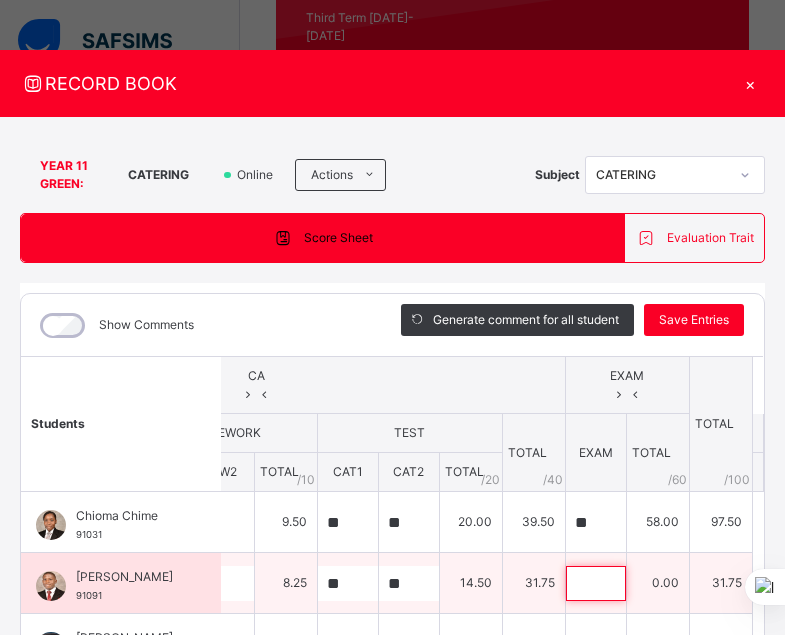 click at bounding box center [596, 583] 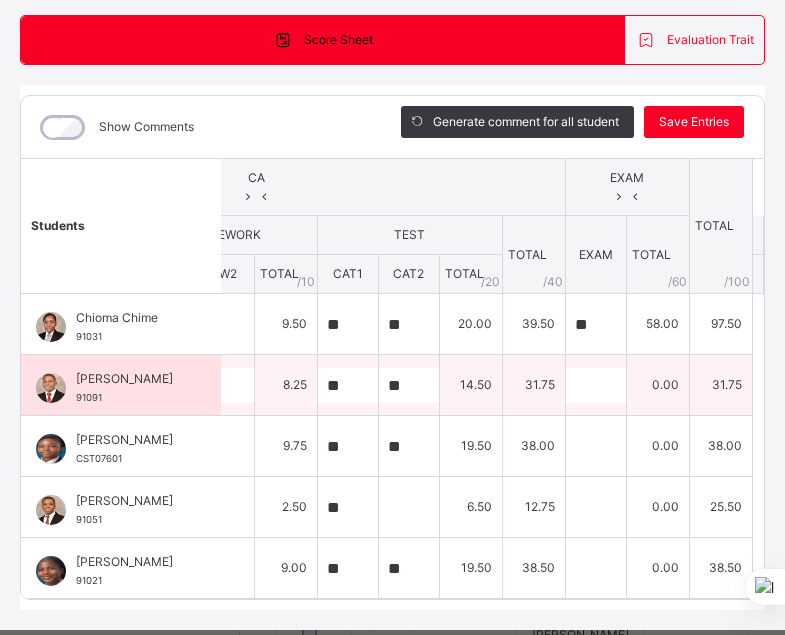 scroll, scrollTop: 201, scrollLeft: 0, axis: vertical 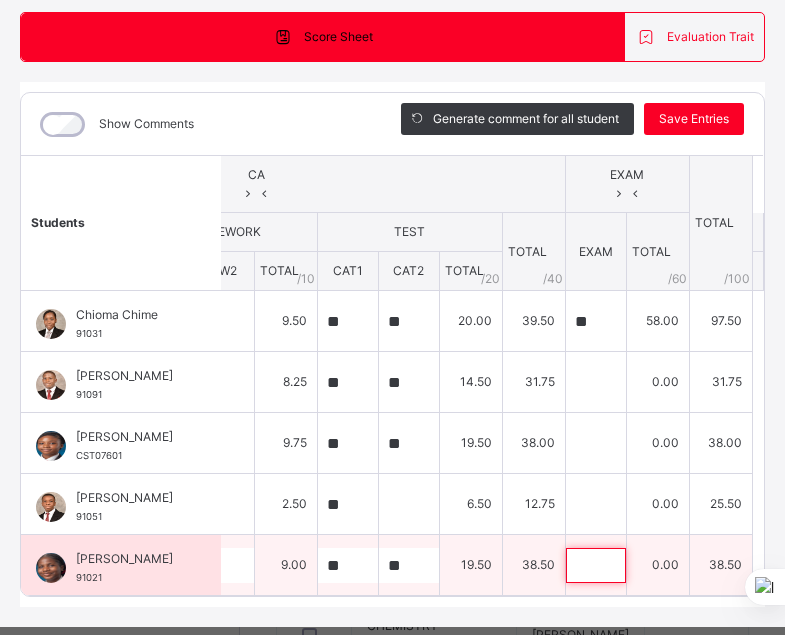 click at bounding box center (596, 565) 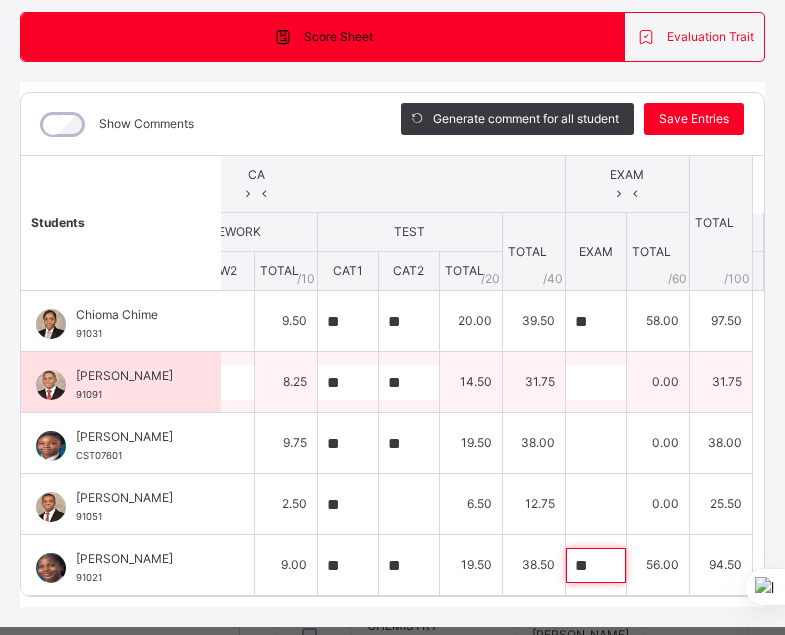 type on "**" 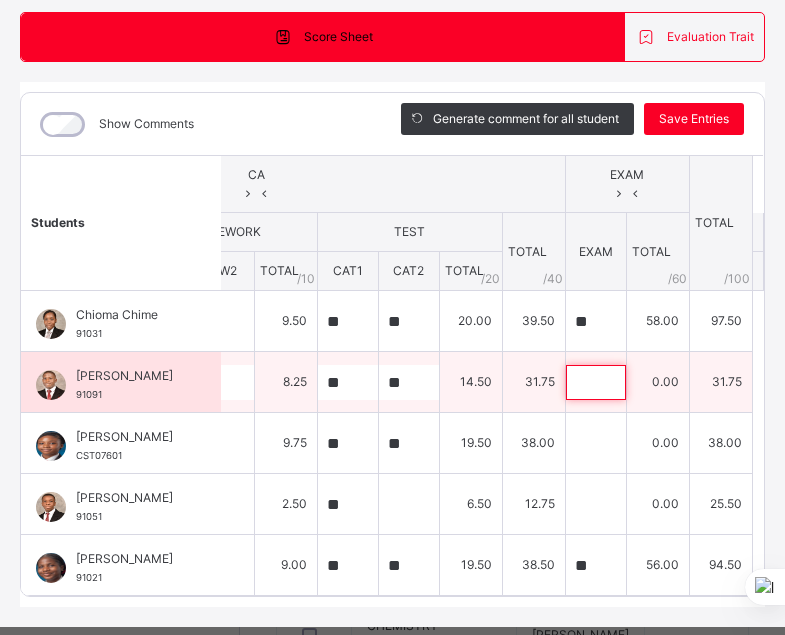 click at bounding box center (596, 382) 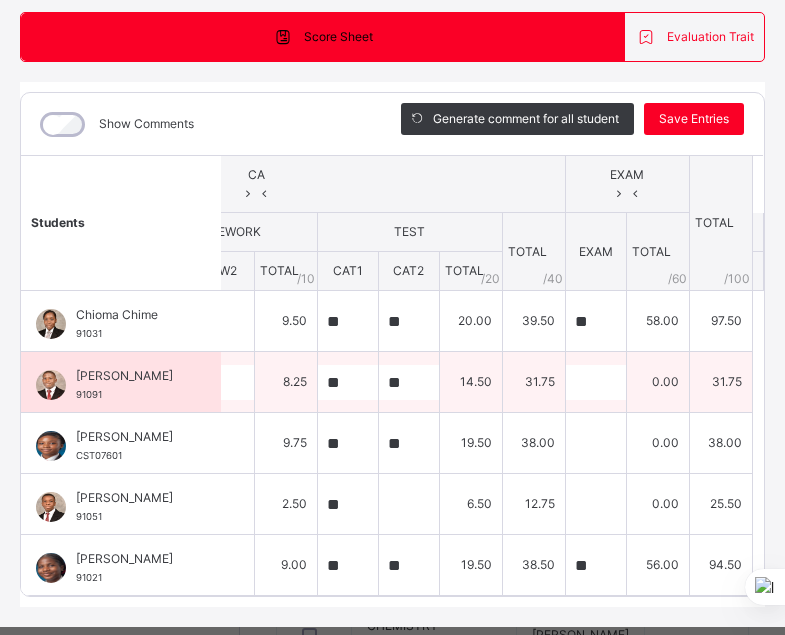 click at bounding box center (596, 382) 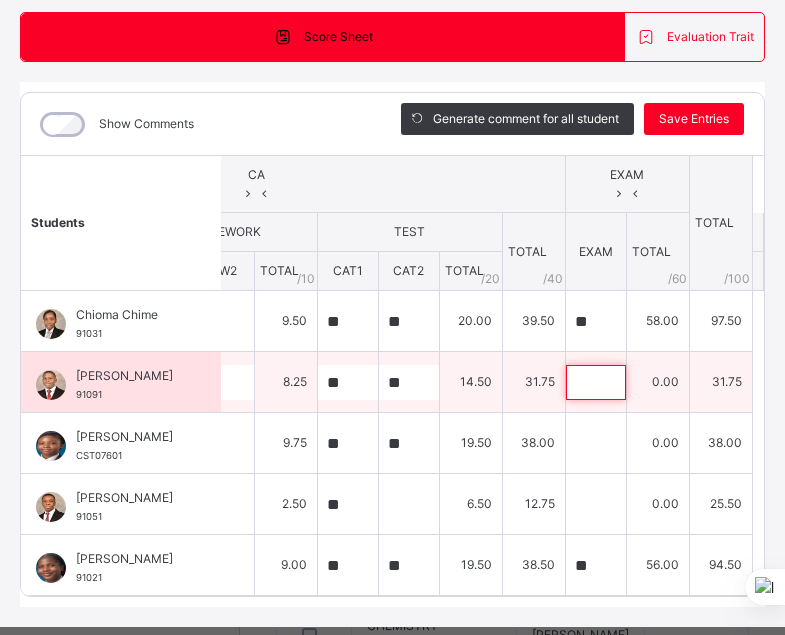 click at bounding box center [596, 382] 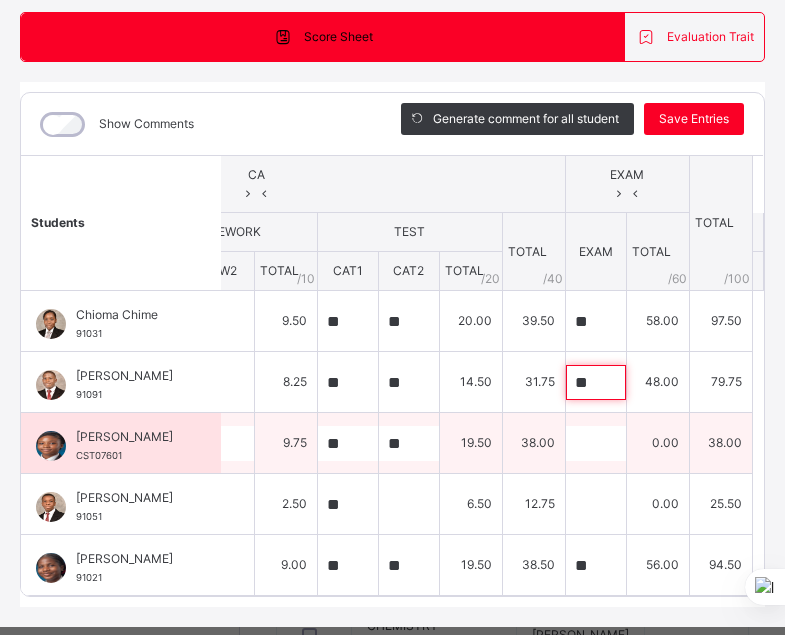 type on "**" 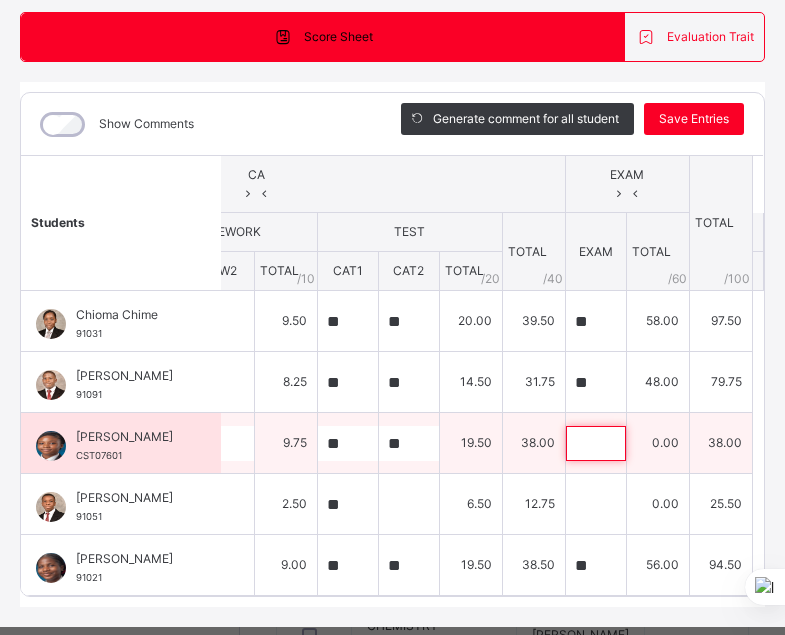 click at bounding box center (596, 443) 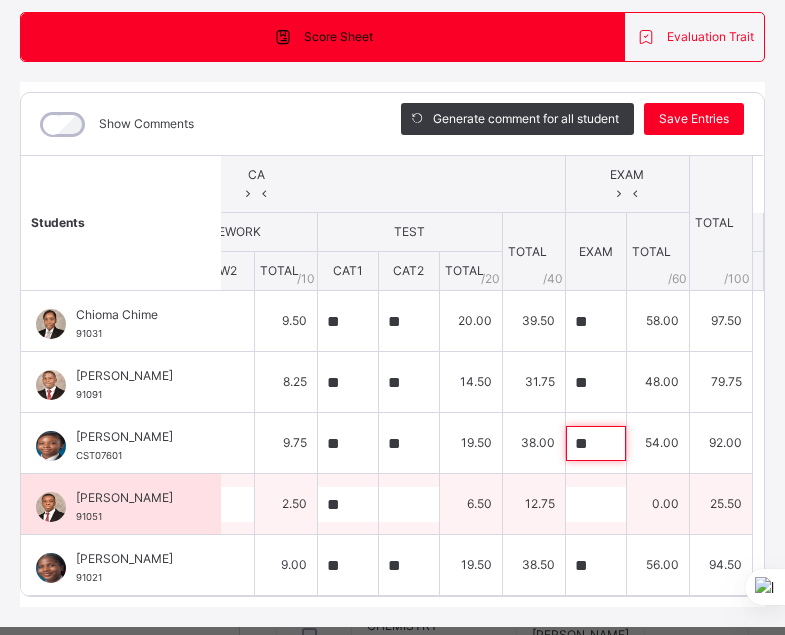 type on "**" 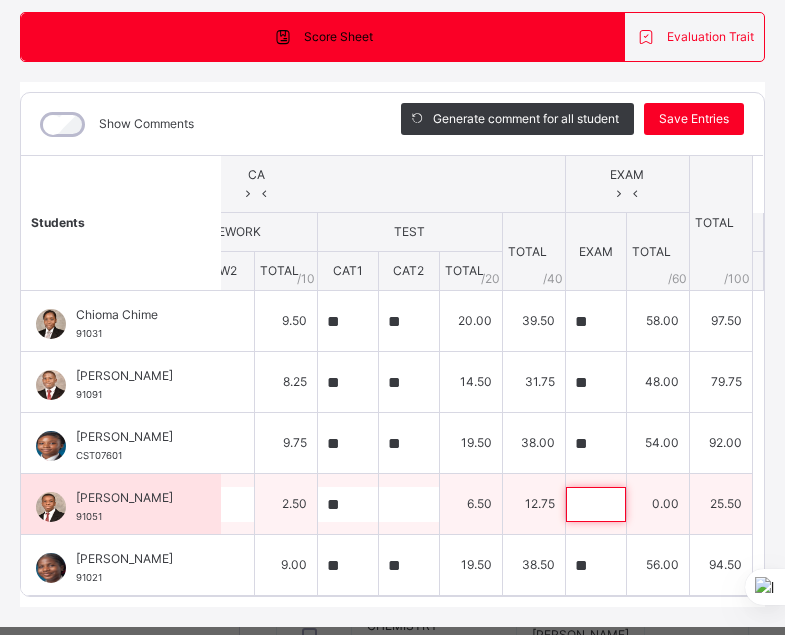 click at bounding box center (596, 504) 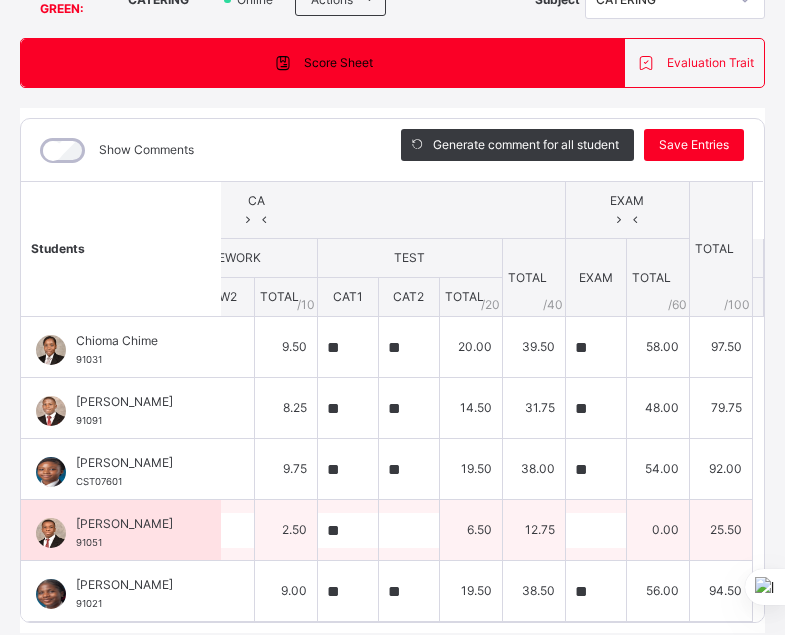 scroll, scrollTop: 175, scrollLeft: 28, axis: both 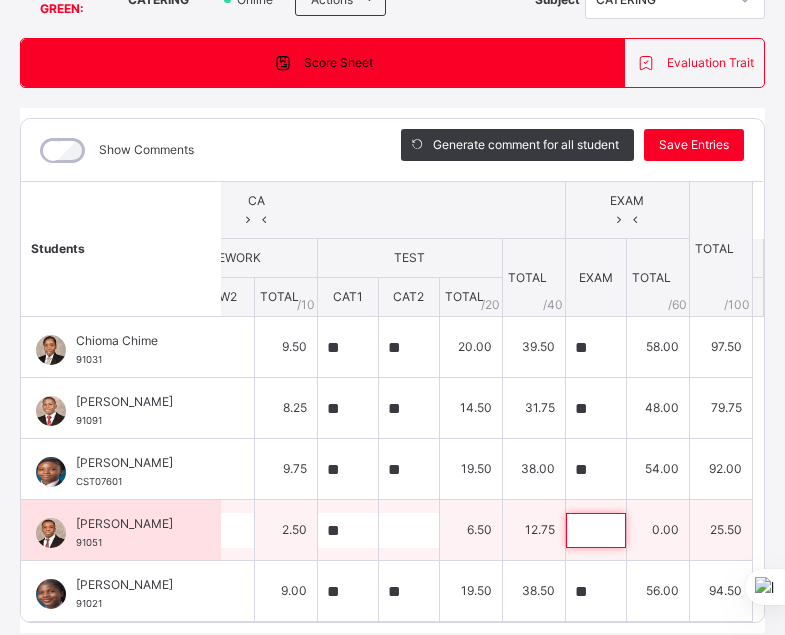 click at bounding box center (596, 530) 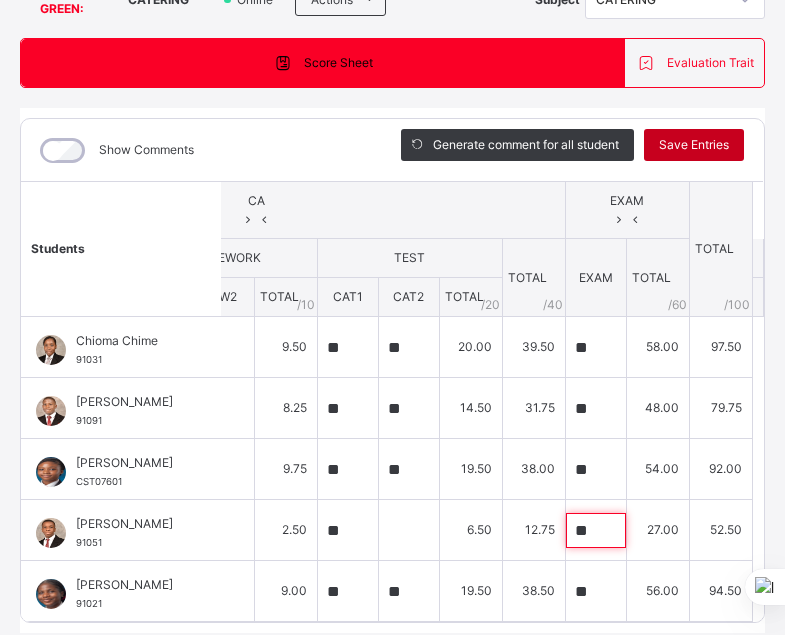 type on "**" 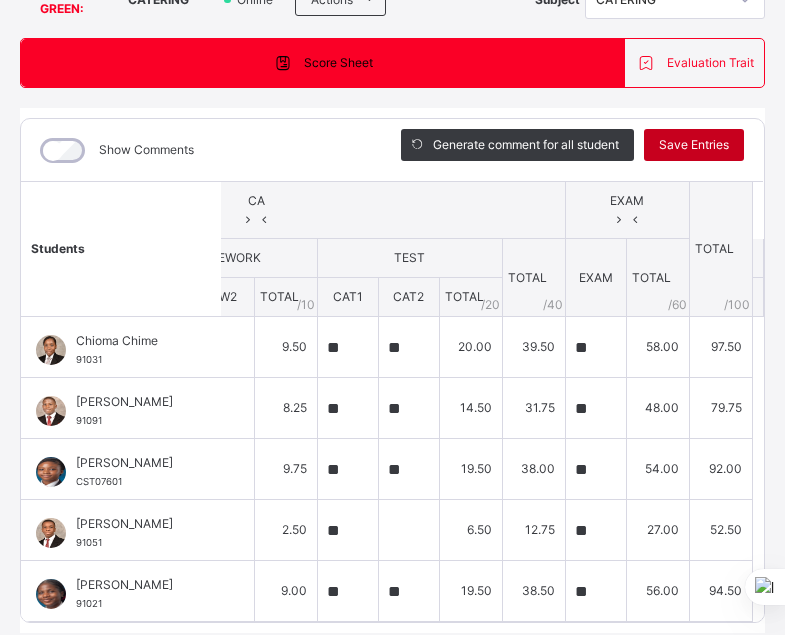 click on "Save Entries" at bounding box center (694, 145) 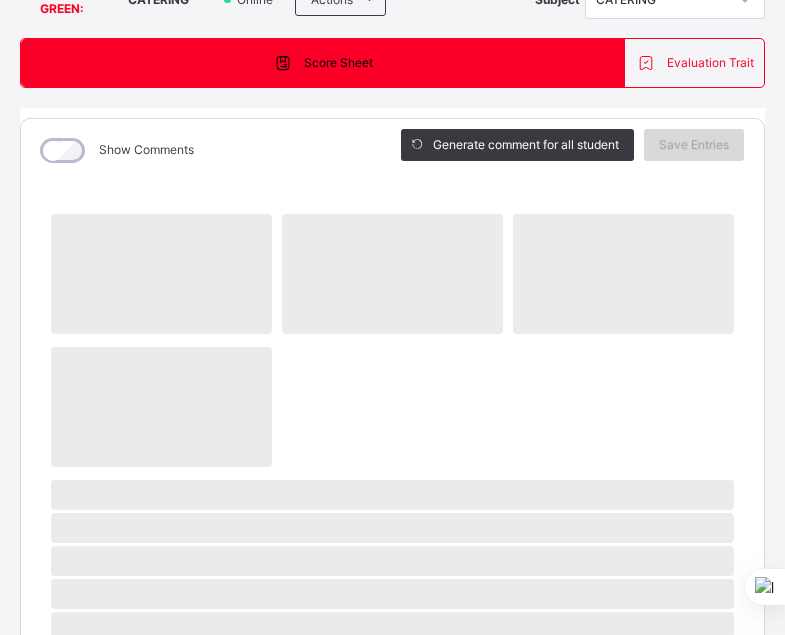 scroll, scrollTop: 175, scrollLeft: 0, axis: vertical 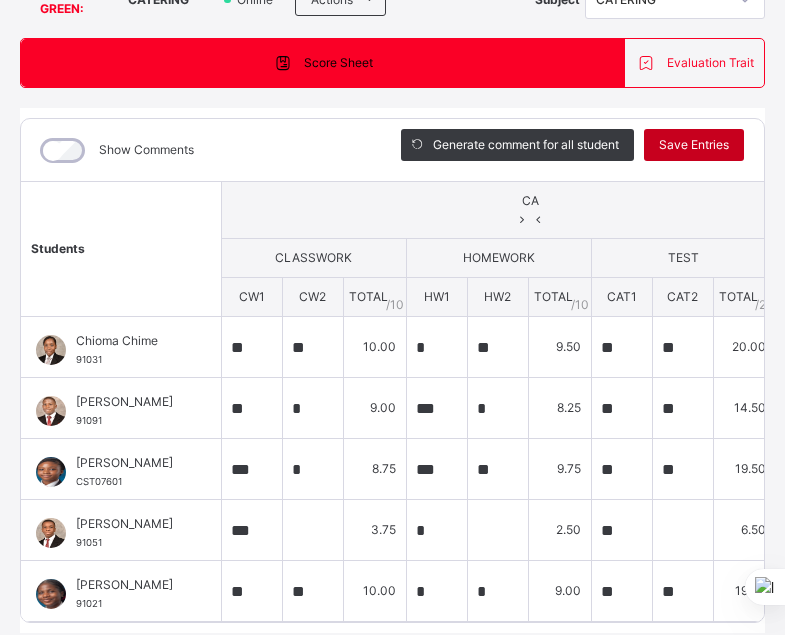 click on "Save Entries" at bounding box center [694, 145] 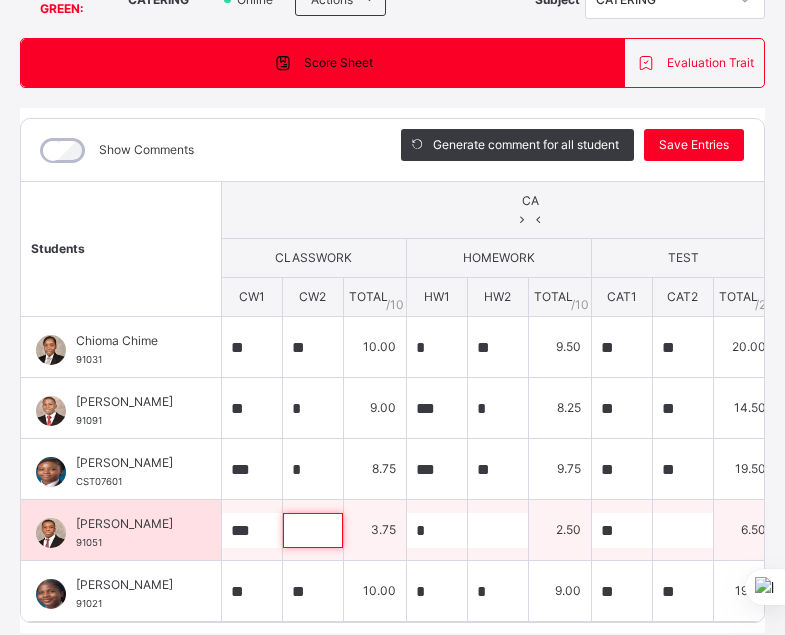 click at bounding box center (313, 530) 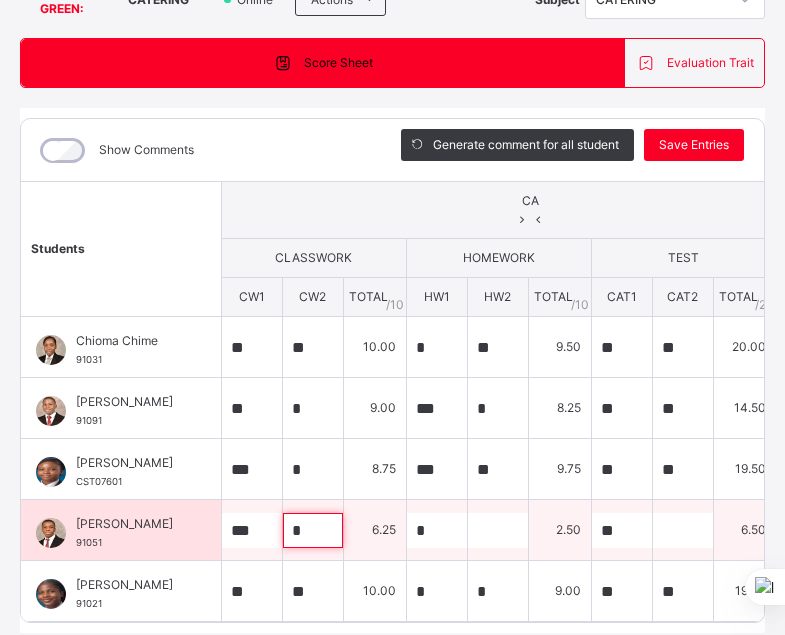 type on "*" 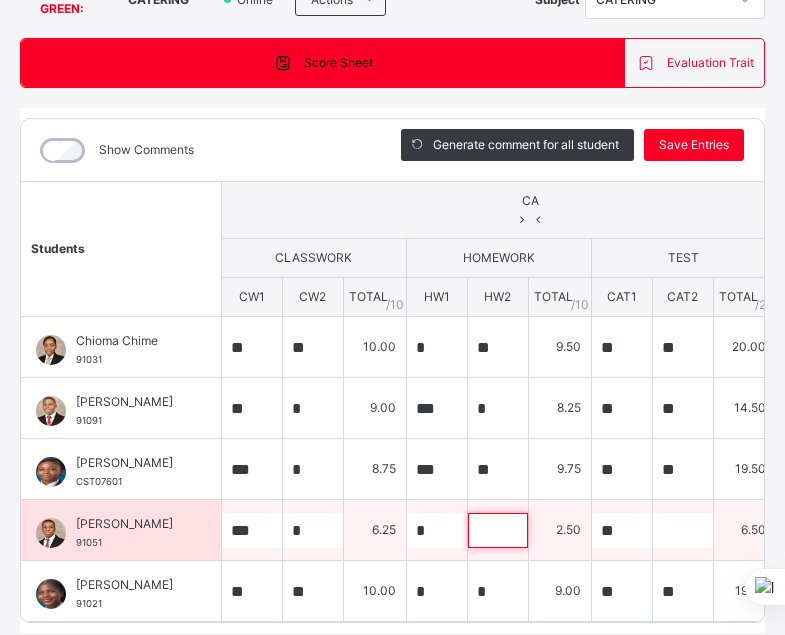 click at bounding box center (498, 530) 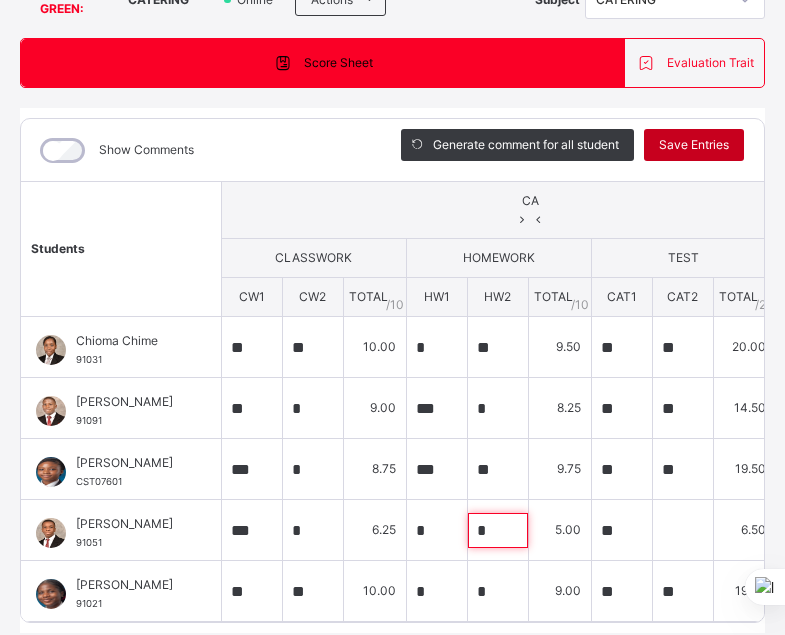 type on "*" 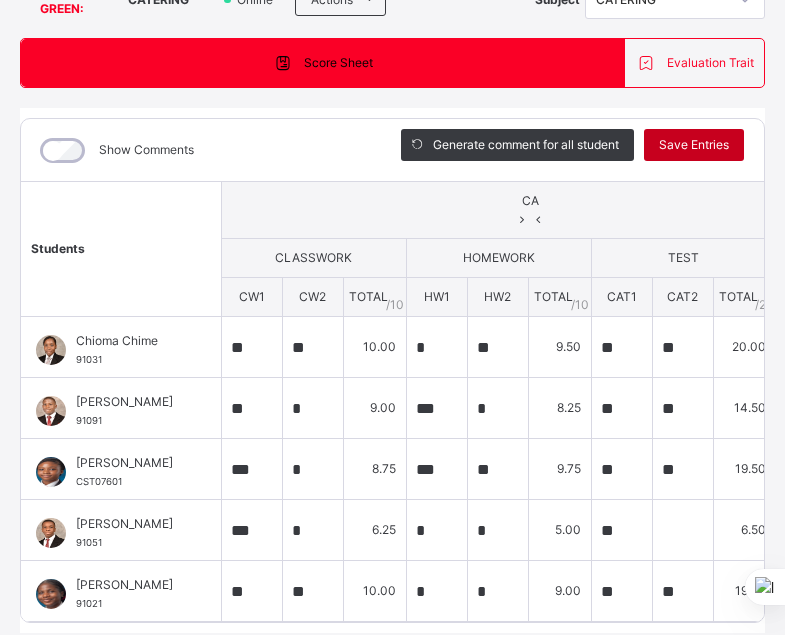 click on "Save Entries" at bounding box center [694, 145] 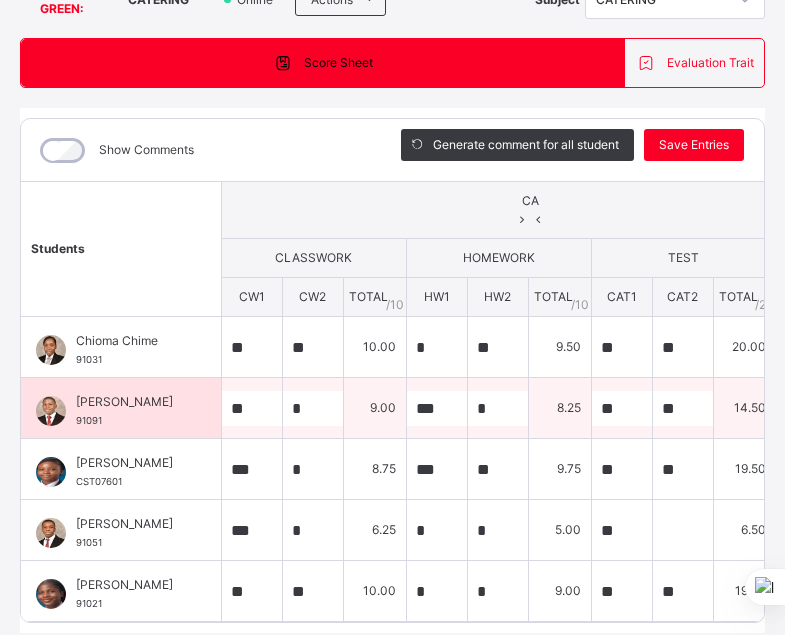scroll, scrollTop: 251, scrollLeft: 0, axis: vertical 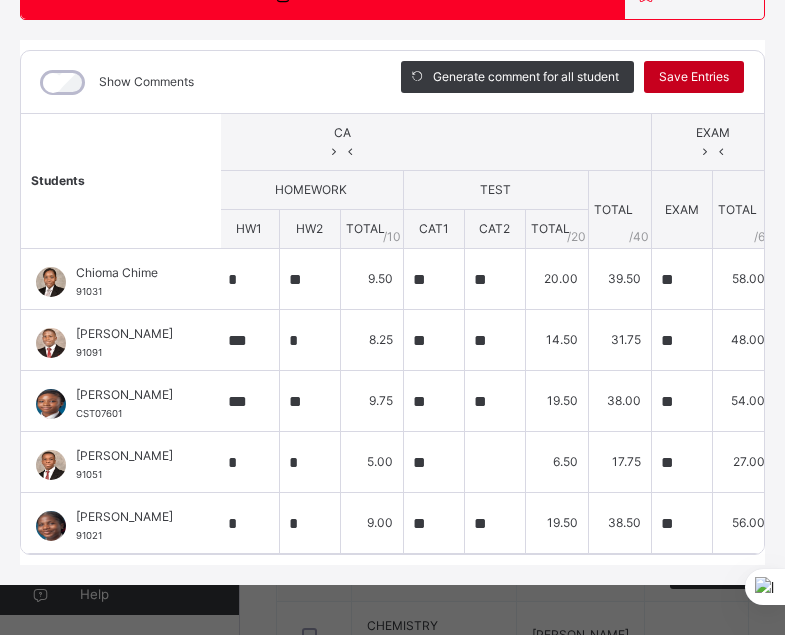 click on "Save Entries" at bounding box center (694, 77) 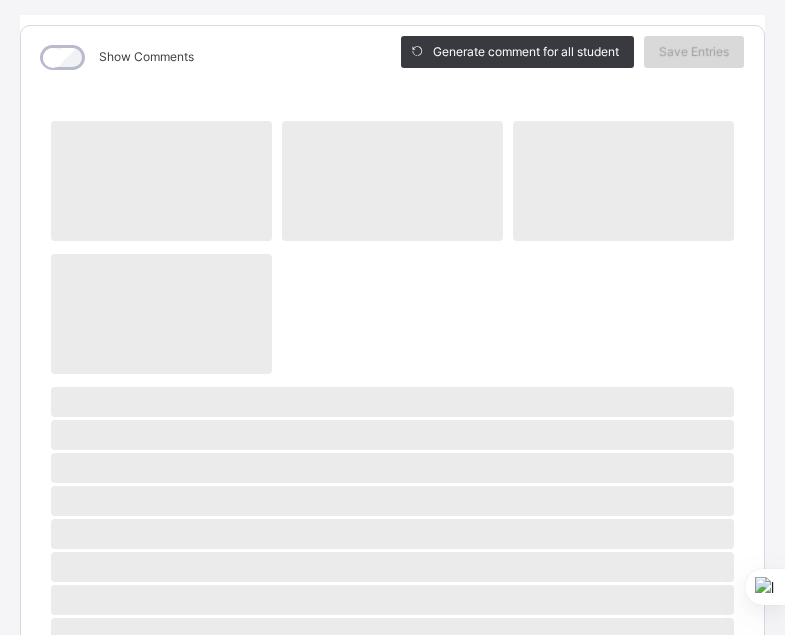 scroll, scrollTop: 251, scrollLeft: 0, axis: vertical 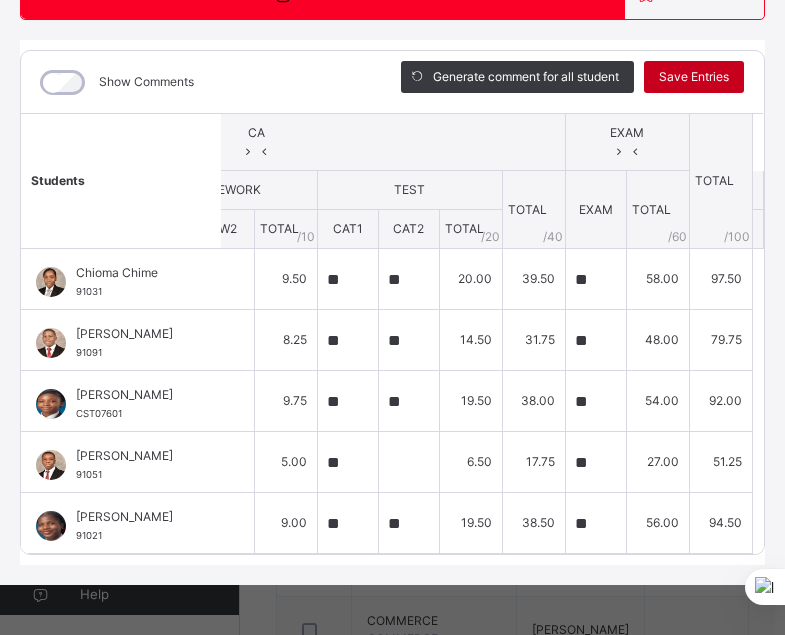 click on "Save Entries" at bounding box center [694, 77] 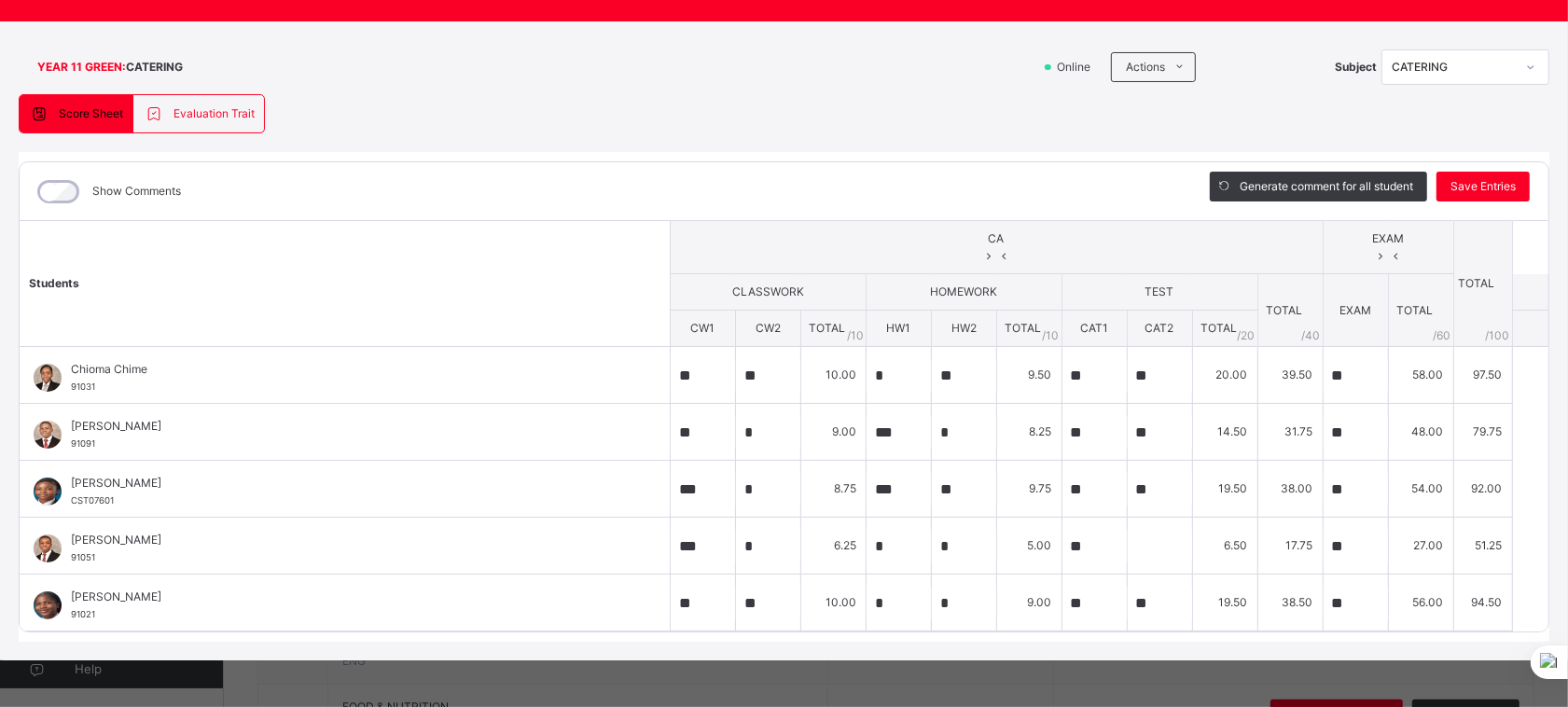 scroll, scrollTop: 84, scrollLeft: 0, axis: vertical 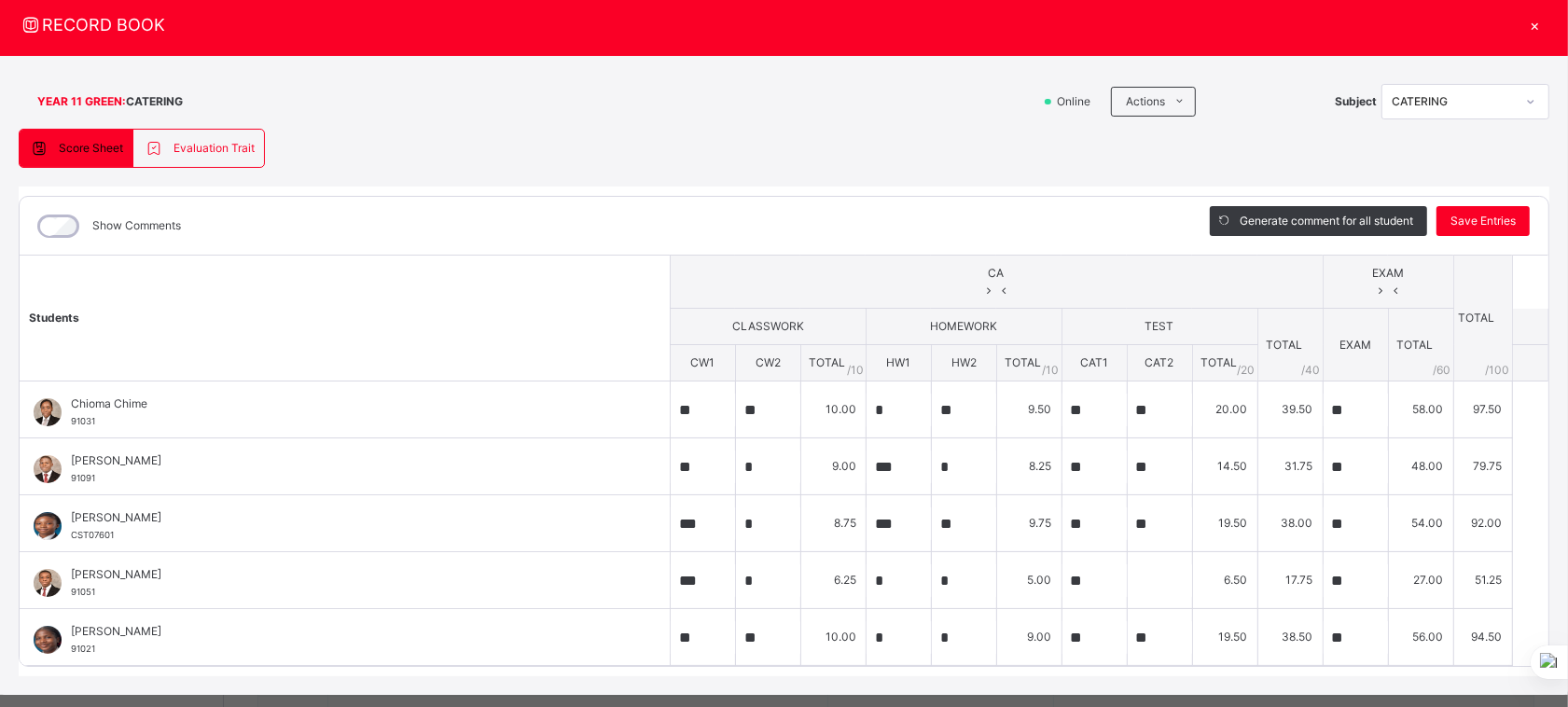 click on "×" at bounding box center [1535, 24] 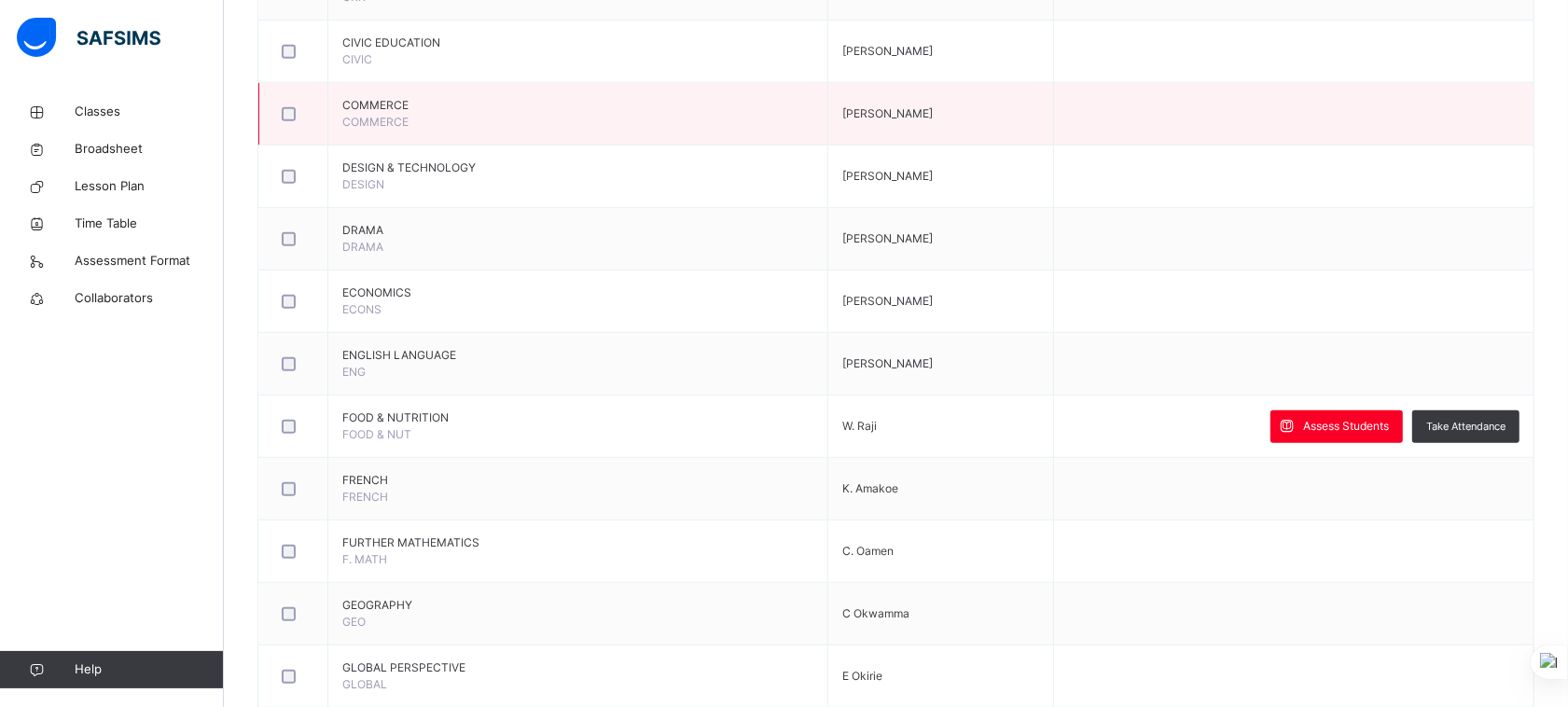 scroll, scrollTop: 891, scrollLeft: 0, axis: vertical 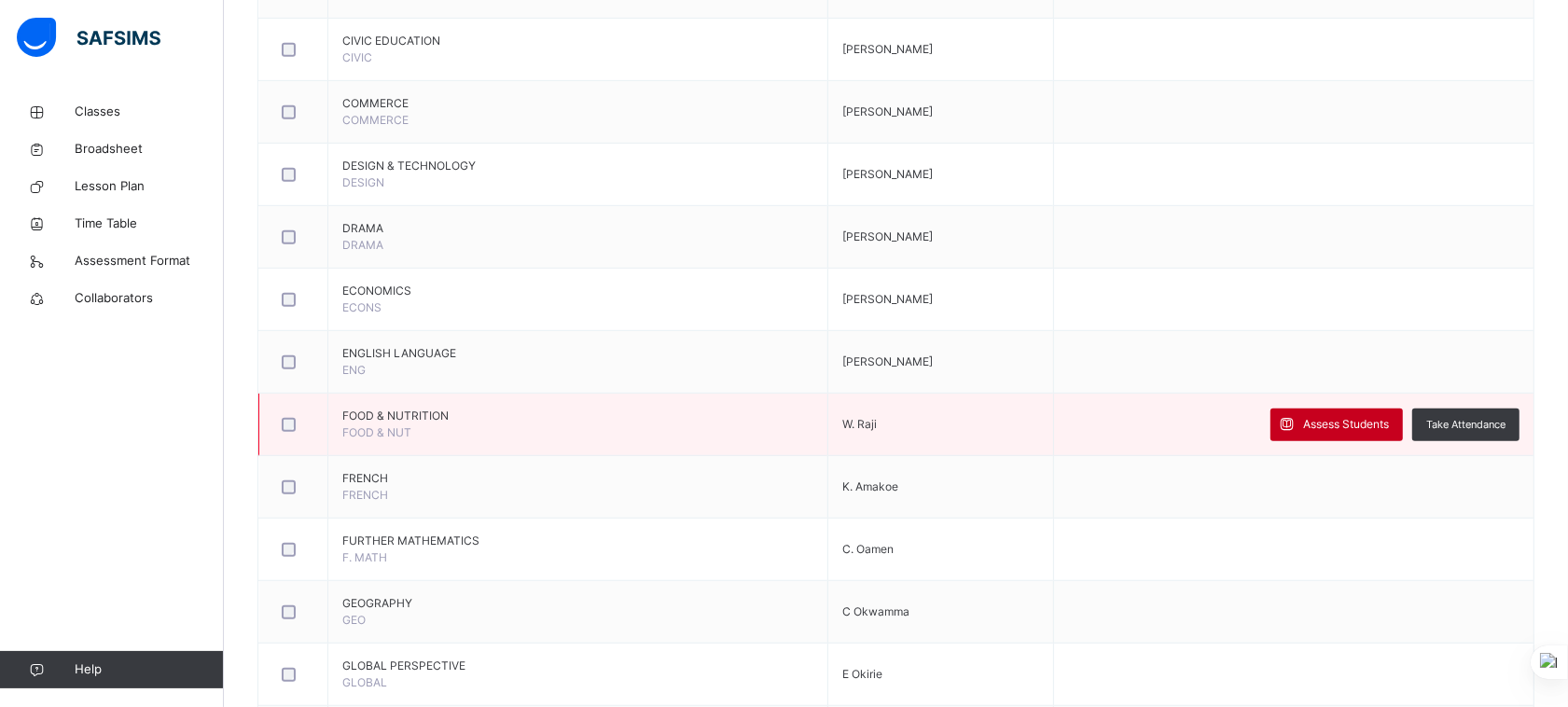 click on "Assess Students" at bounding box center (1346, 424) 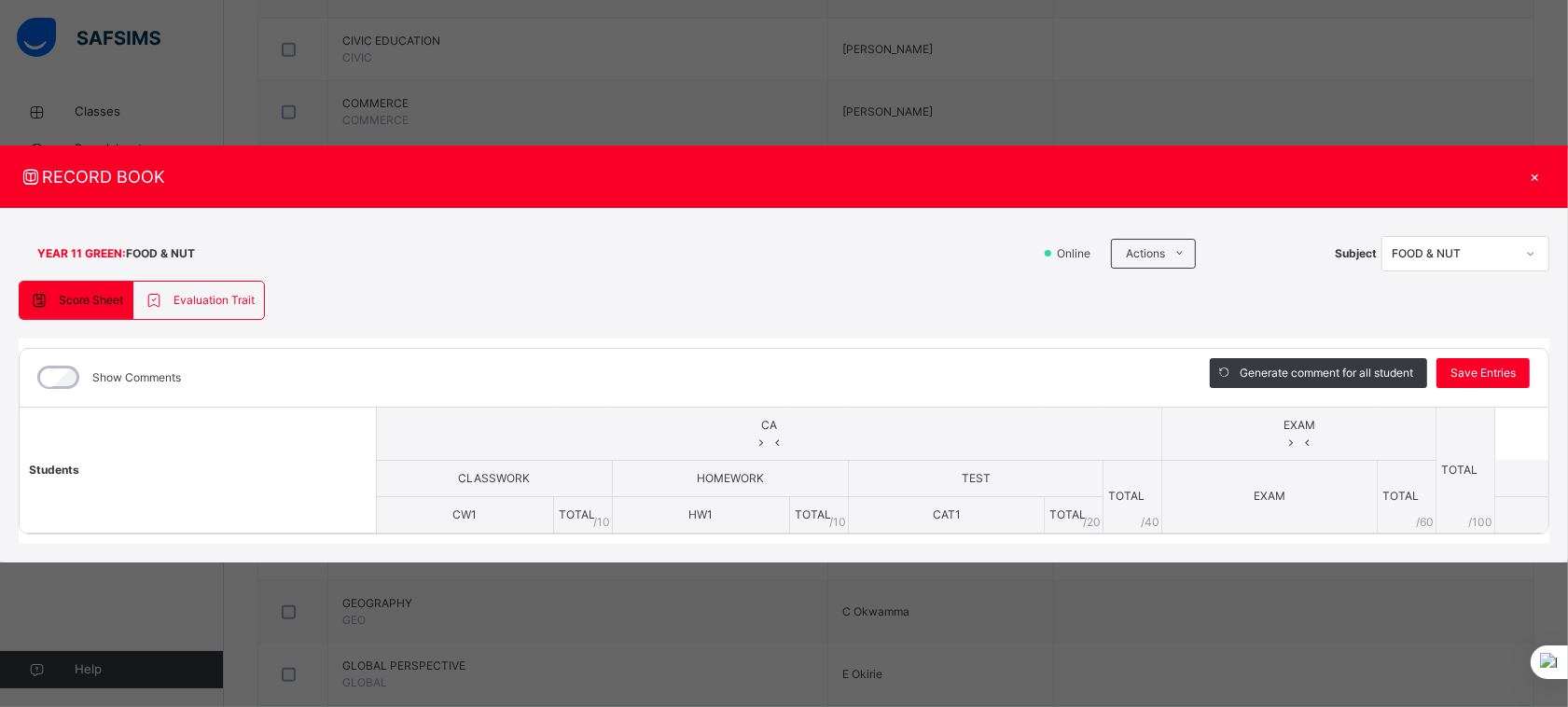 scroll, scrollTop: 0, scrollLeft: 0, axis: both 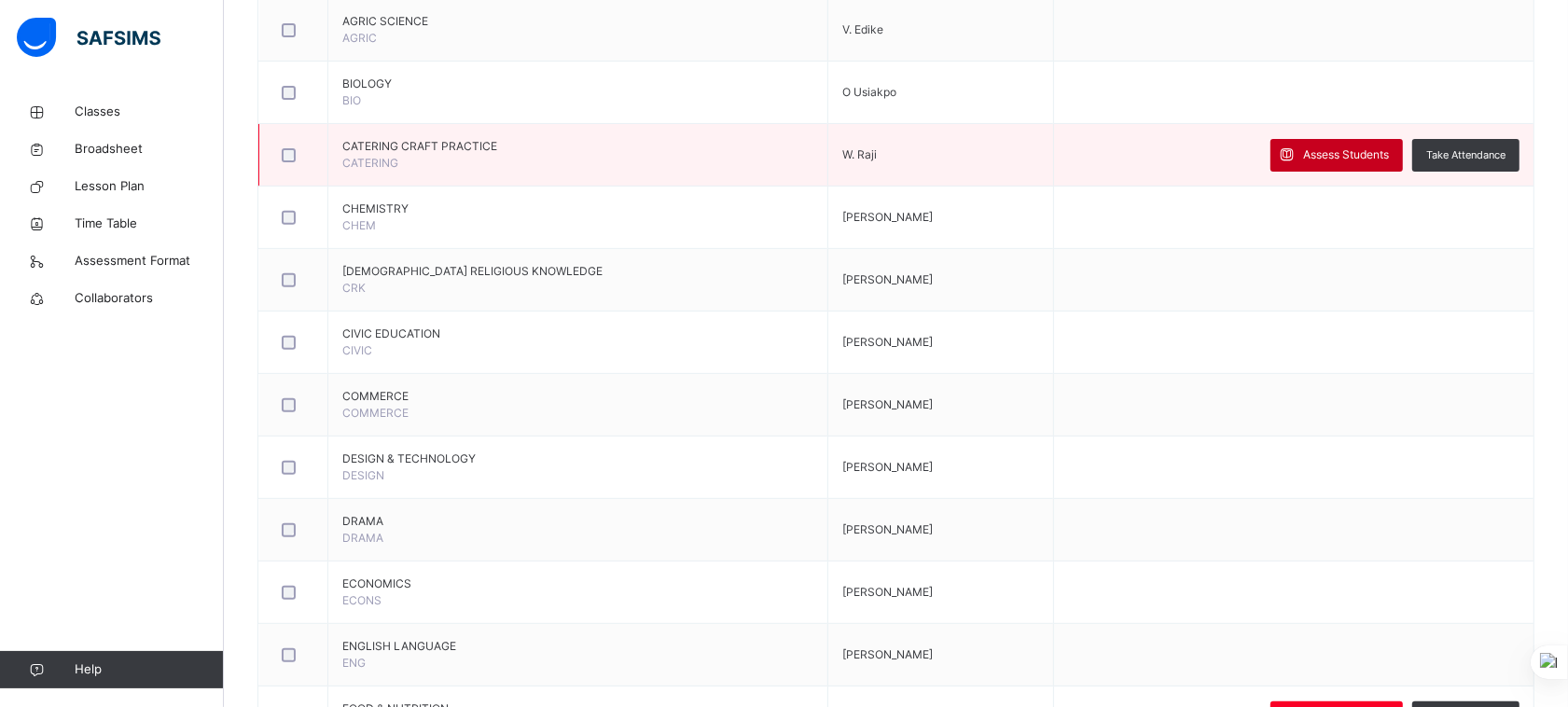 click on "Assess Students" at bounding box center (1346, 155) 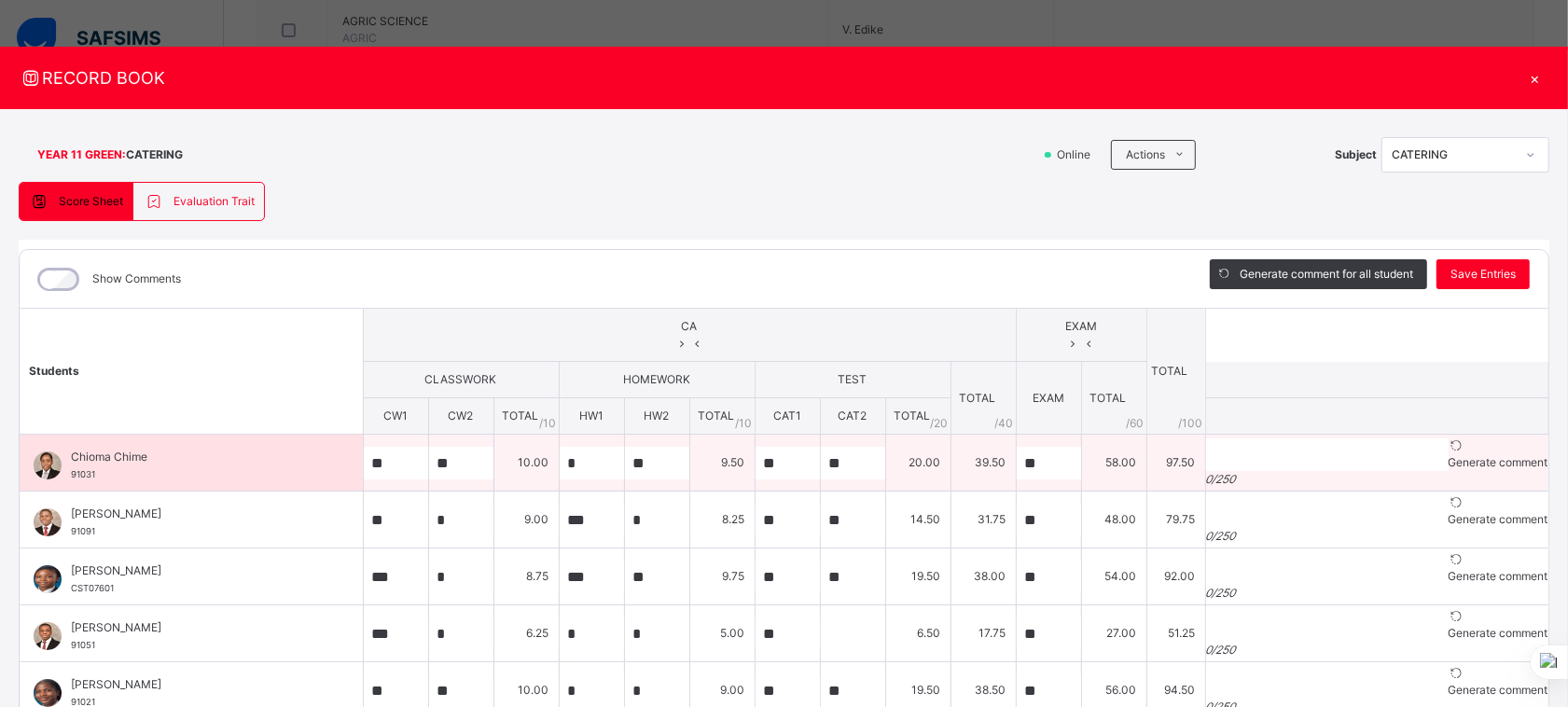 scroll, scrollTop: 101, scrollLeft: 0, axis: vertical 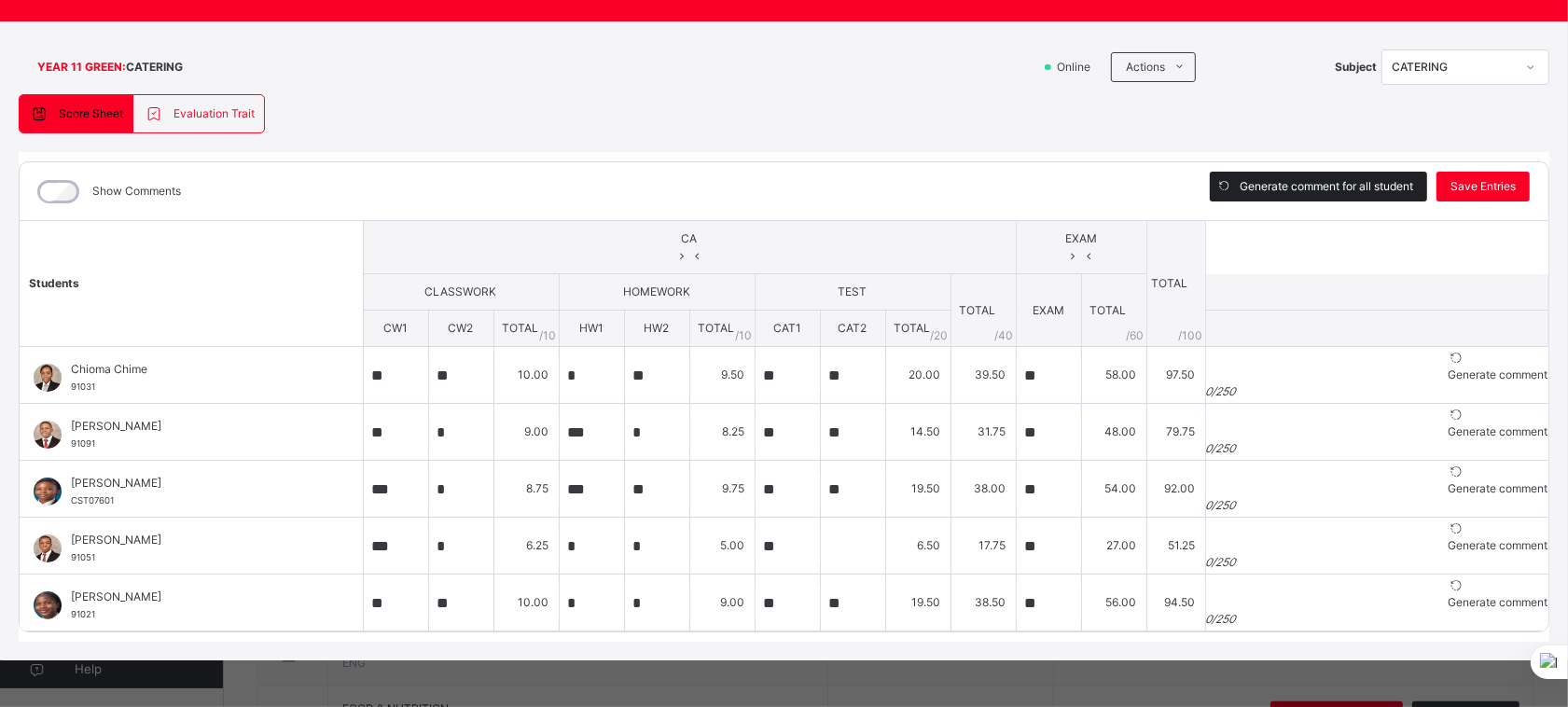 click on "Generate comment for all student" at bounding box center [1326, 187] 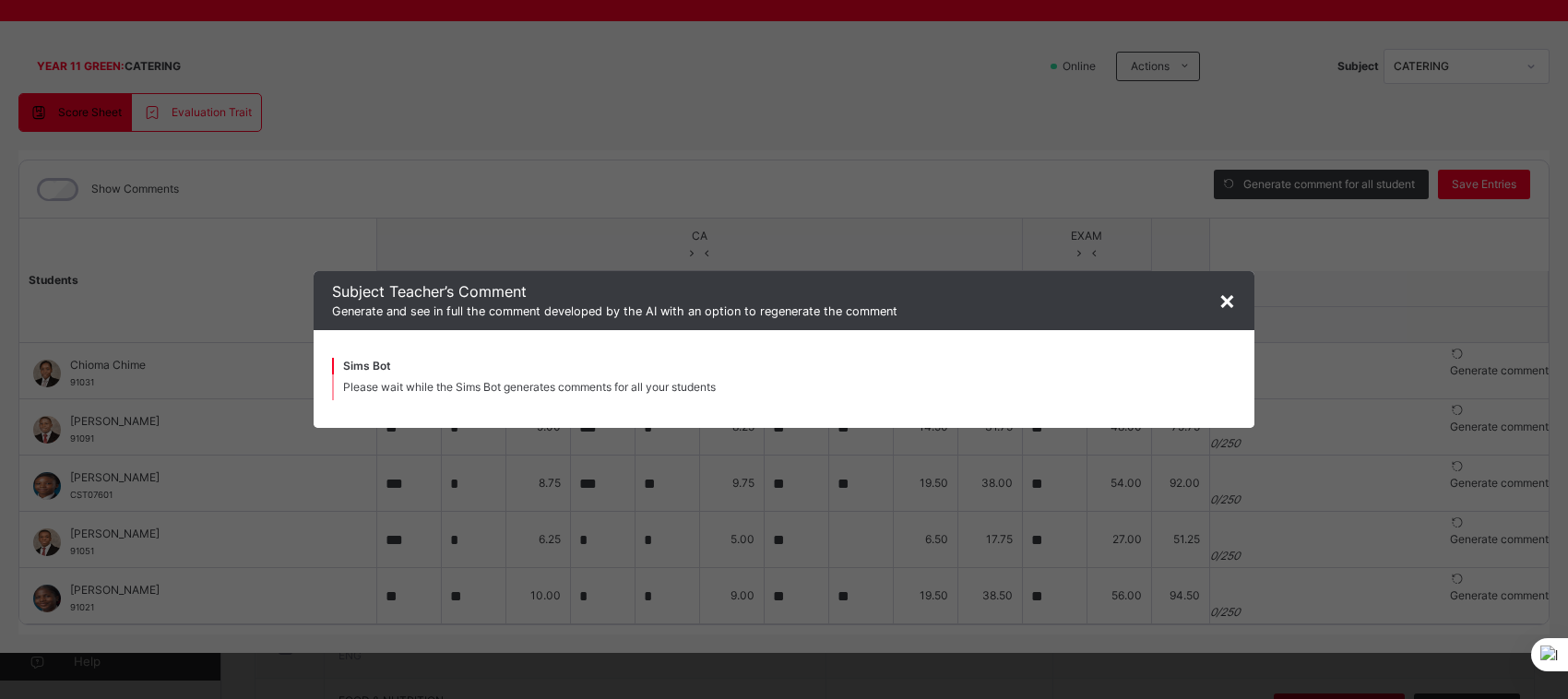 click on "×" at bounding box center [1227, 300] 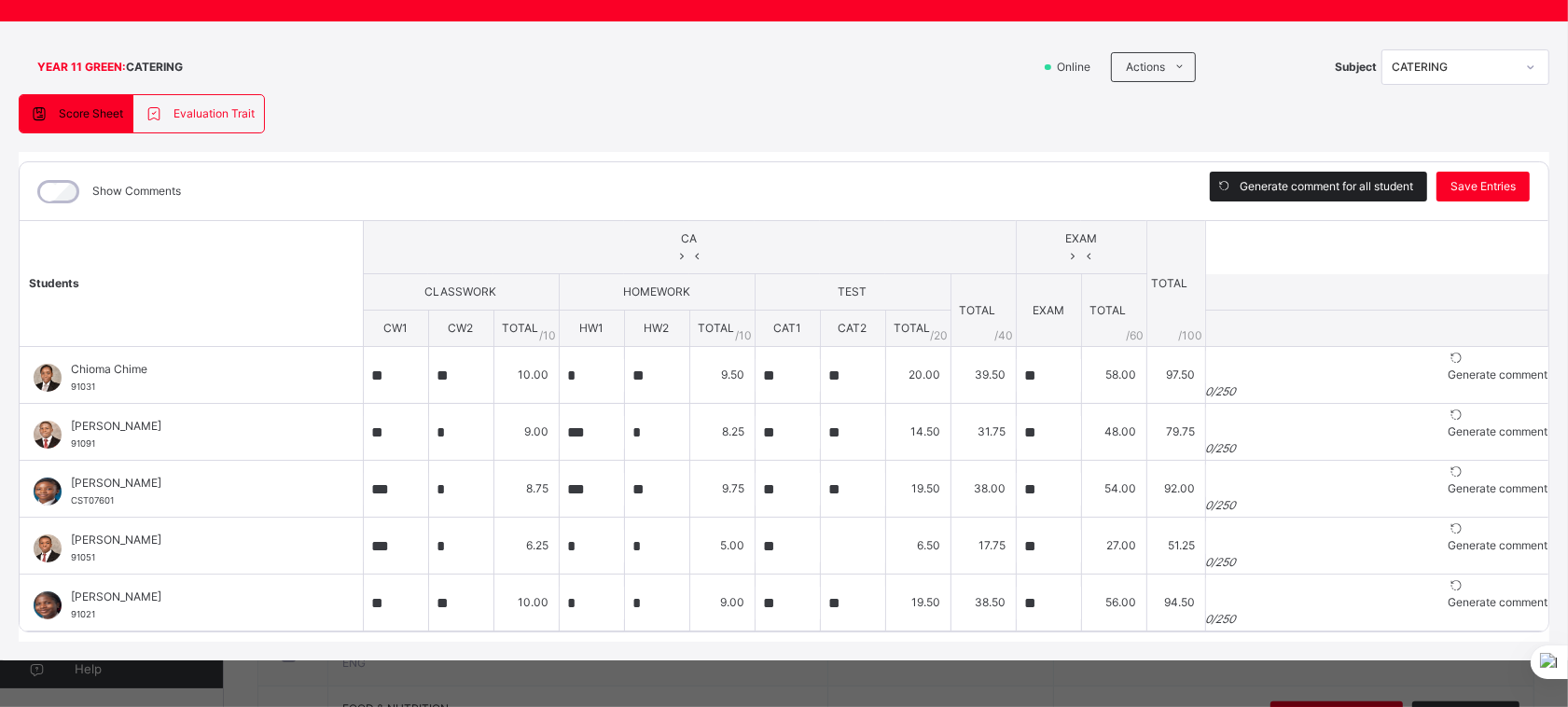 click on "Generate comment for all student" at bounding box center [1326, 187] 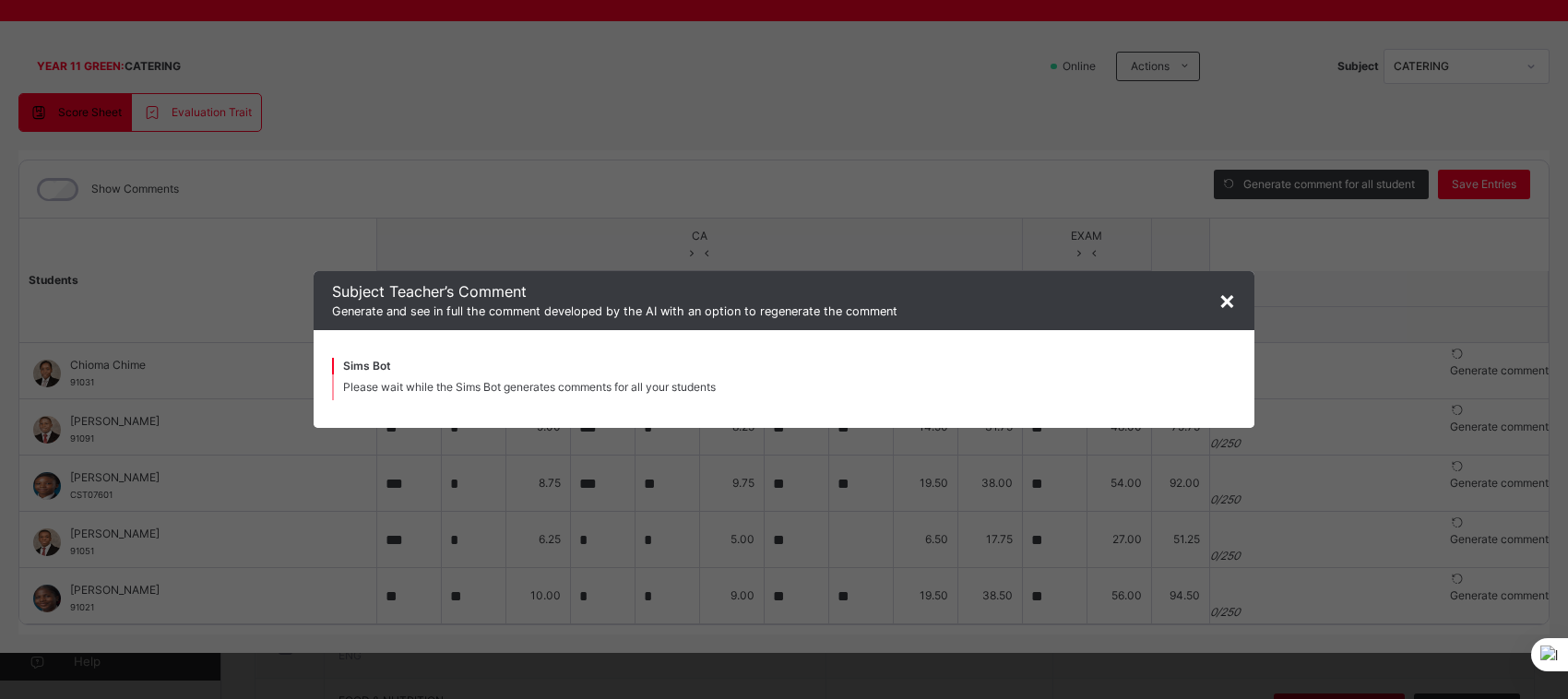 type on "**********" 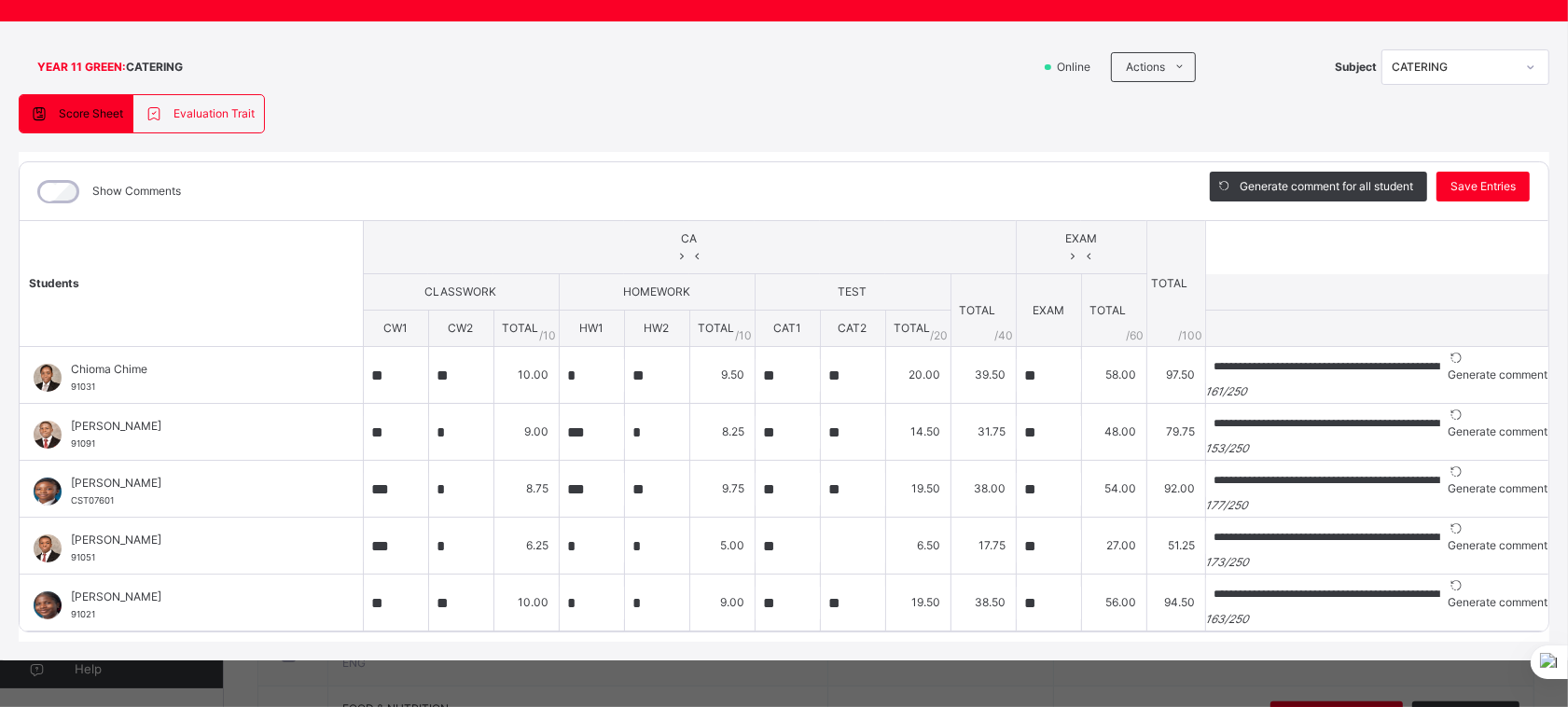 type on "**********" 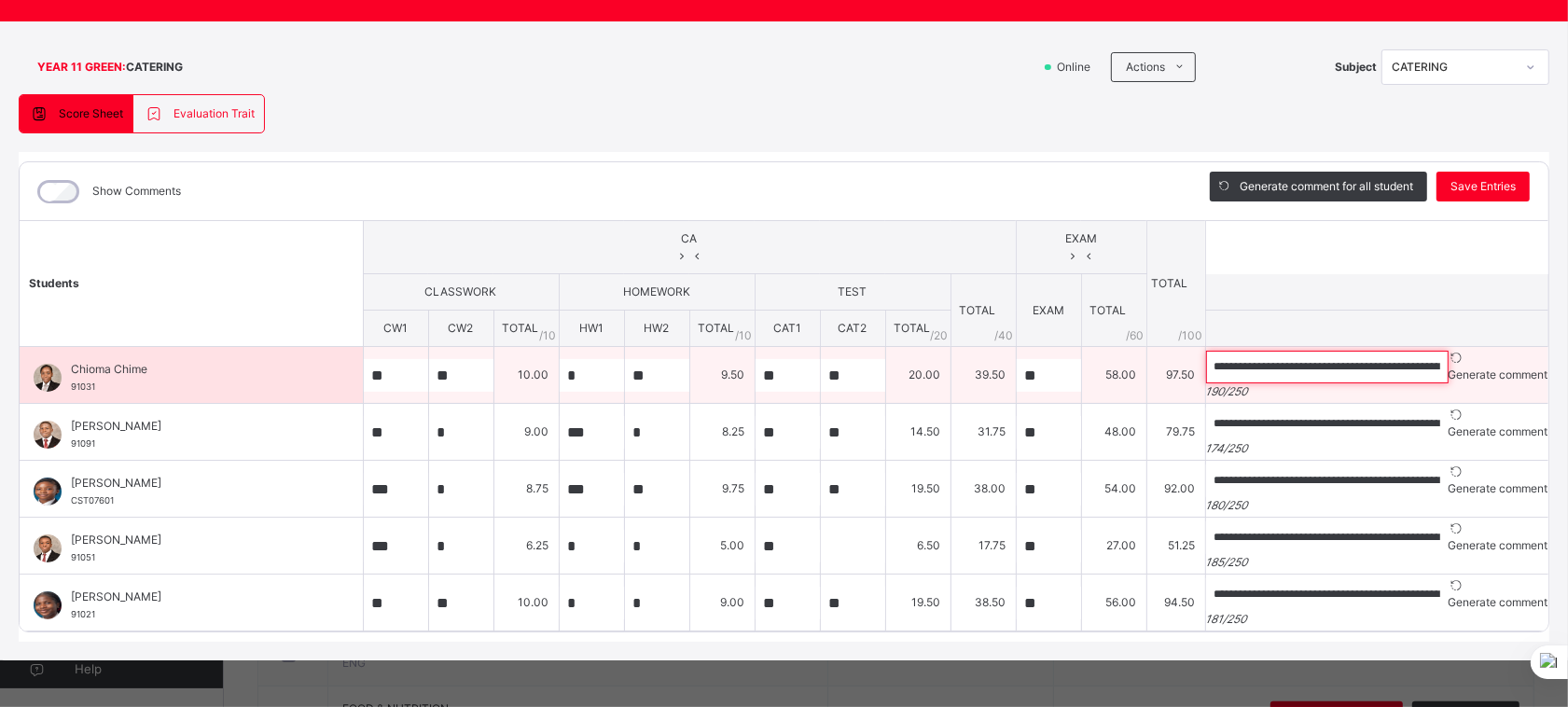 click on "**********" at bounding box center (1327, 367) 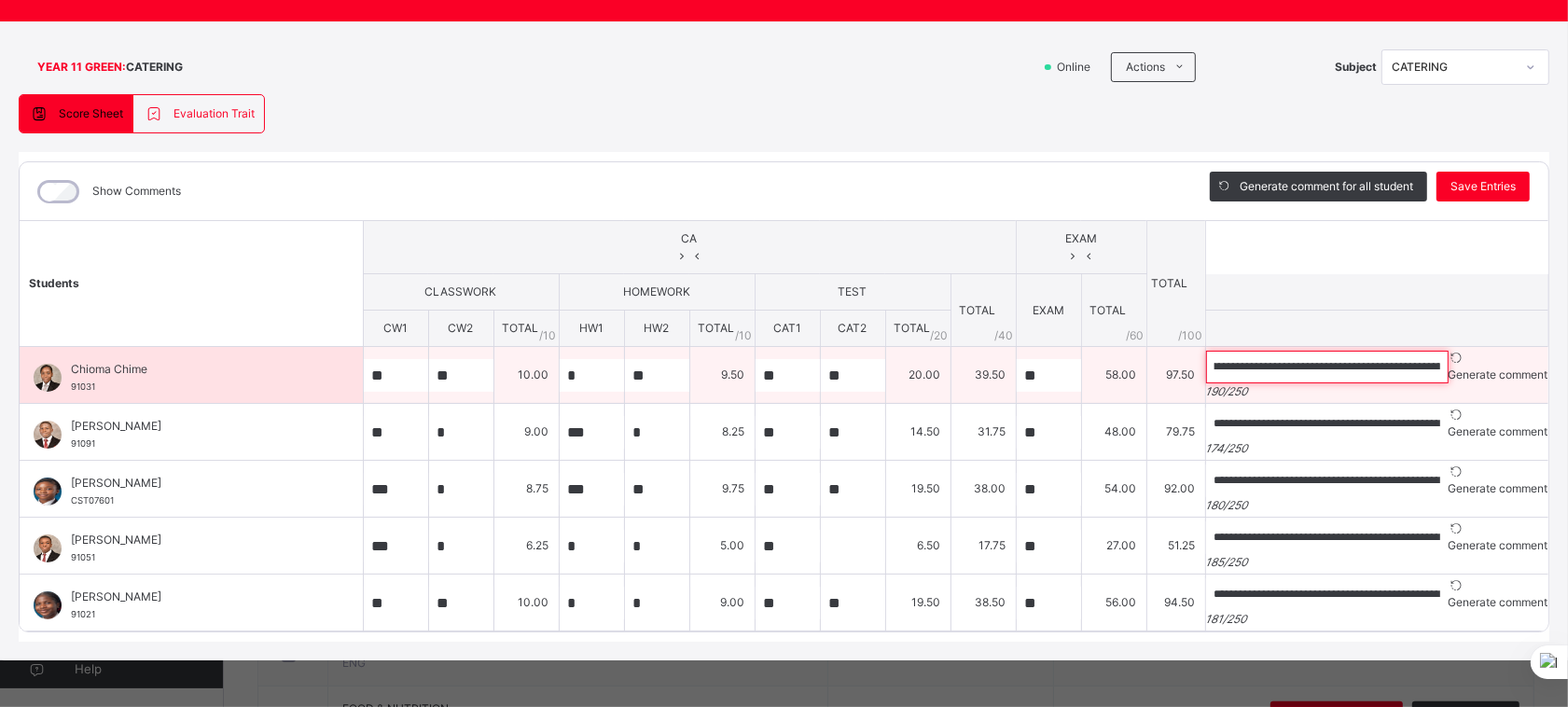 scroll, scrollTop: 0, scrollLeft: 81, axis: horizontal 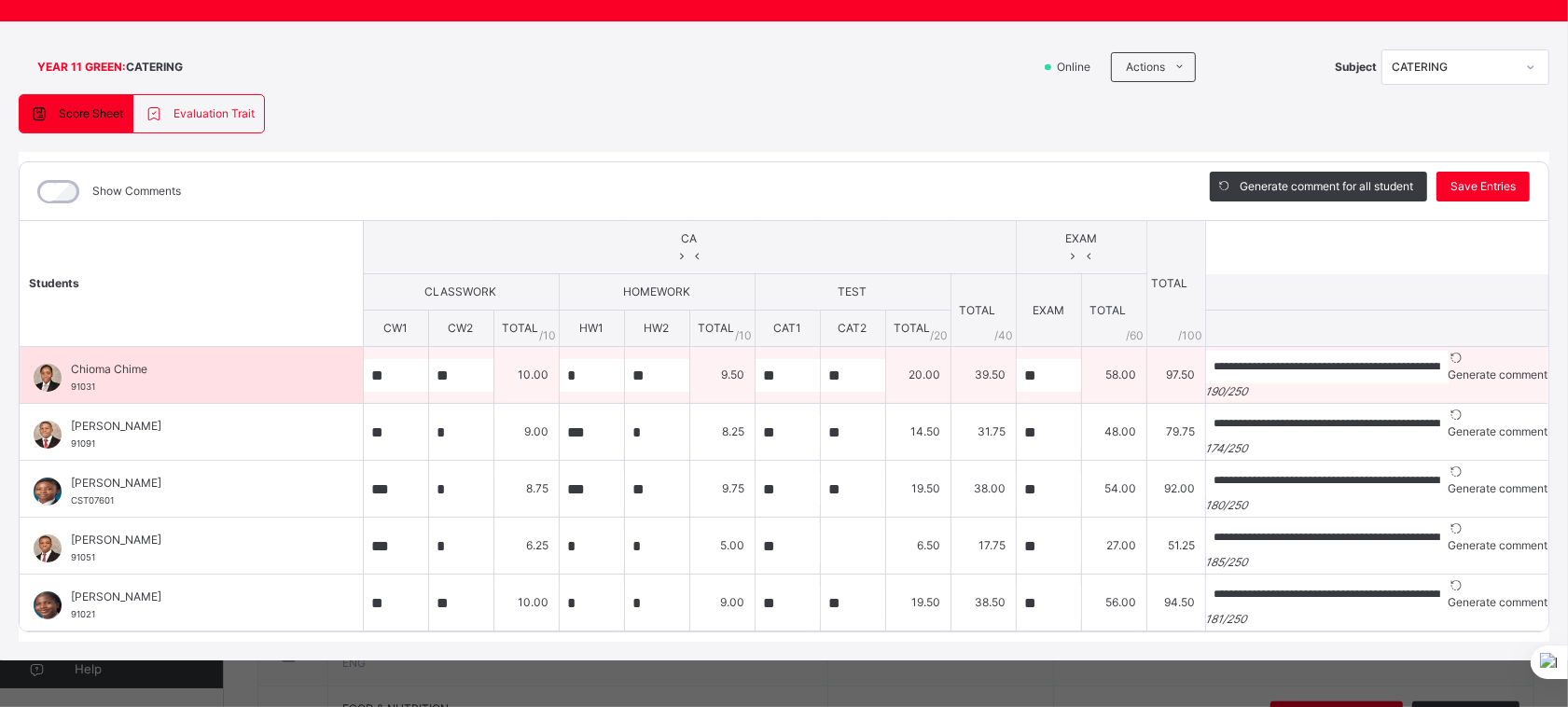 click at bounding box center (1498, 358) 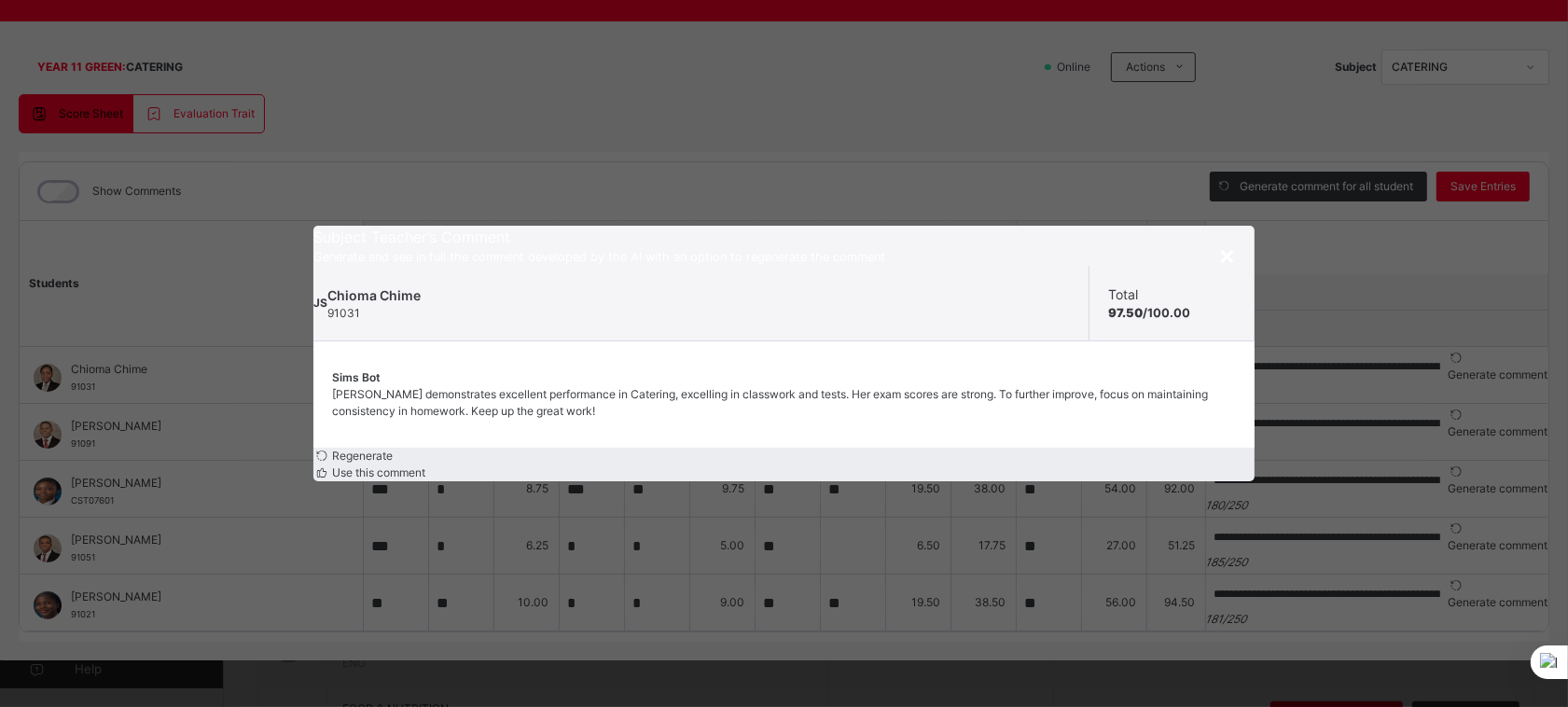 click on "×" at bounding box center [1227, 255] 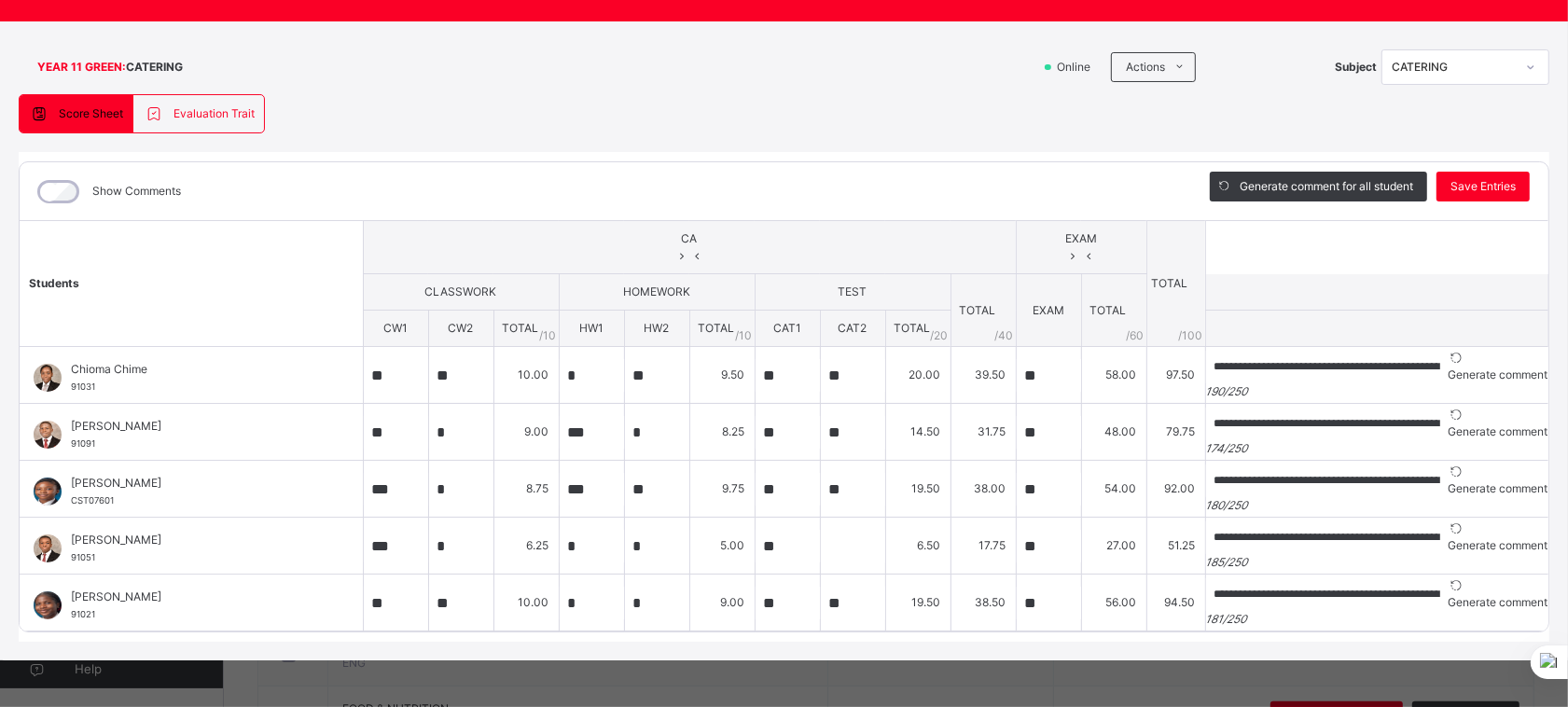 scroll, scrollTop: 662, scrollLeft: 0, axis: vertical 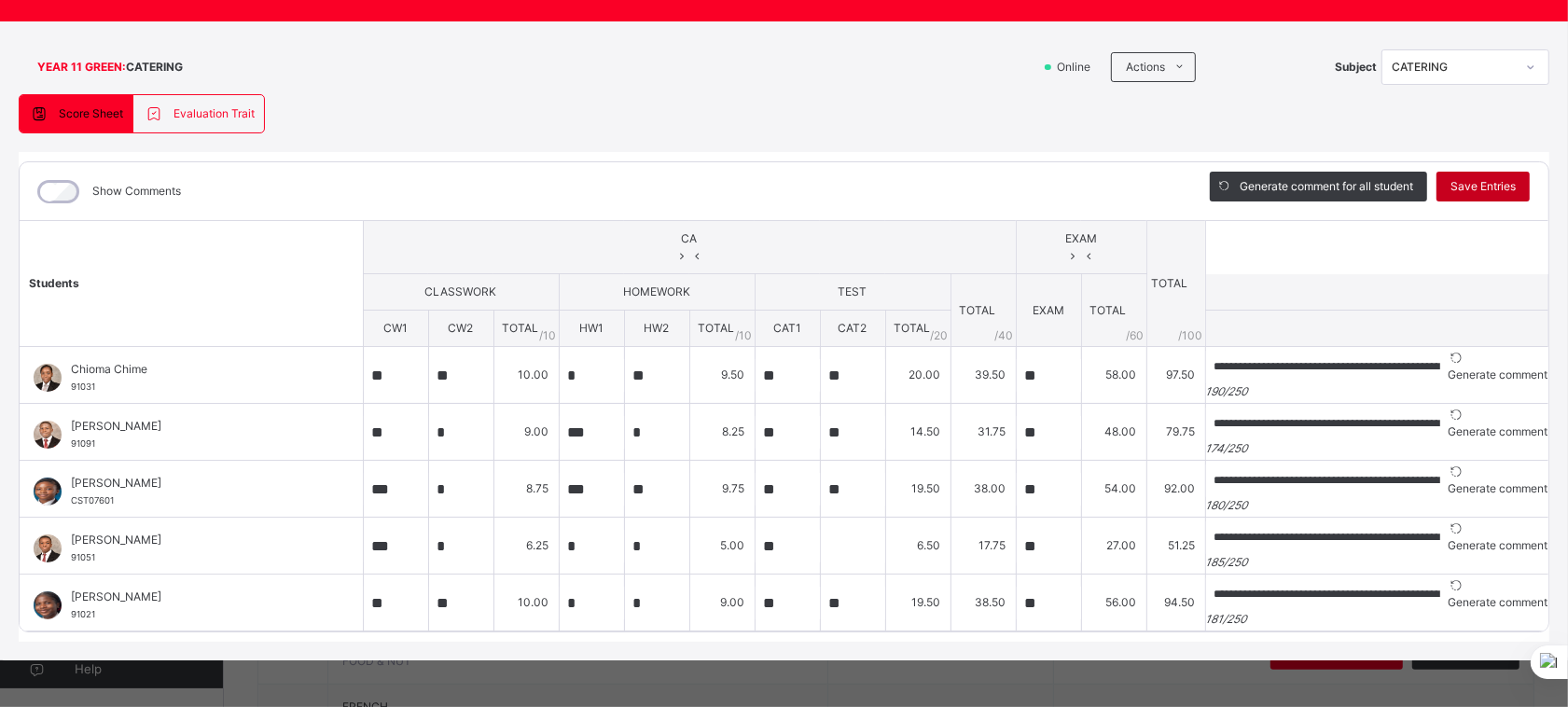 click on "Save Entries" at bounding box center (1483, 187) 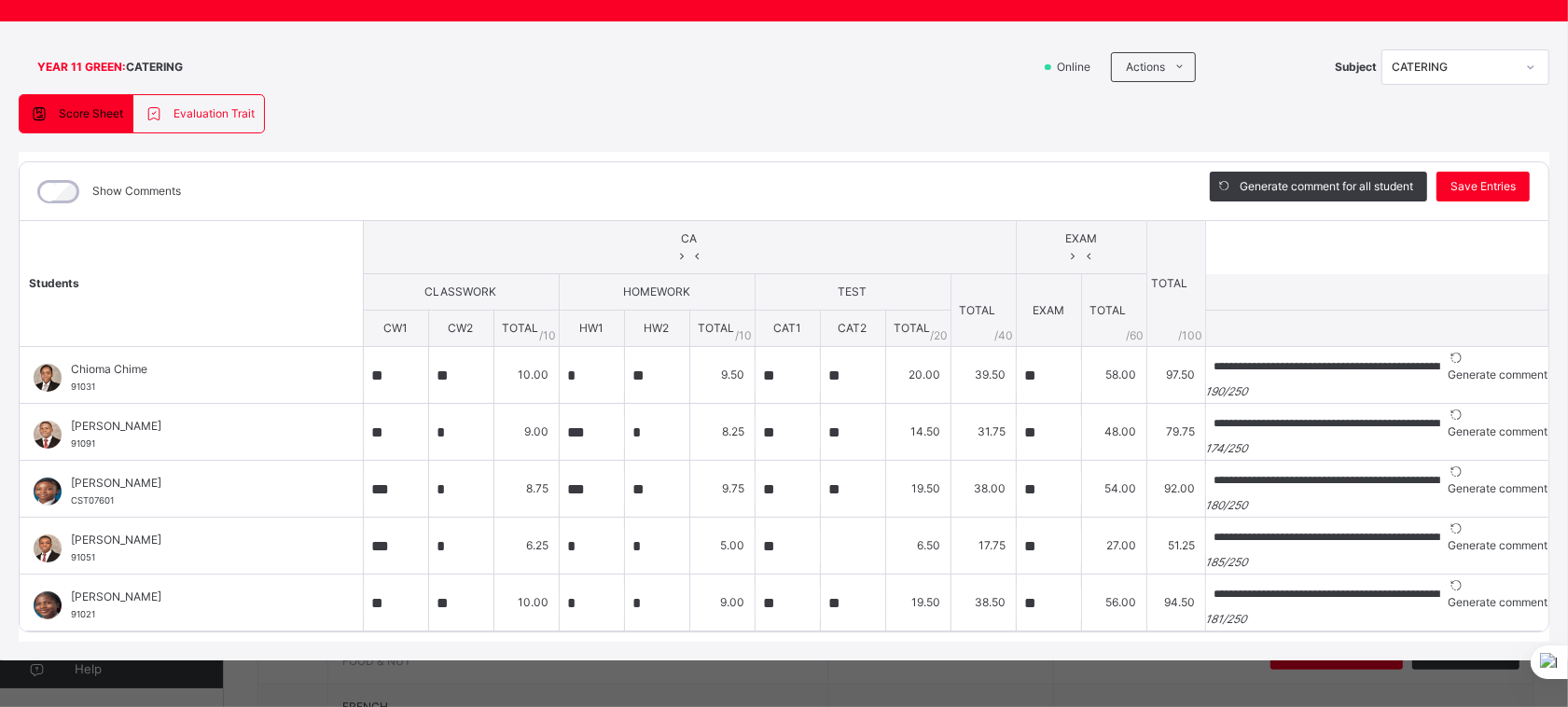 scroll, scrollTop: 0, scrollLeft: 0, axis: both 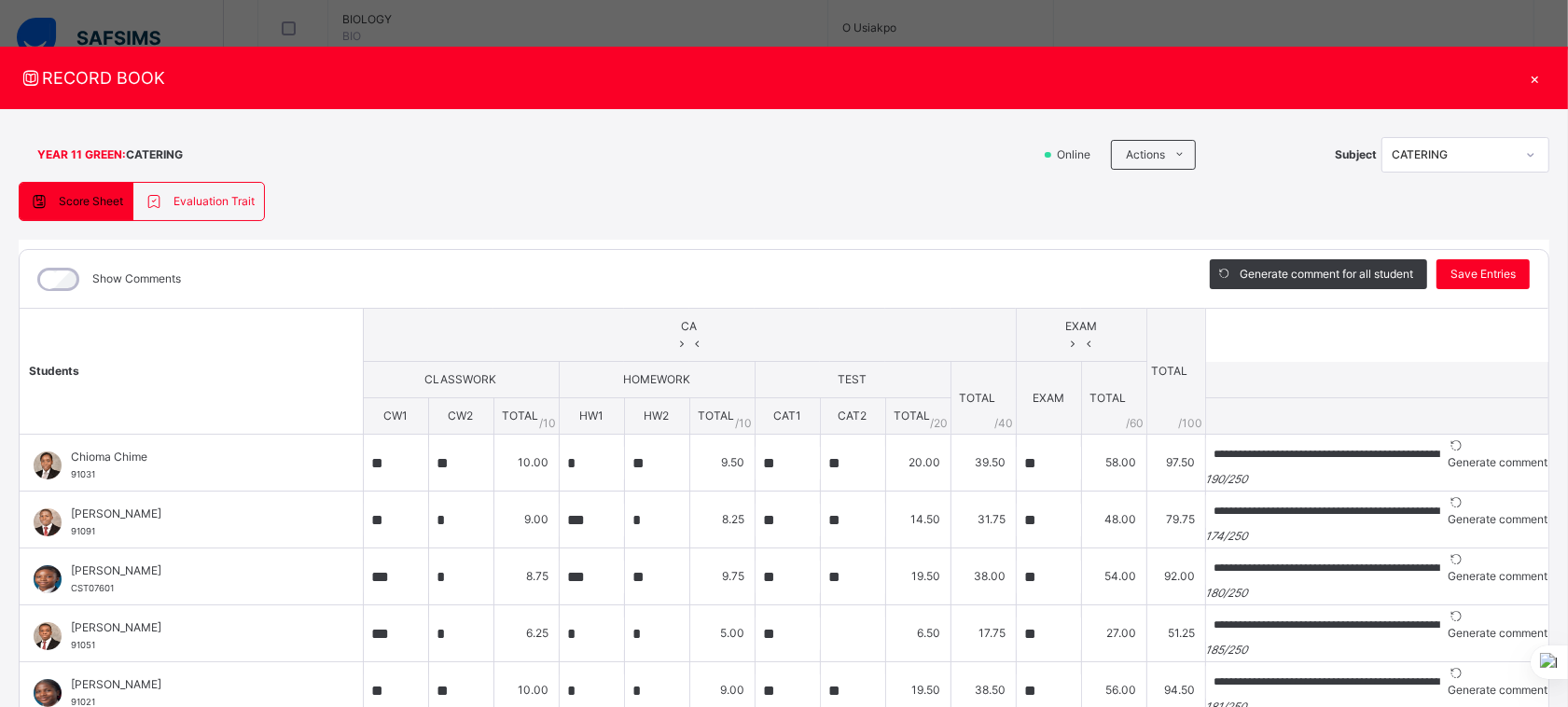 click on "×" at bounding box center (1535, 77) 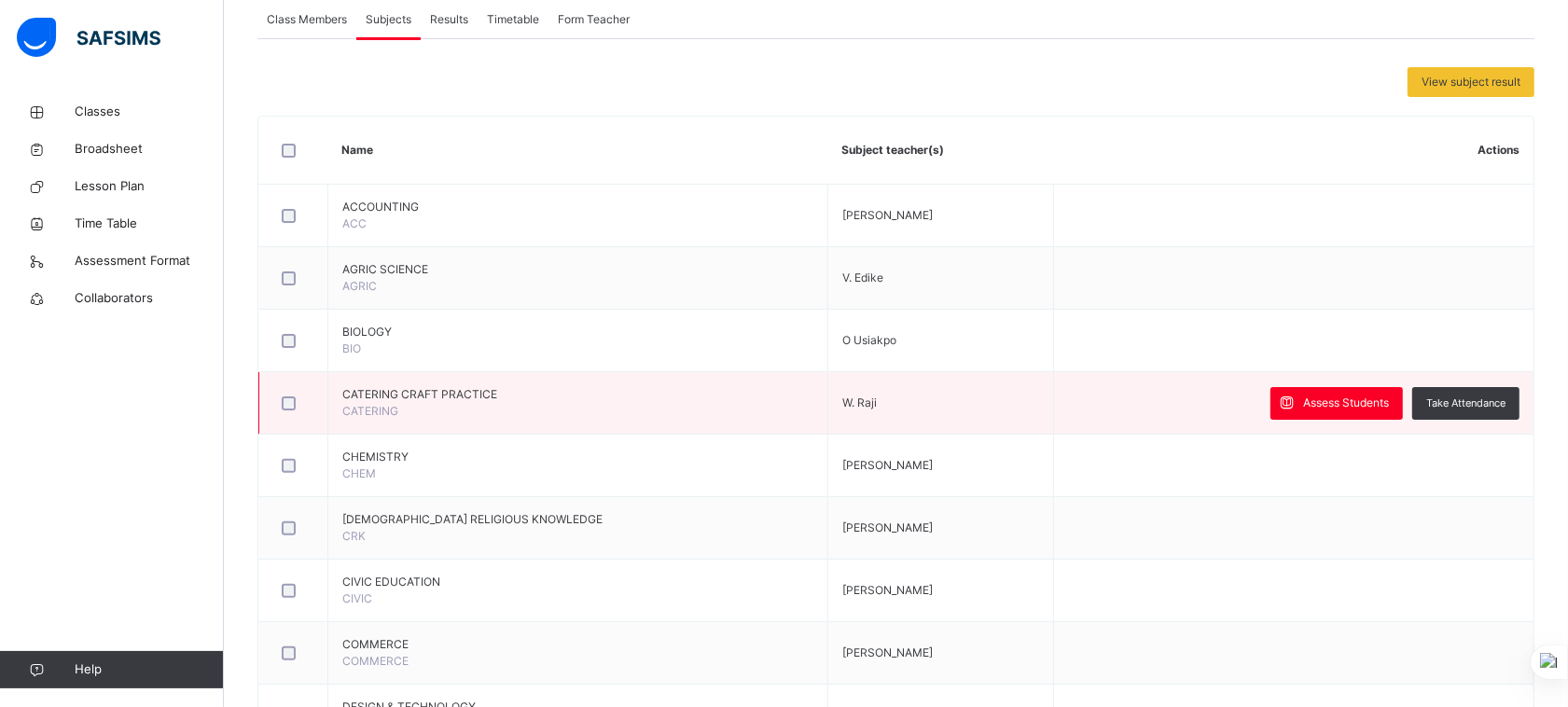 scroll, scrollTop: 348, scrollLeft: 0, axis: vertical 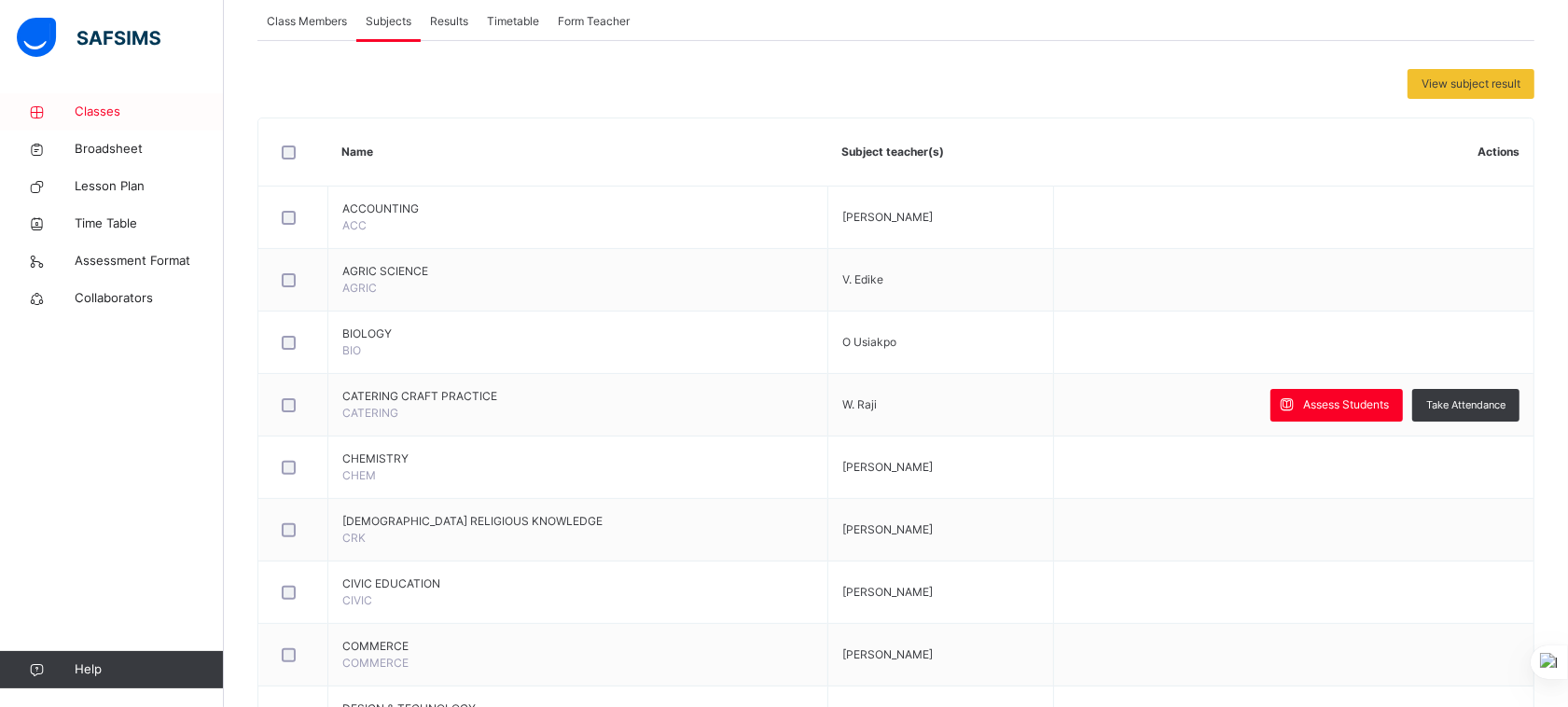 click on "Classes" at bounding box center [149, 112] 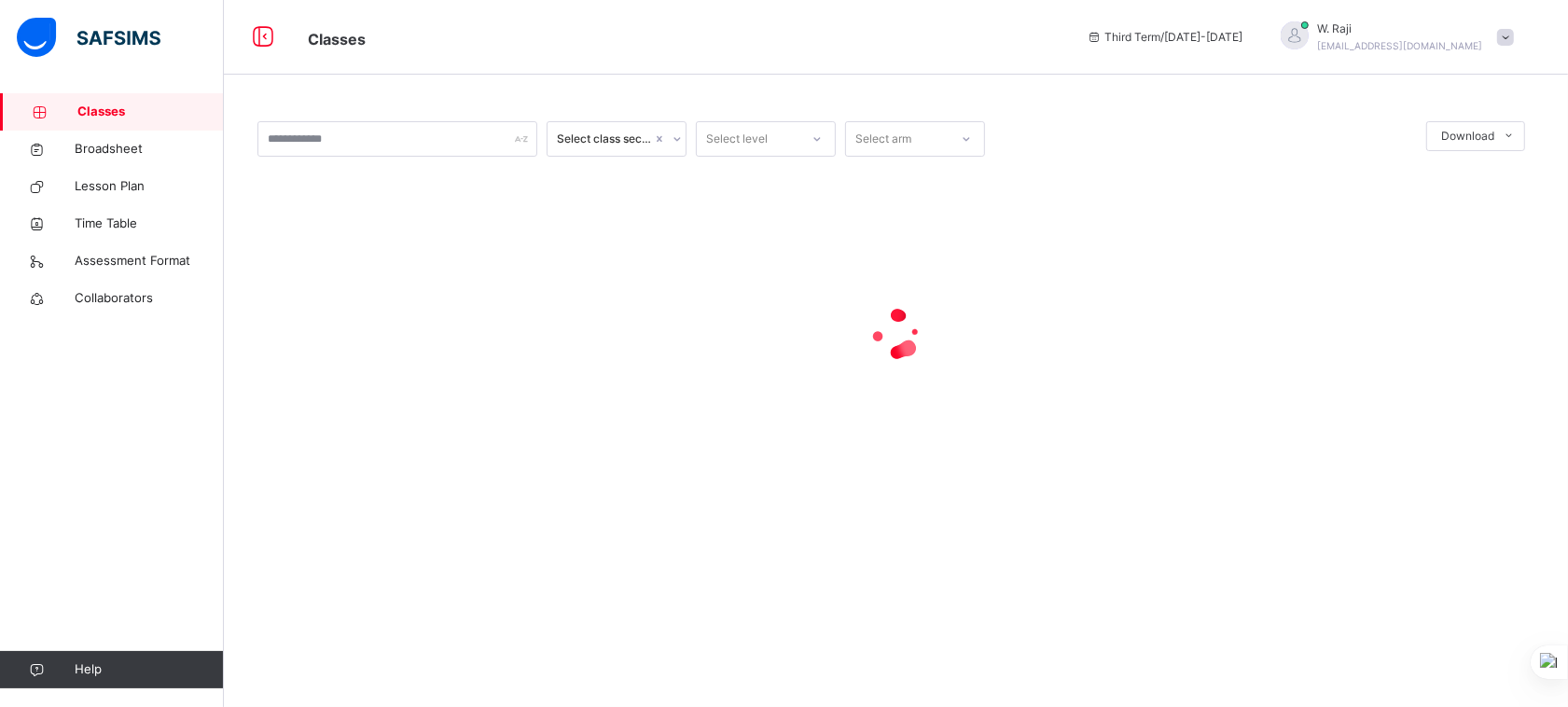 scroll, scrollTop: 0, scrollLeft: 0, axis: both 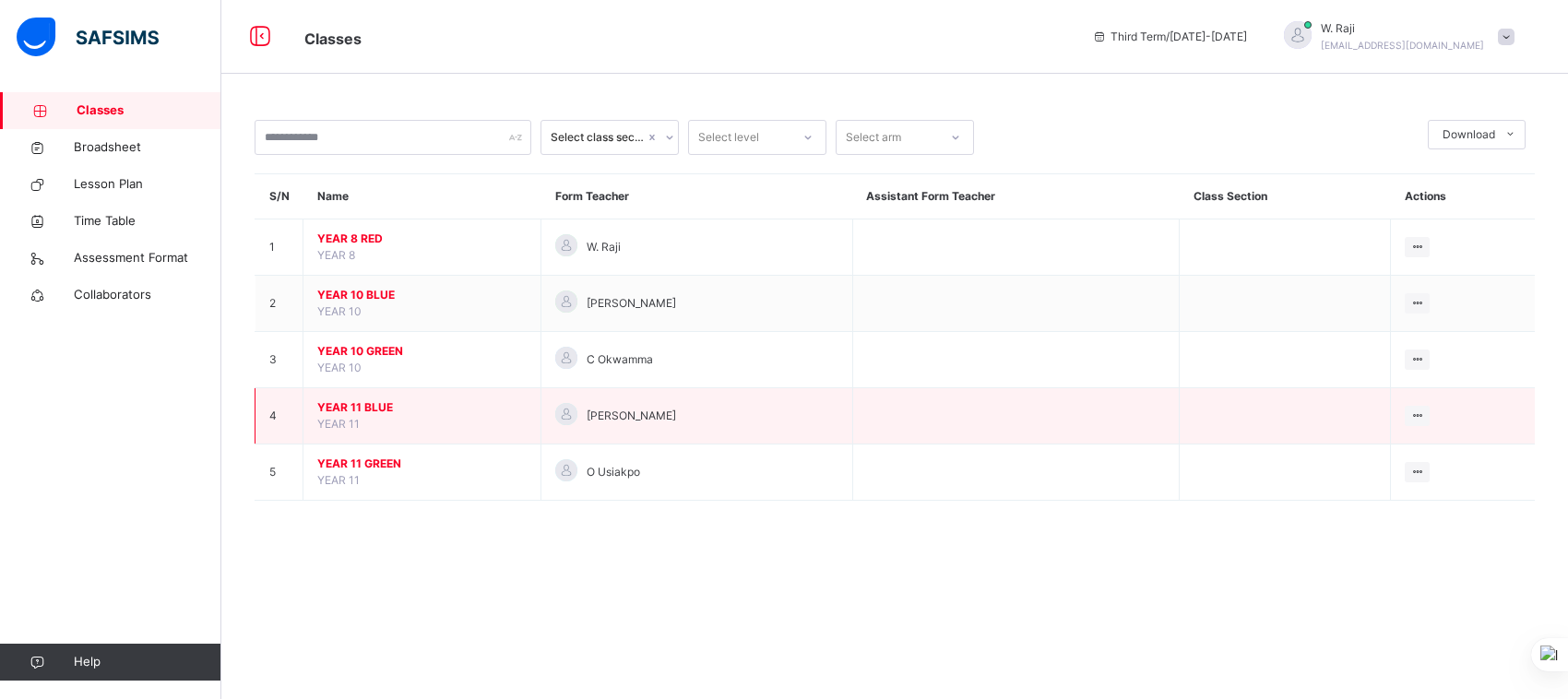 click on "YEAR 11   BLUE" at bounding box center [422, 408] 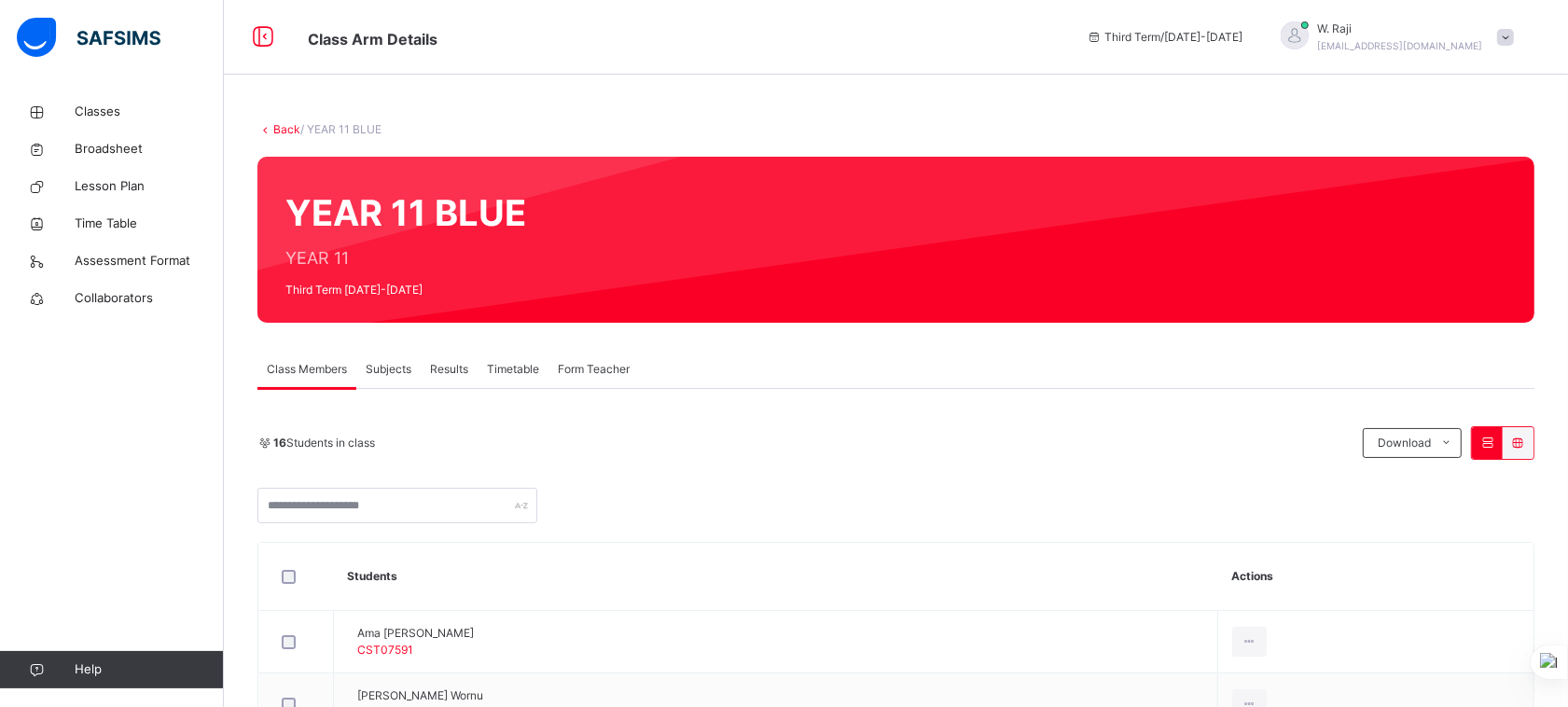 click on "Subjects" at bounding box center [388, 369] 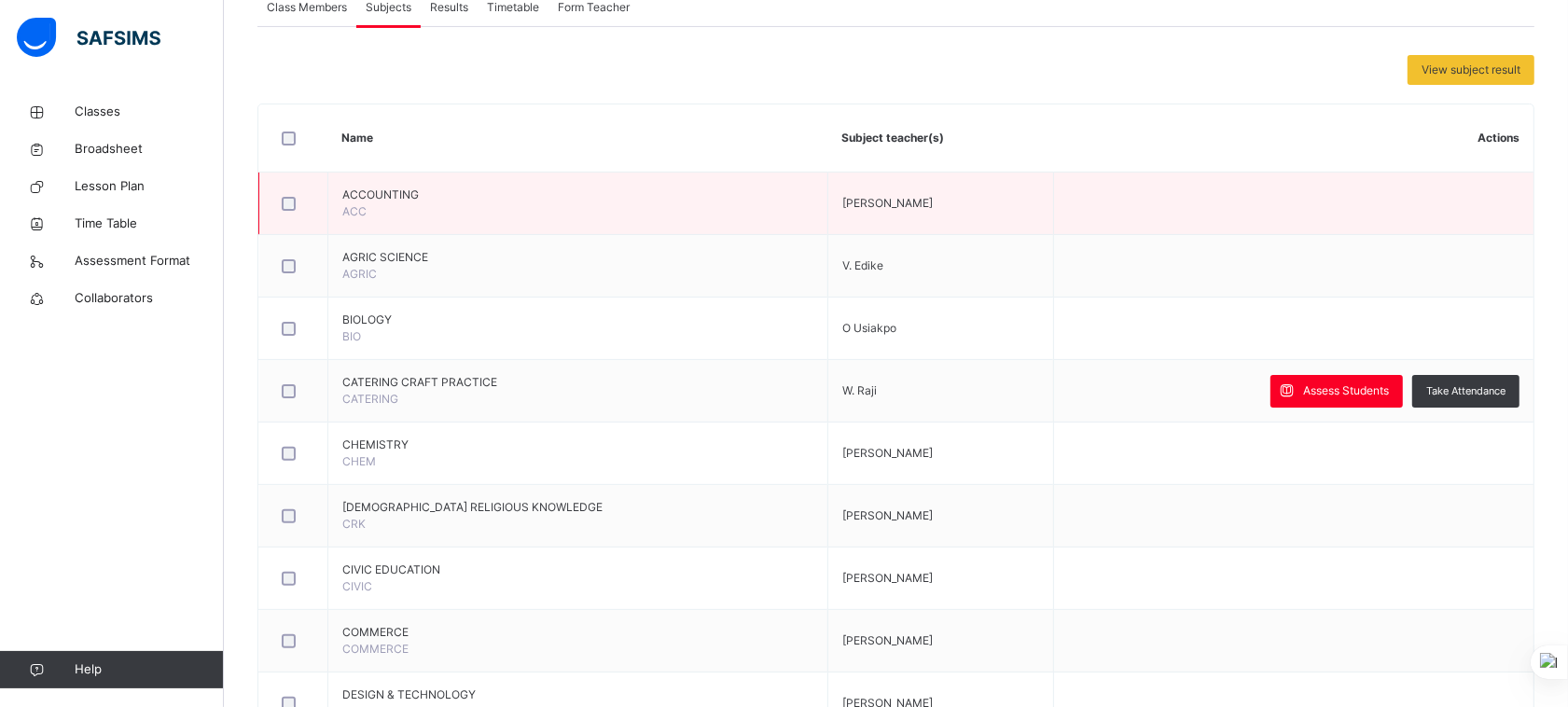 scroll, scrollTop: 365, scrollLeft: 0, axis: vertical 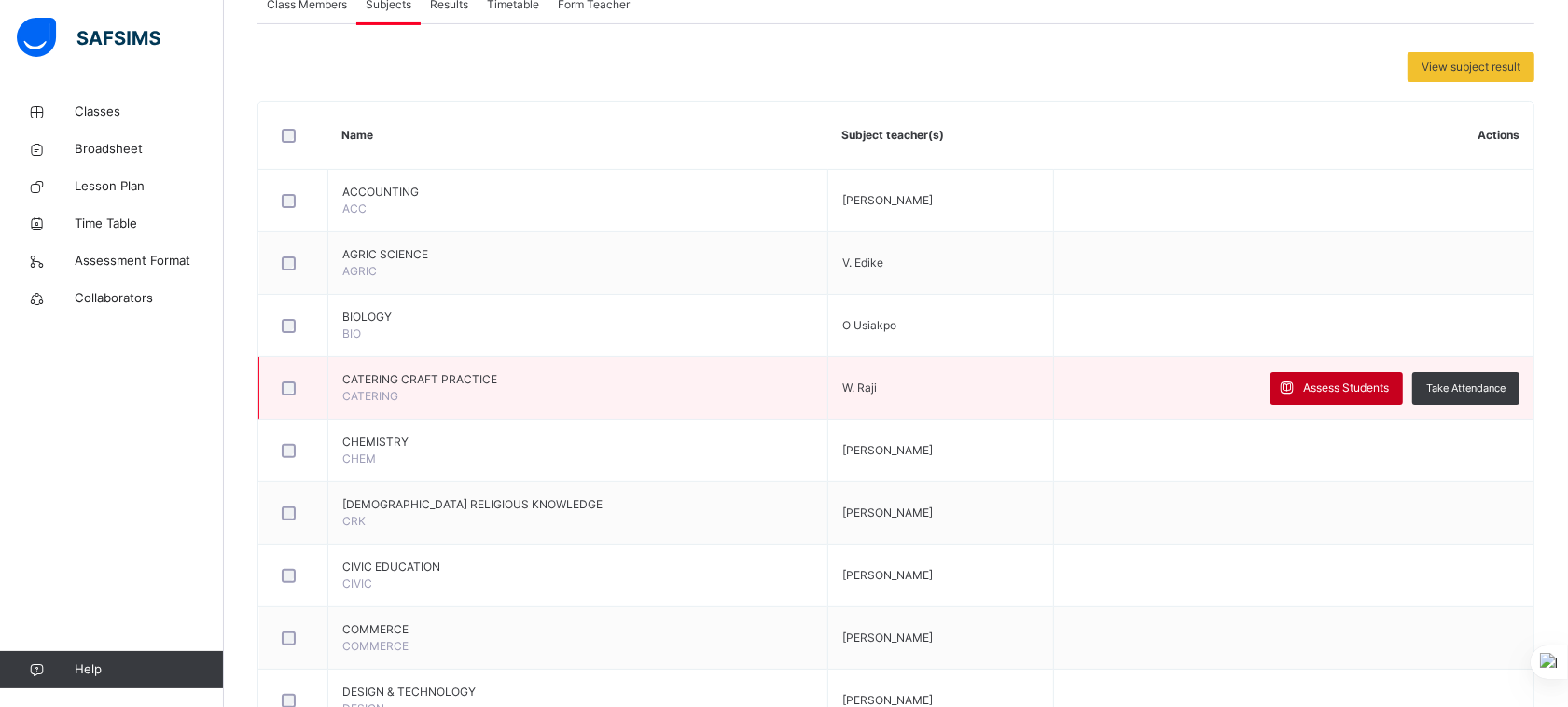 click on "Assess Students" at bounding box center [1346, 388] 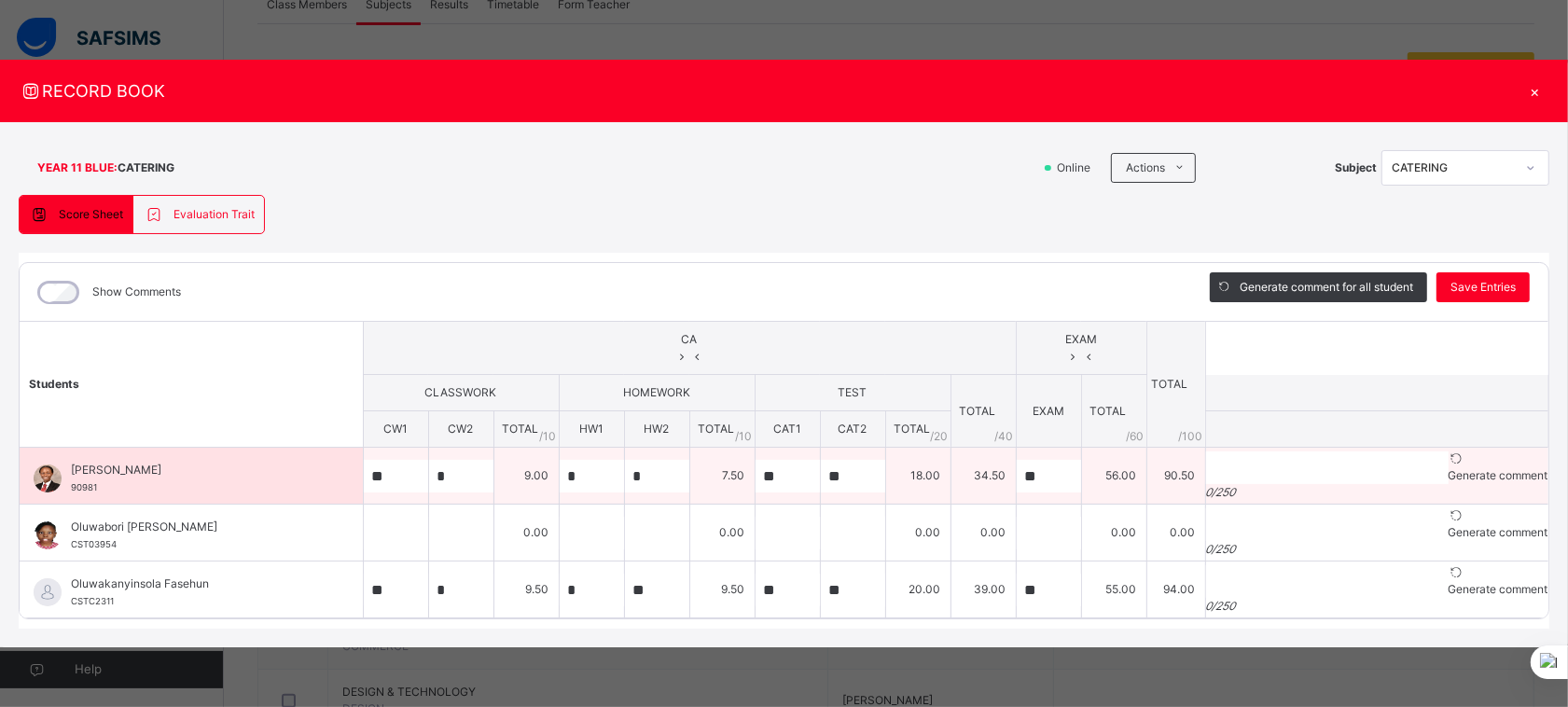 click at bounding box center (1456, 458) 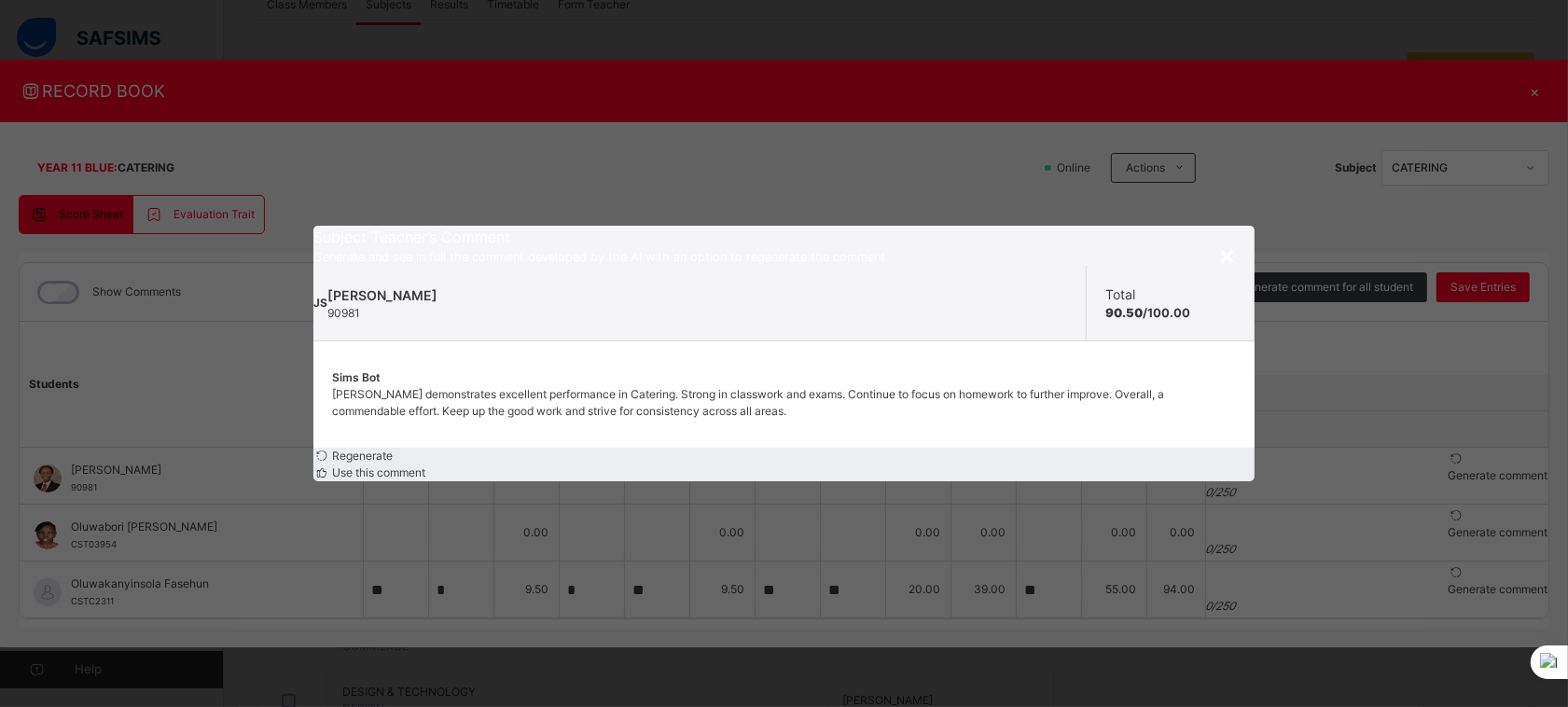 click on "Use this comment" at bounding box center (377, 472) 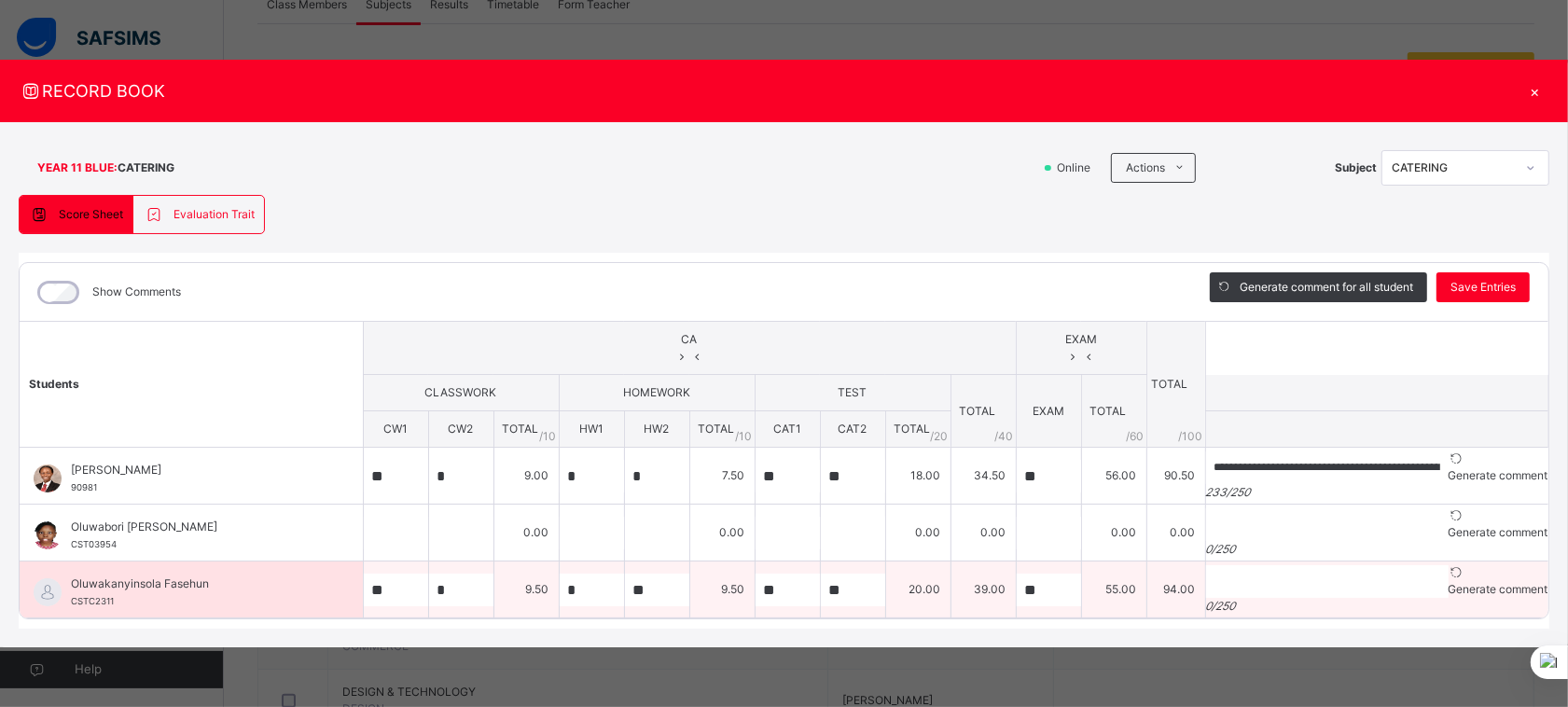 click at bounding box center [1456, 572] 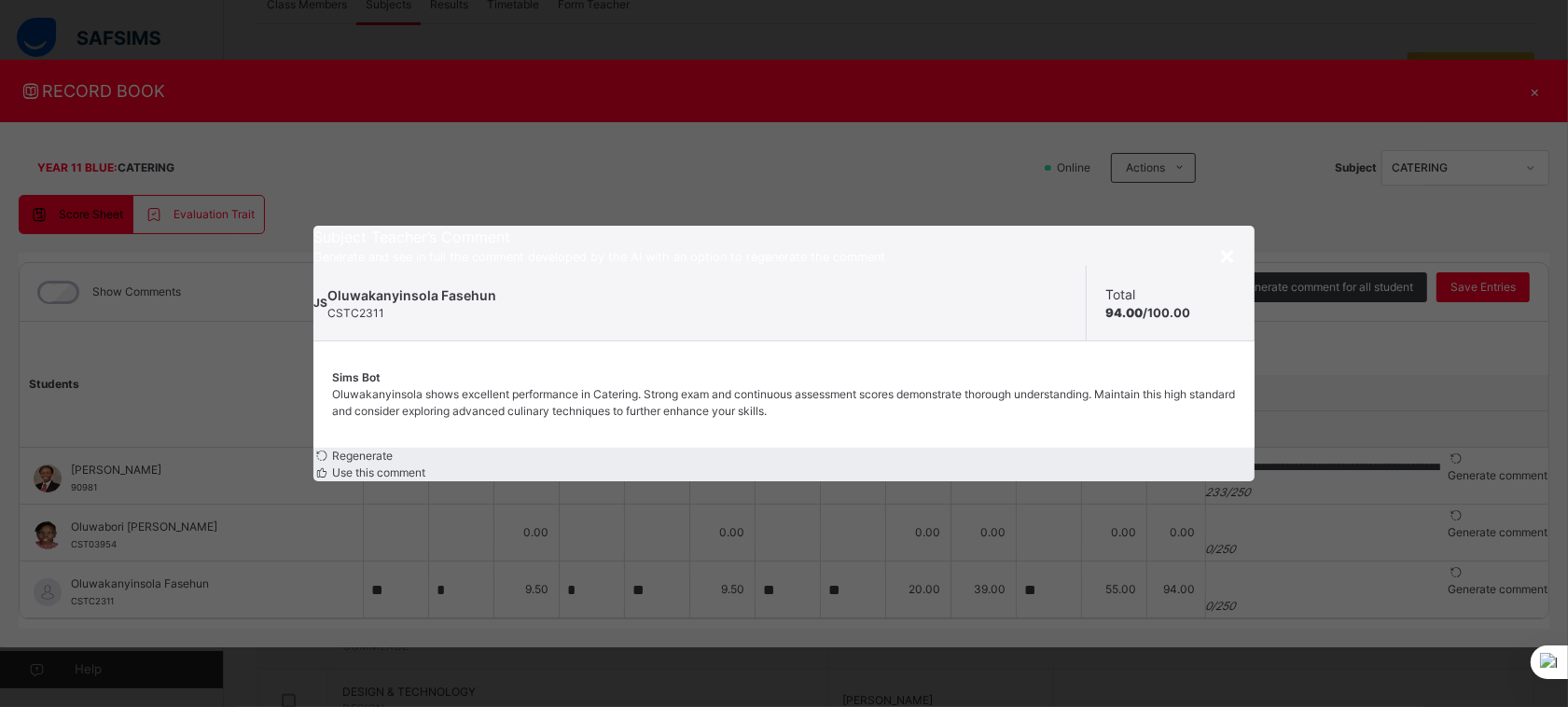 click on "Use this comment" at bounding box center (377, 472) 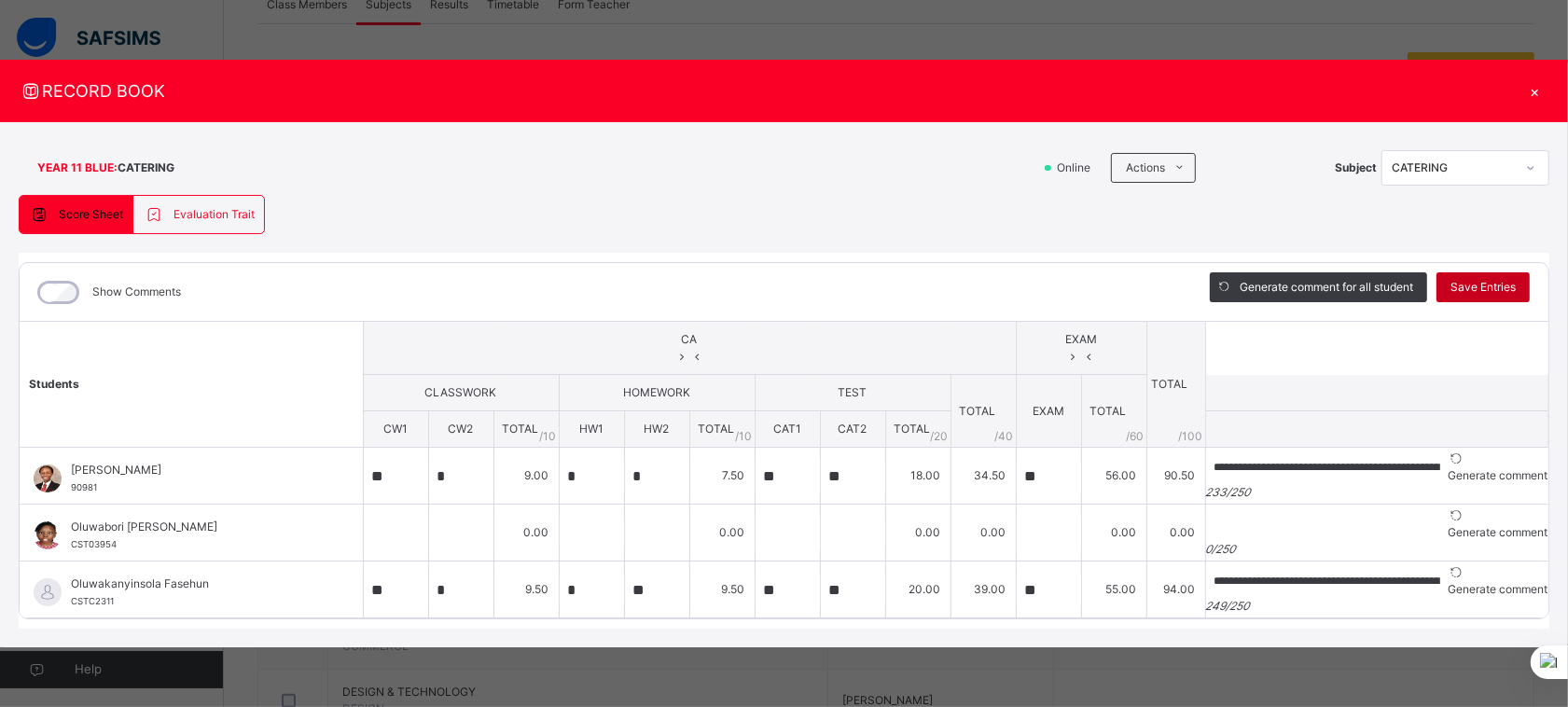 click on "Save Entries" at bounding box center [1483, 287] 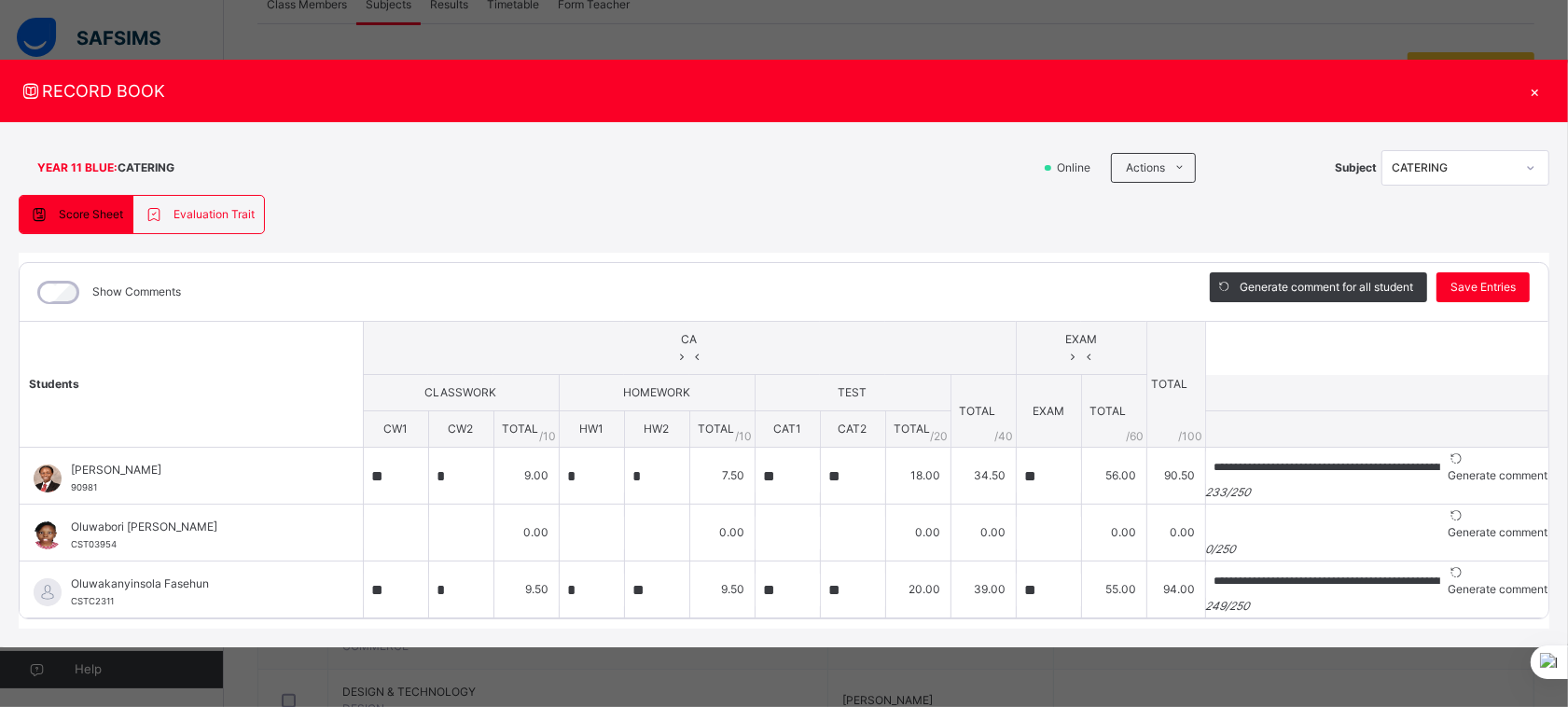 click on "×" at bounding box center [1535, 90] 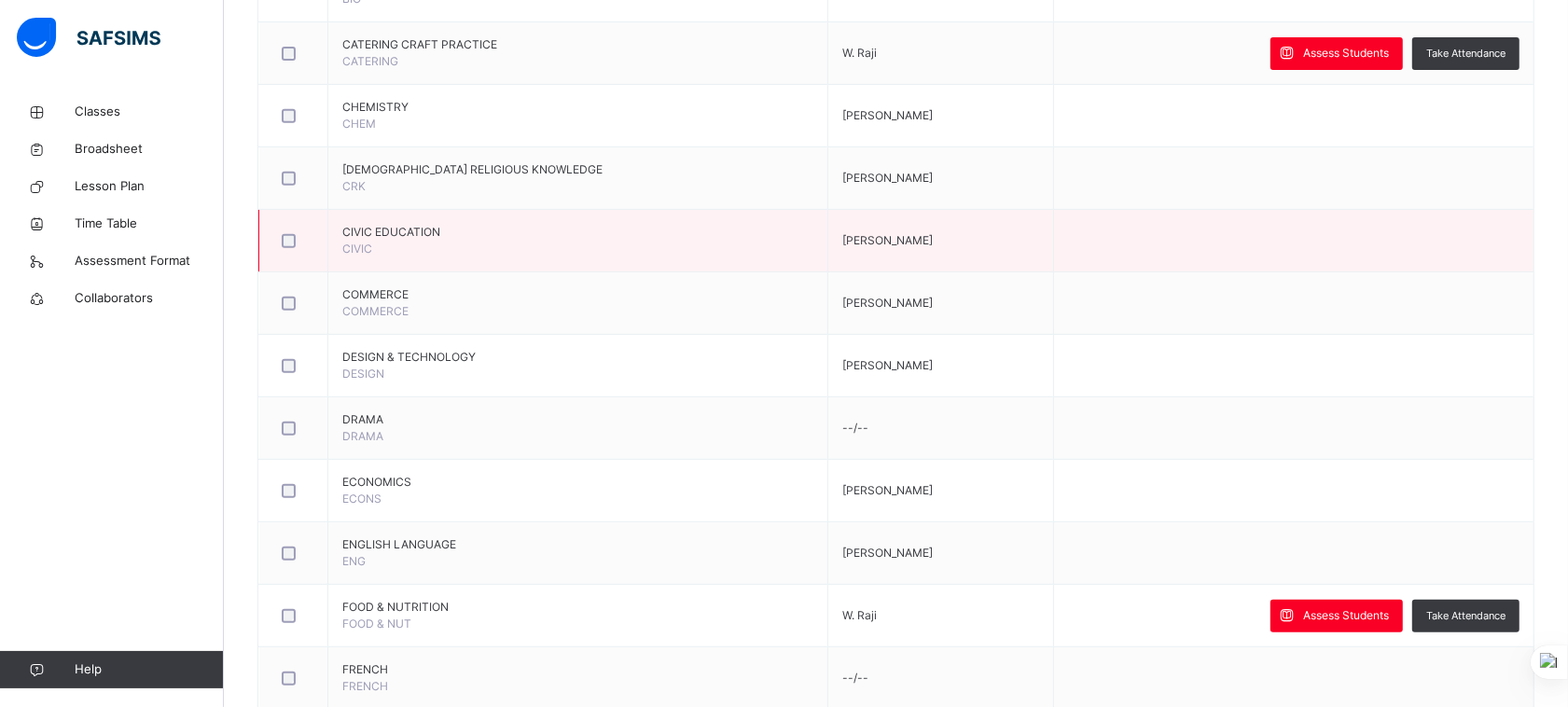 scroll, scrollTop: 700, scrollLeft: 0, axis: vertical 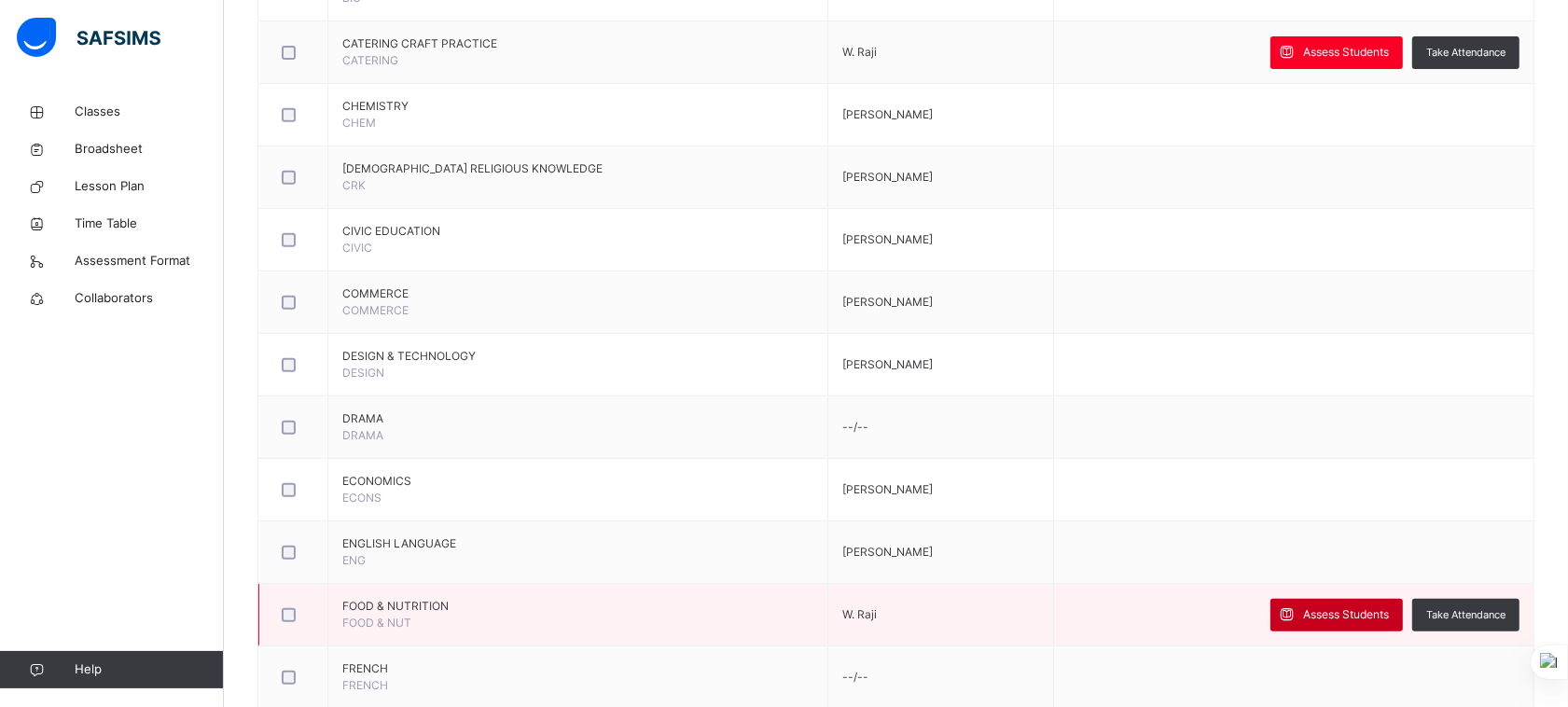 click on "Assess Students" at bounding box center [1346, 615] 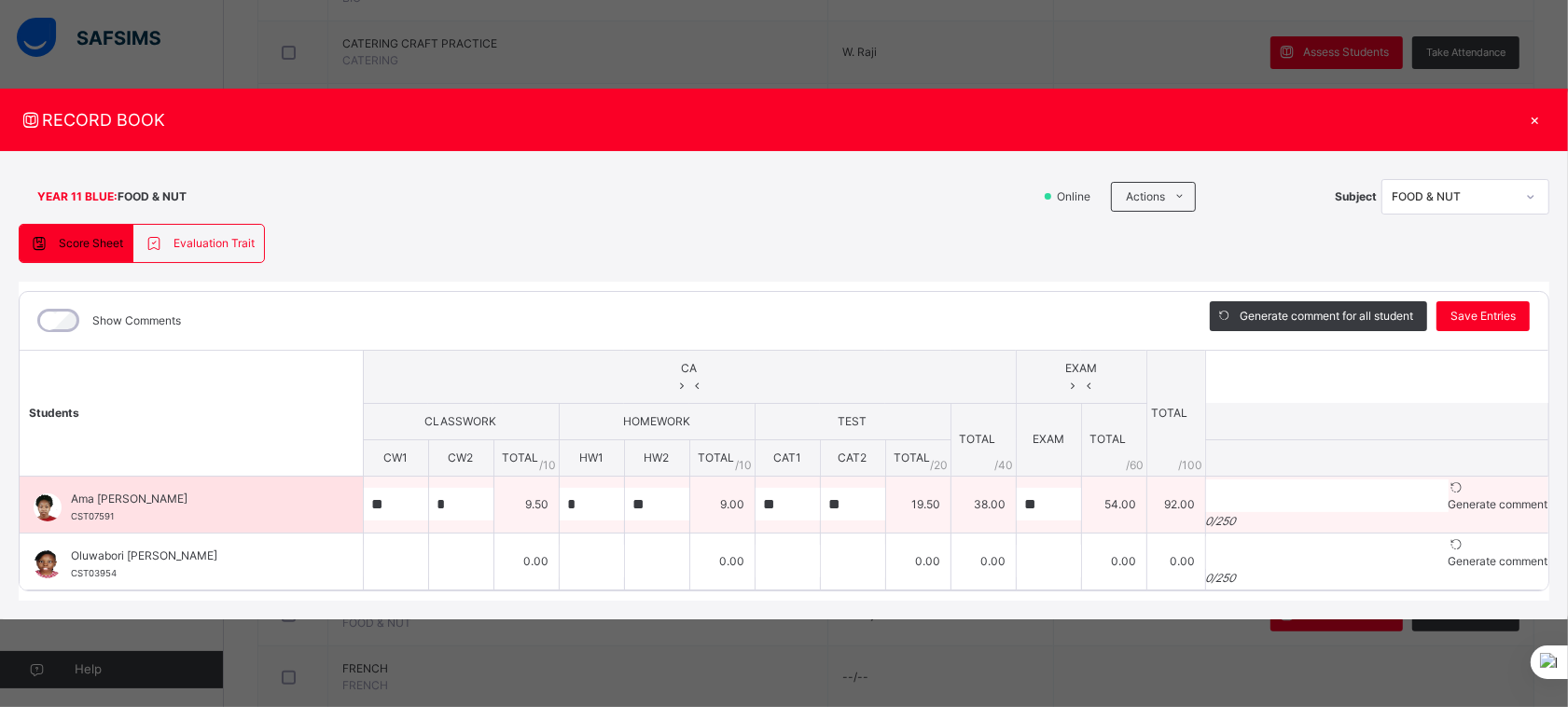 click at bounding box center [1456, 487] 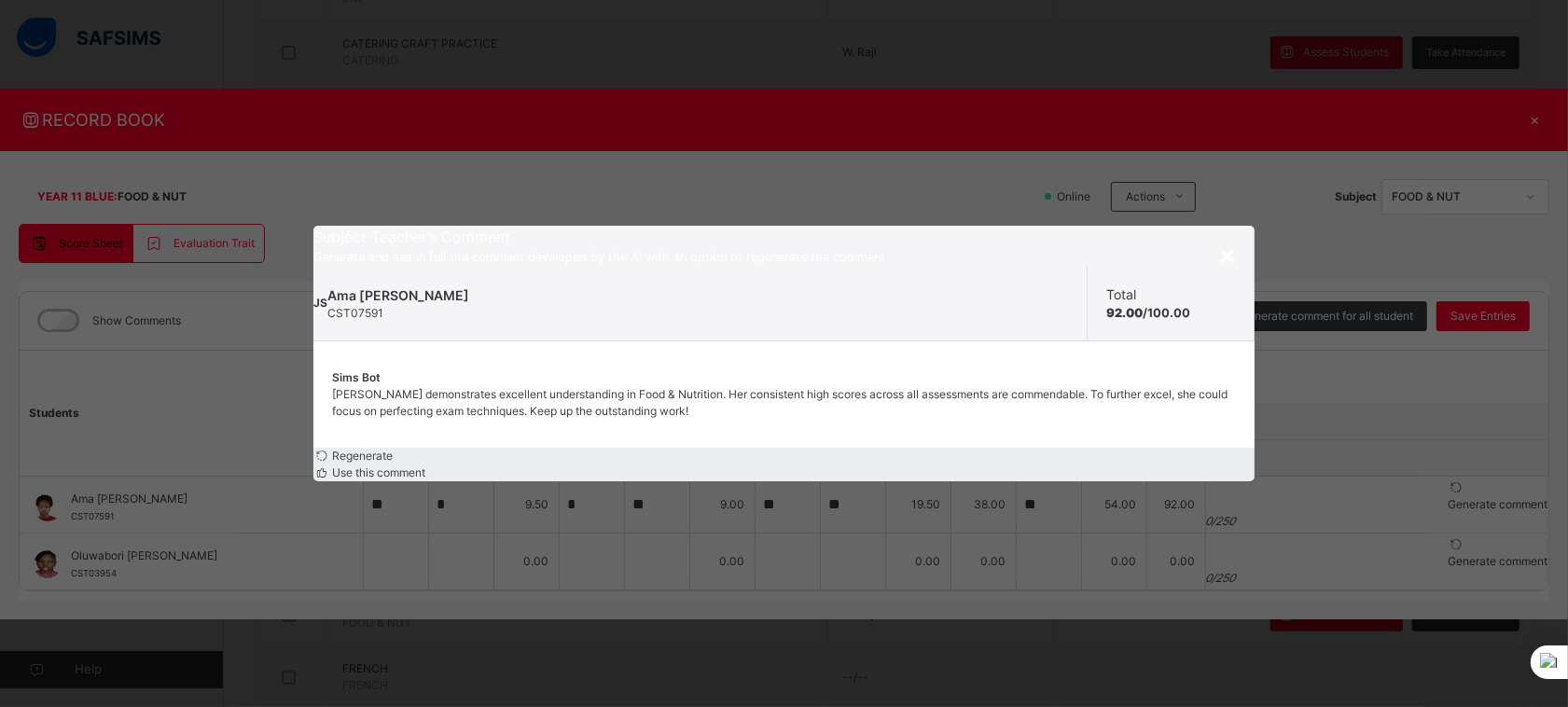 click on "Use this comment" at bounding box center [377, 472] 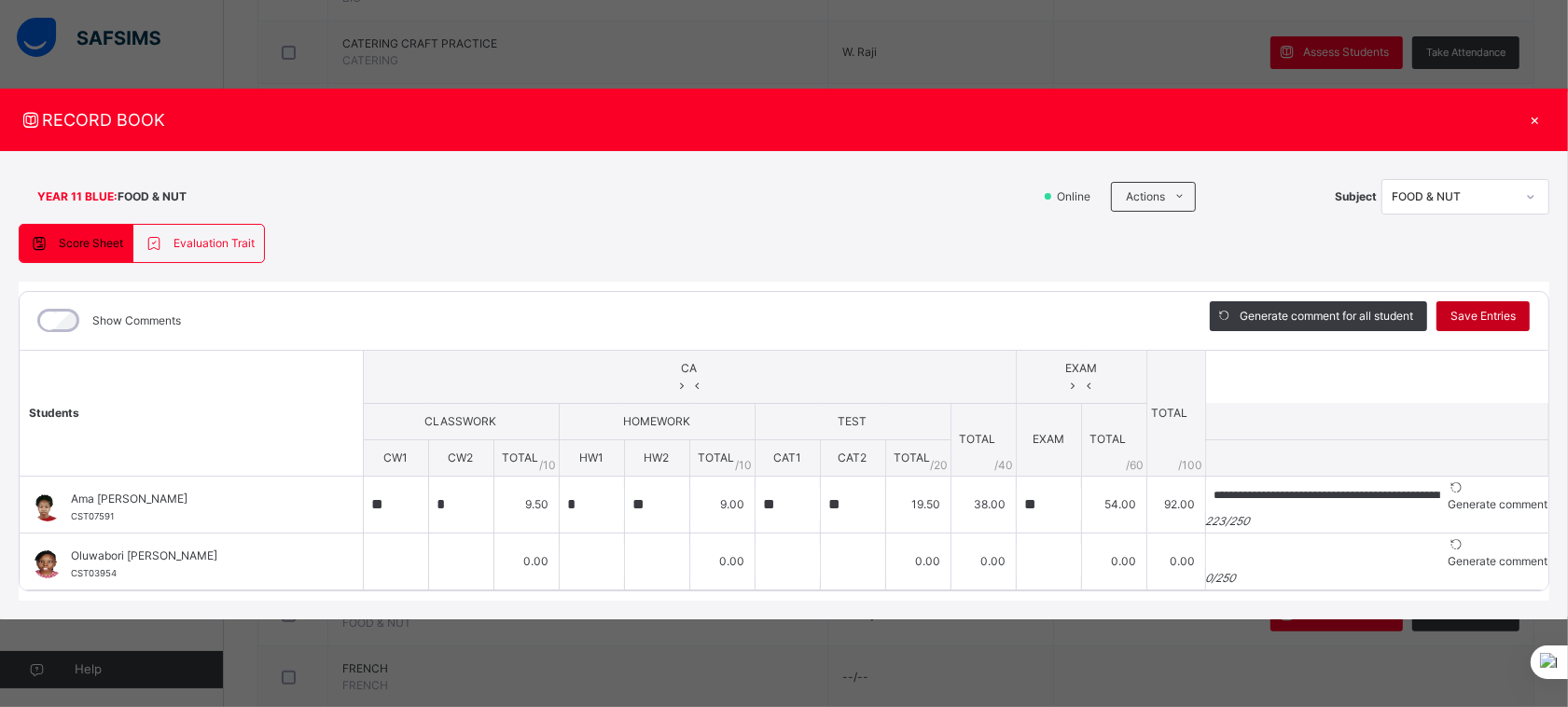 click on "Save Entries" at bounding box center [1483, 316] 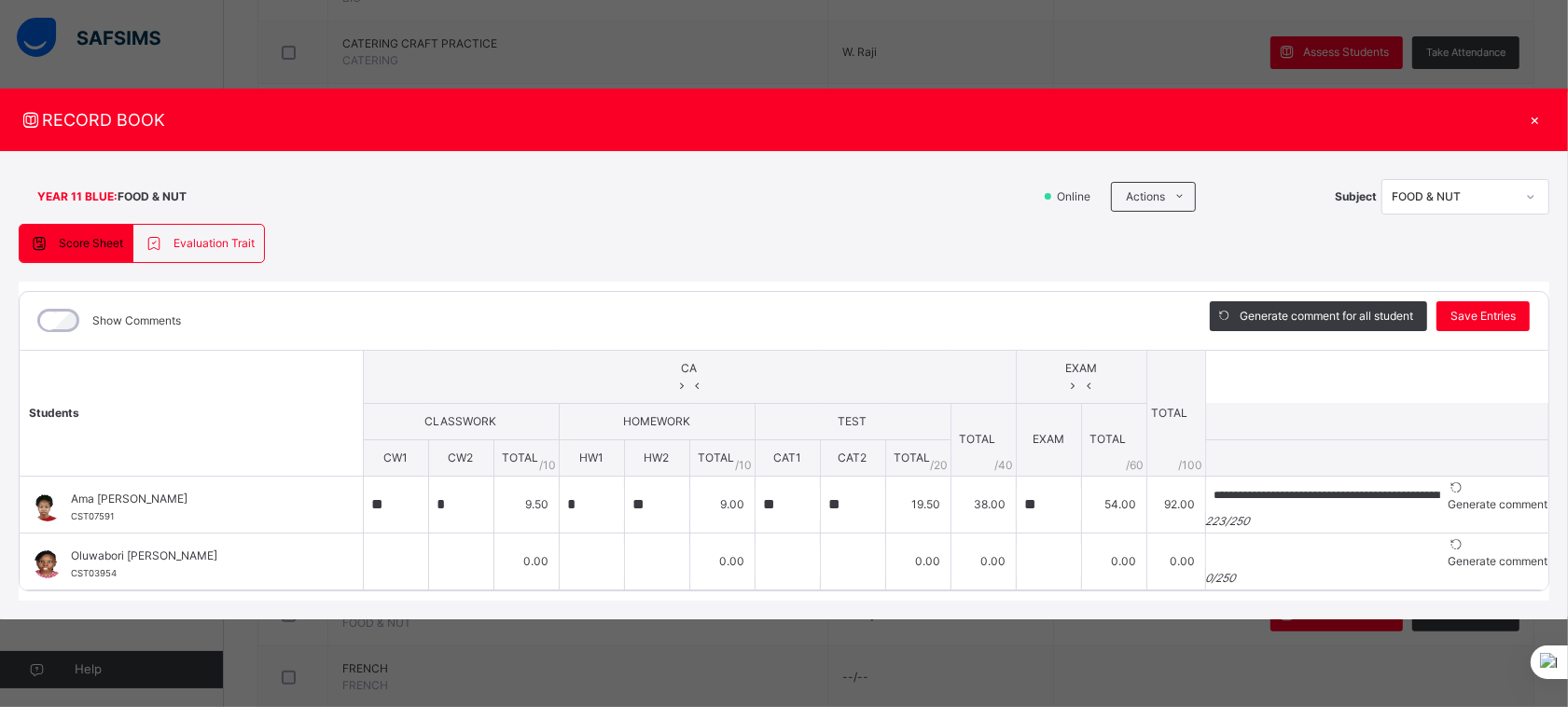 click on "×" at bounding box center (1535, 119) 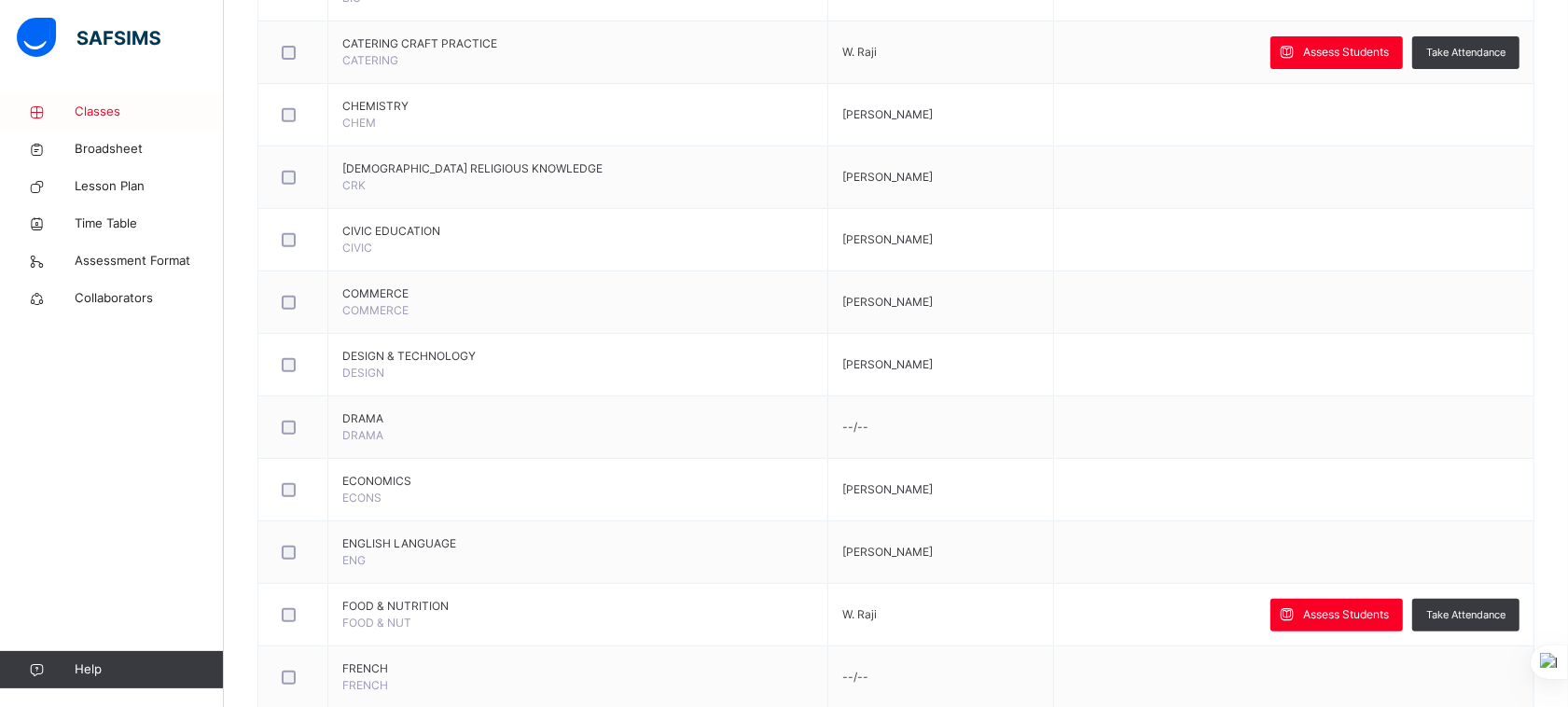click on "Classes" at bounding box center (149, 112) 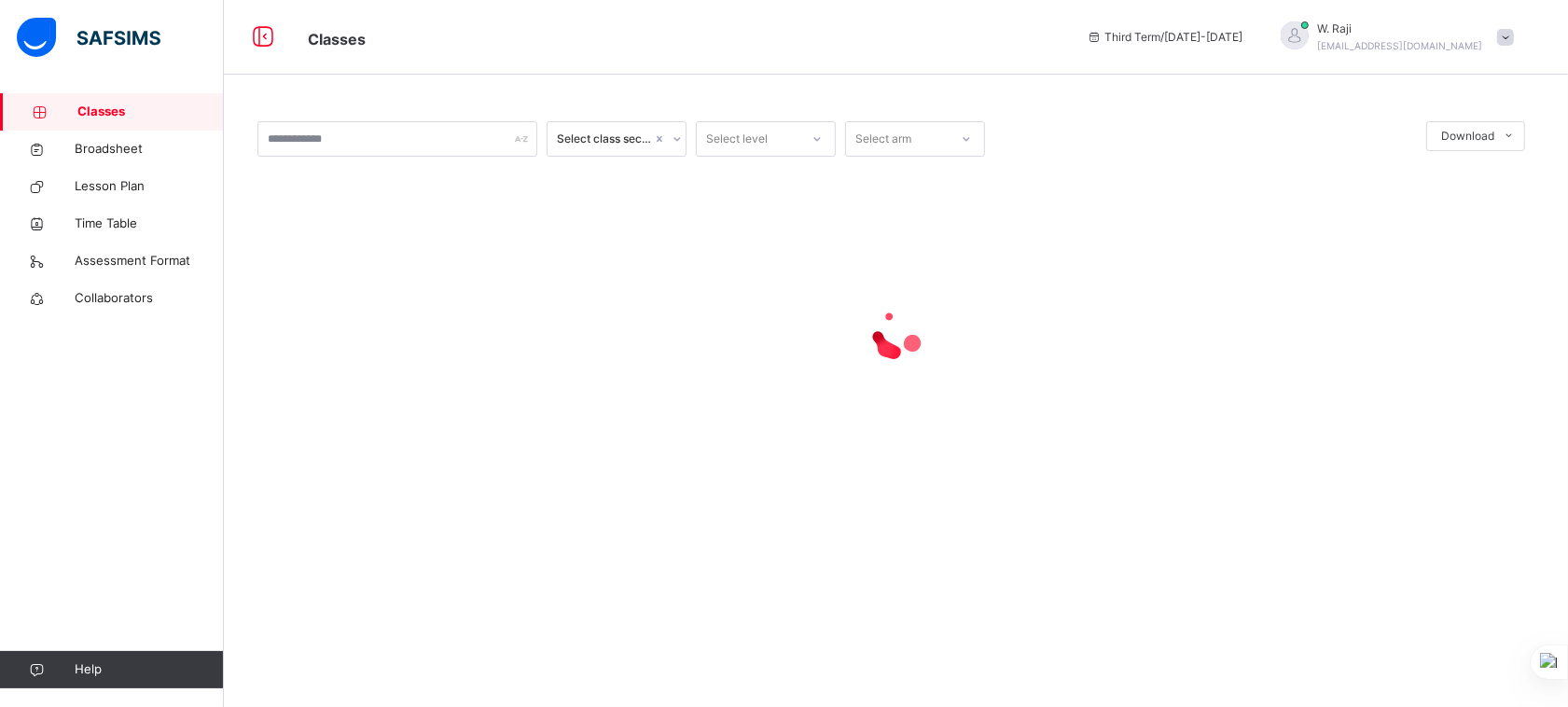 scroll, scrollTop: 0, scrollLeft: 0, axis: both 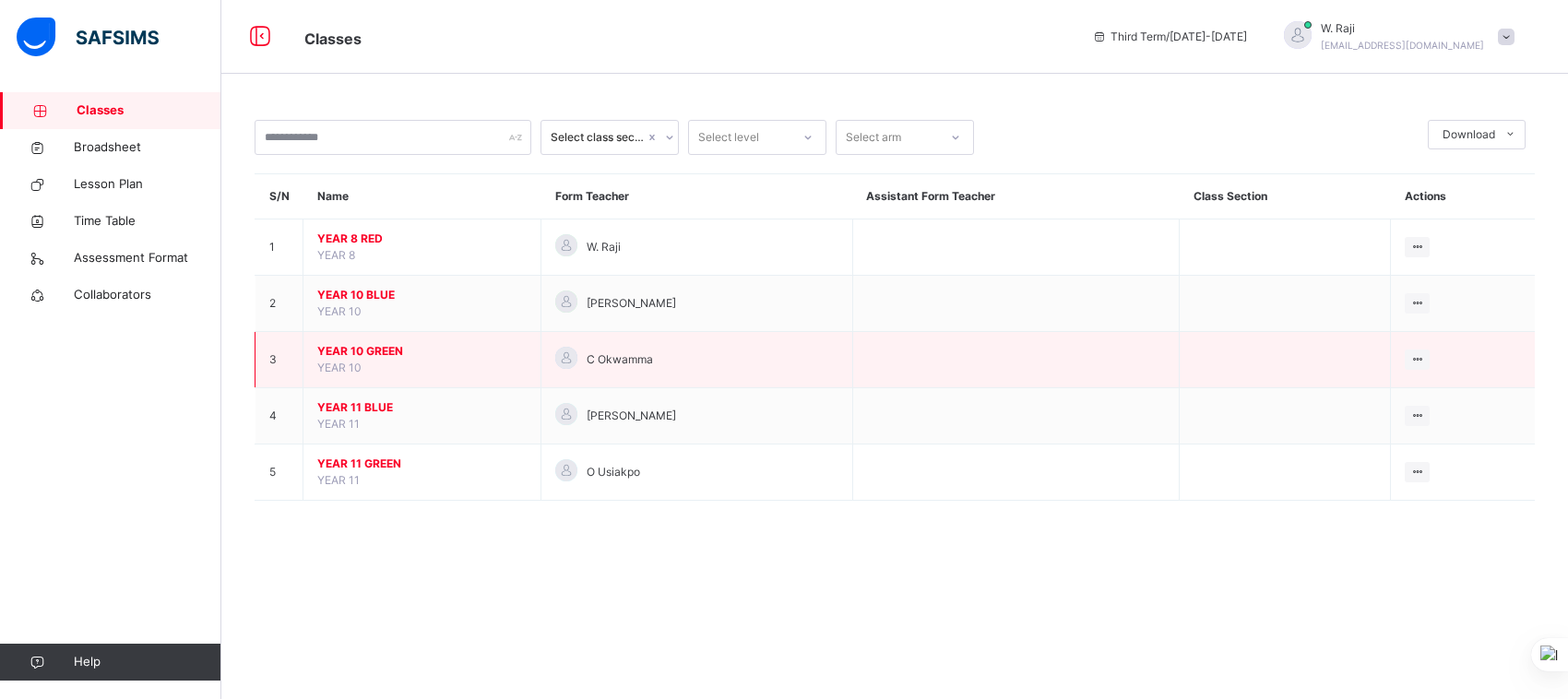 click on "YEAR 10   GREEN" at bounding box center (422, 351) 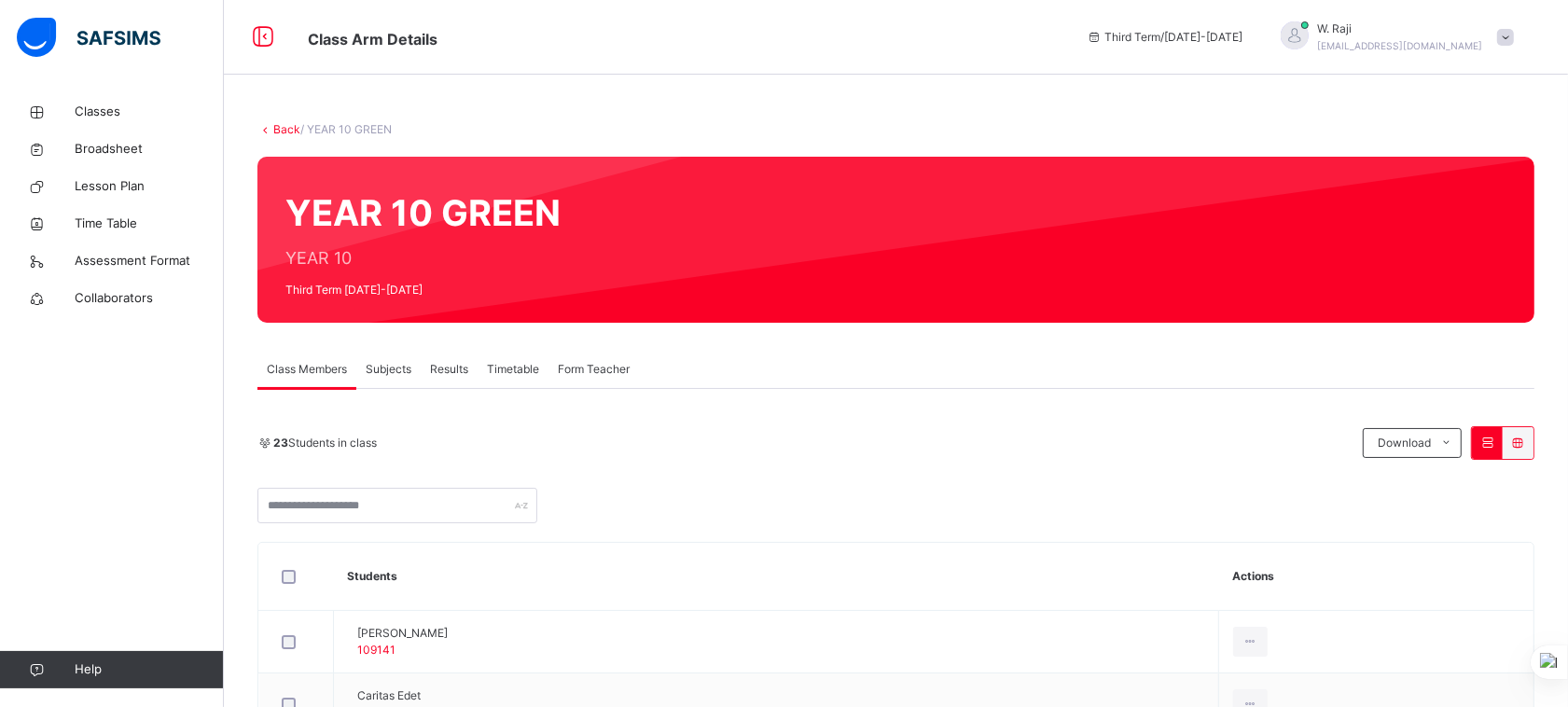 click on "Subjects" at bounding box center [388, 369] 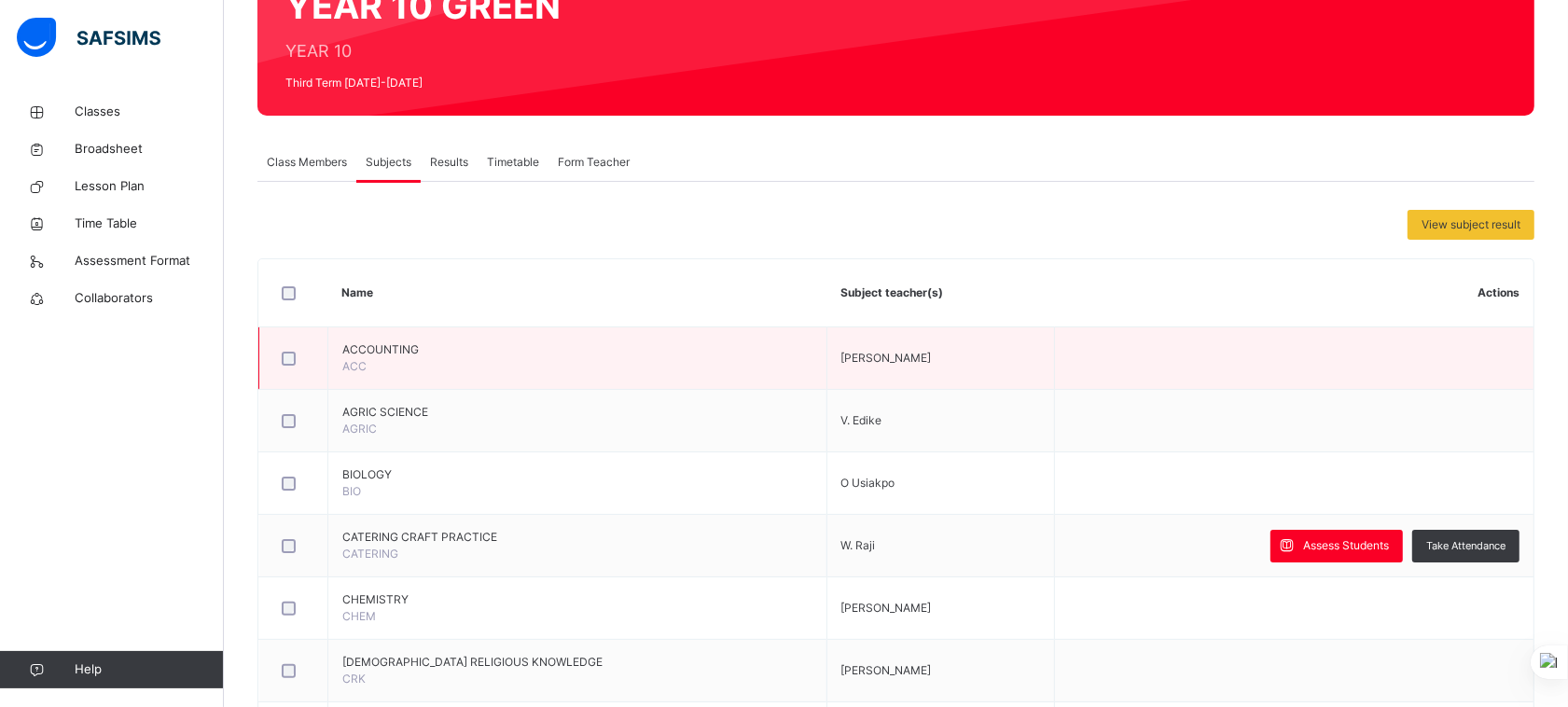scroll, scrollTop: 208, scrollLeft: 0, axis: vertical 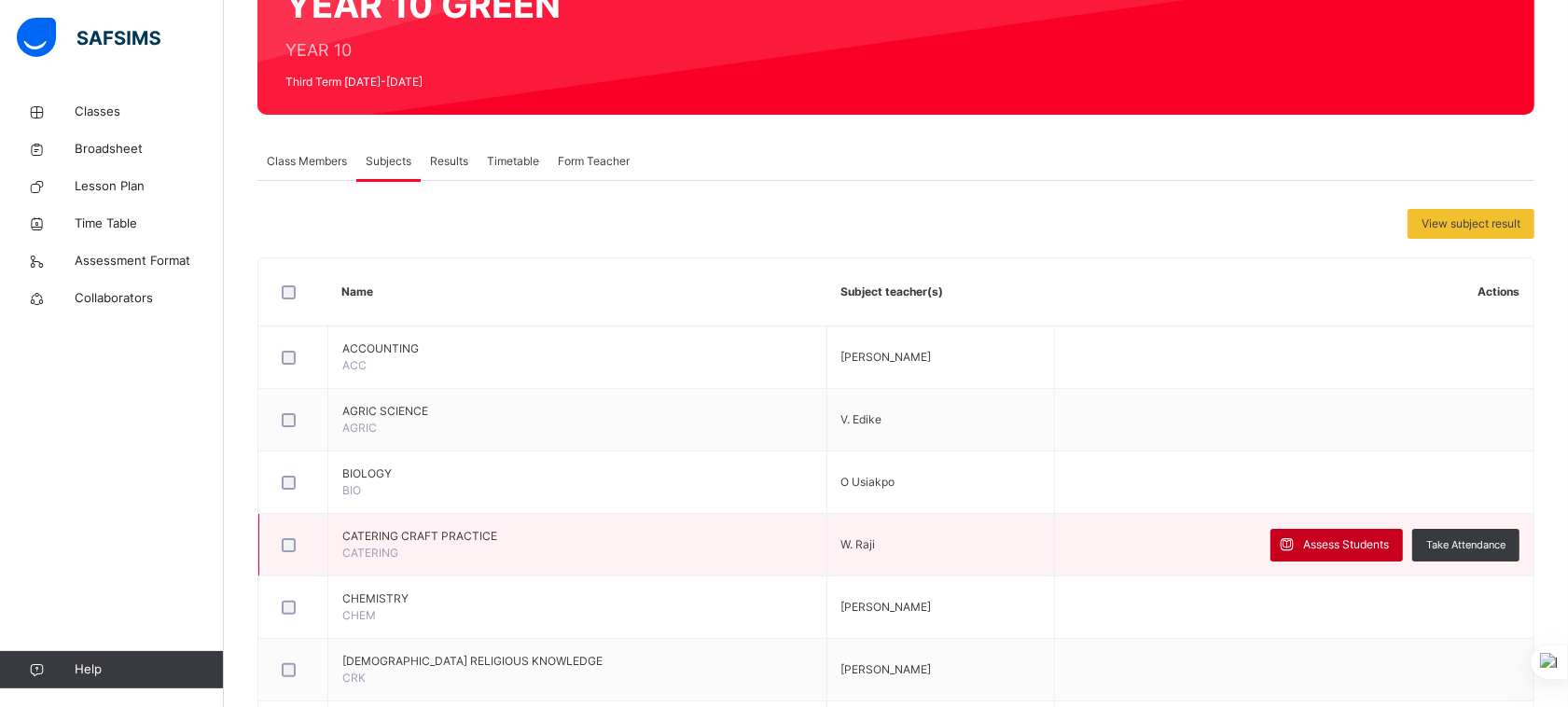click on "Assess Students" at bounding box center [1346, 545] 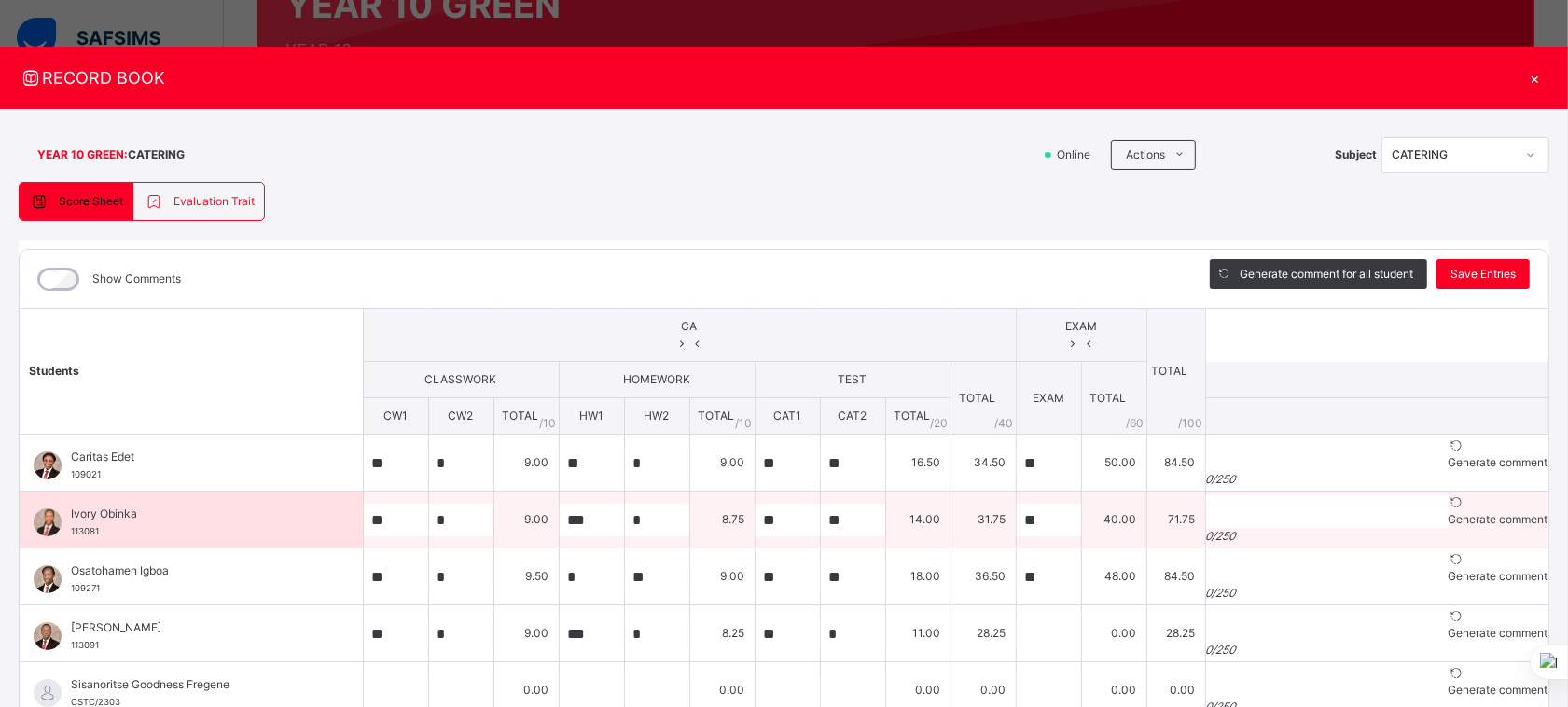 scroll, scrollTop: 101, scrollLeft: 0, axis: vertical 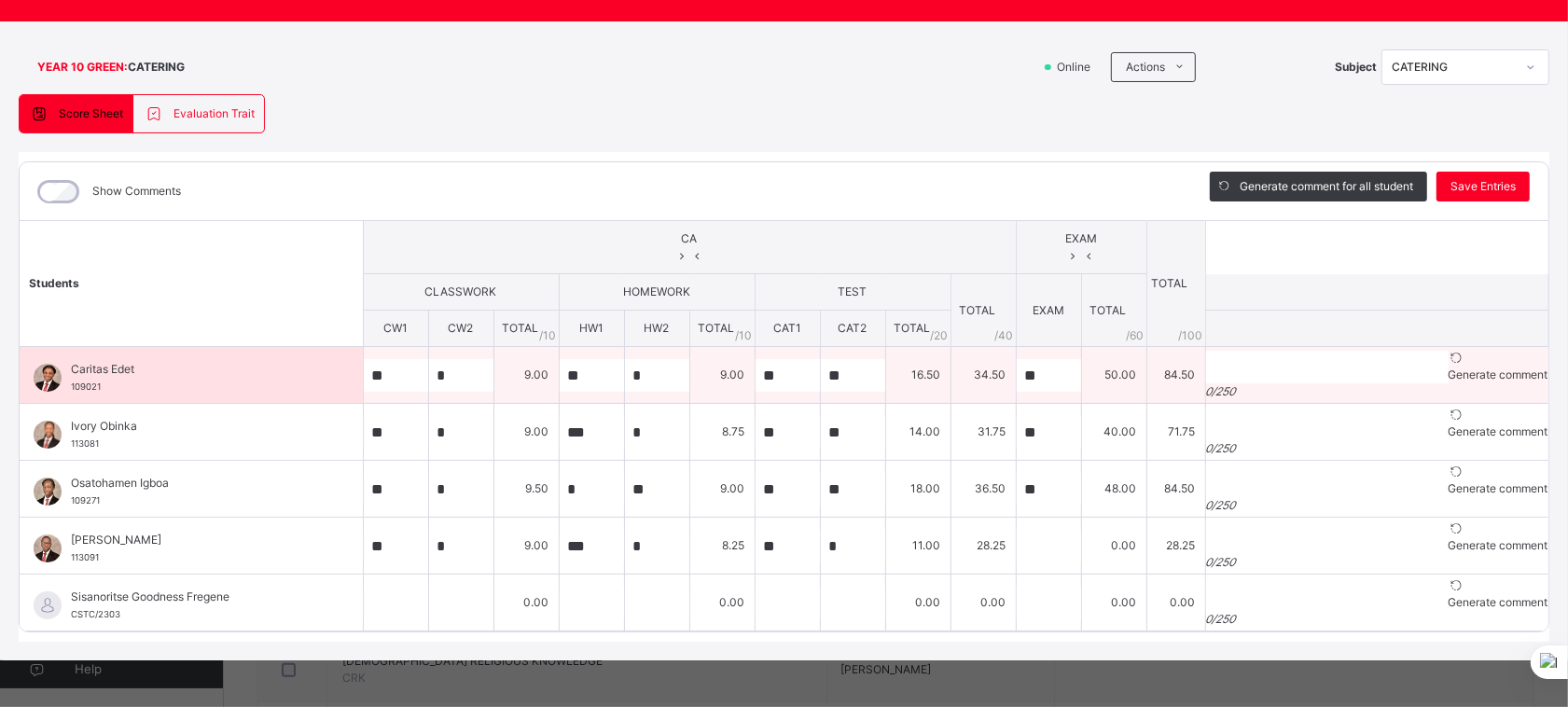 click at bounding box center (1456, 357) 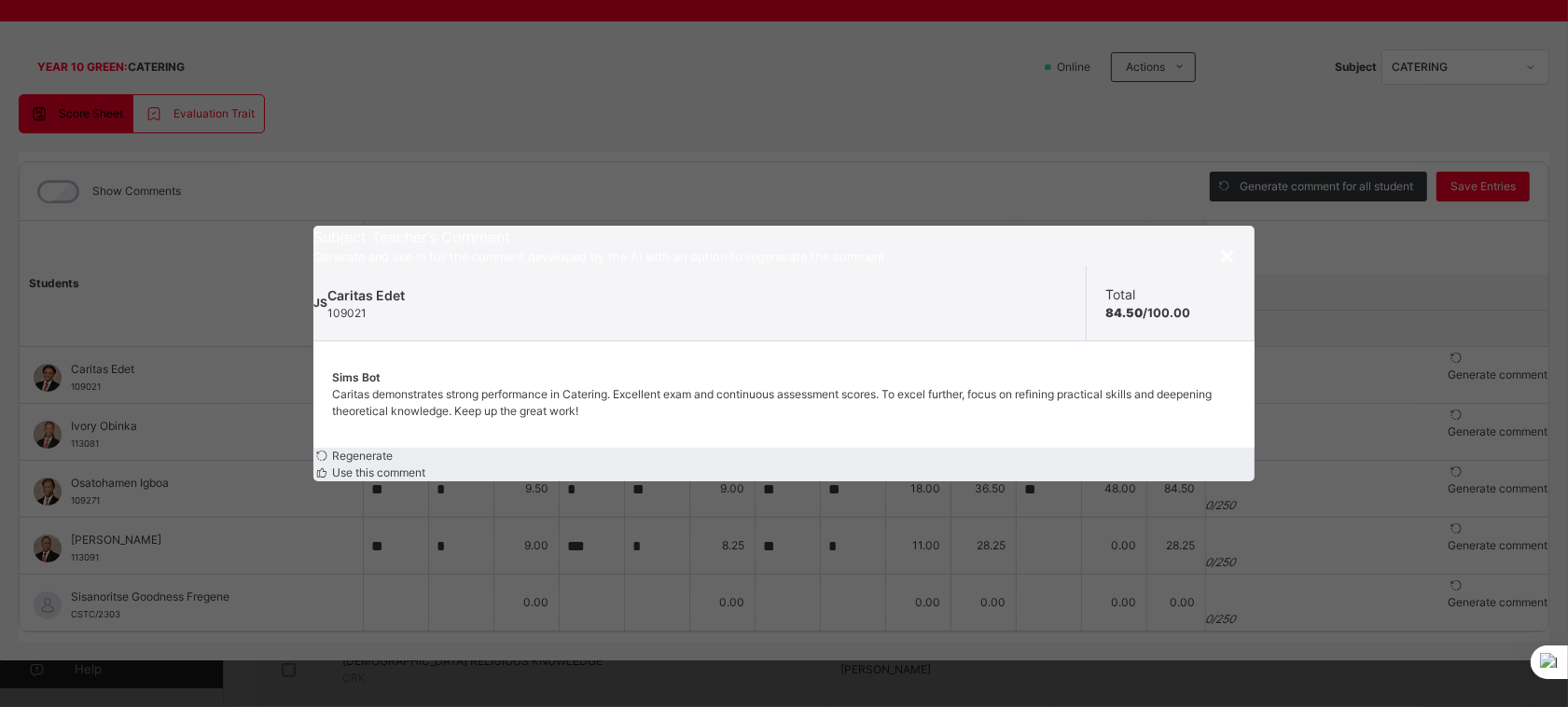 click on "Use this comment" at bounding box center (377, 472) 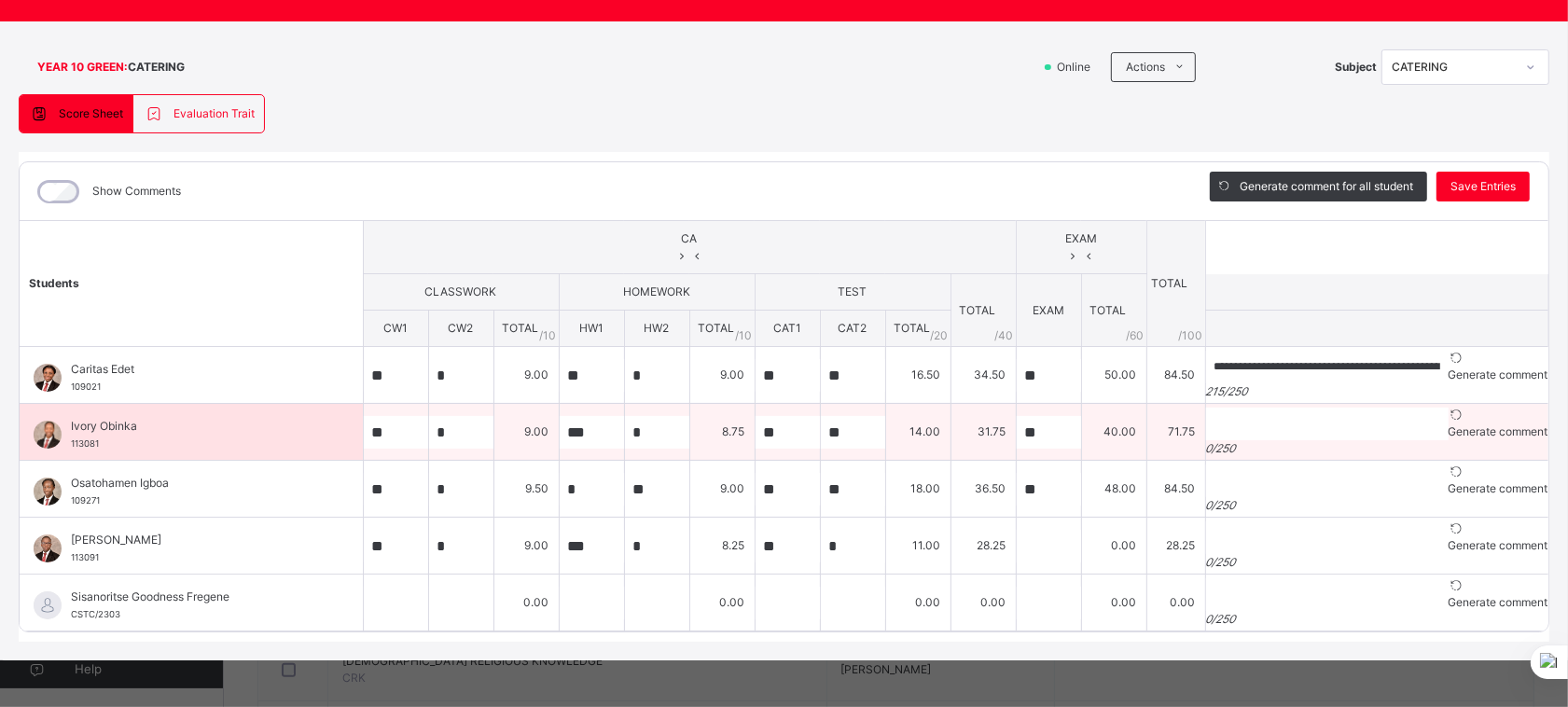 click at bounding box center [1456, 414] 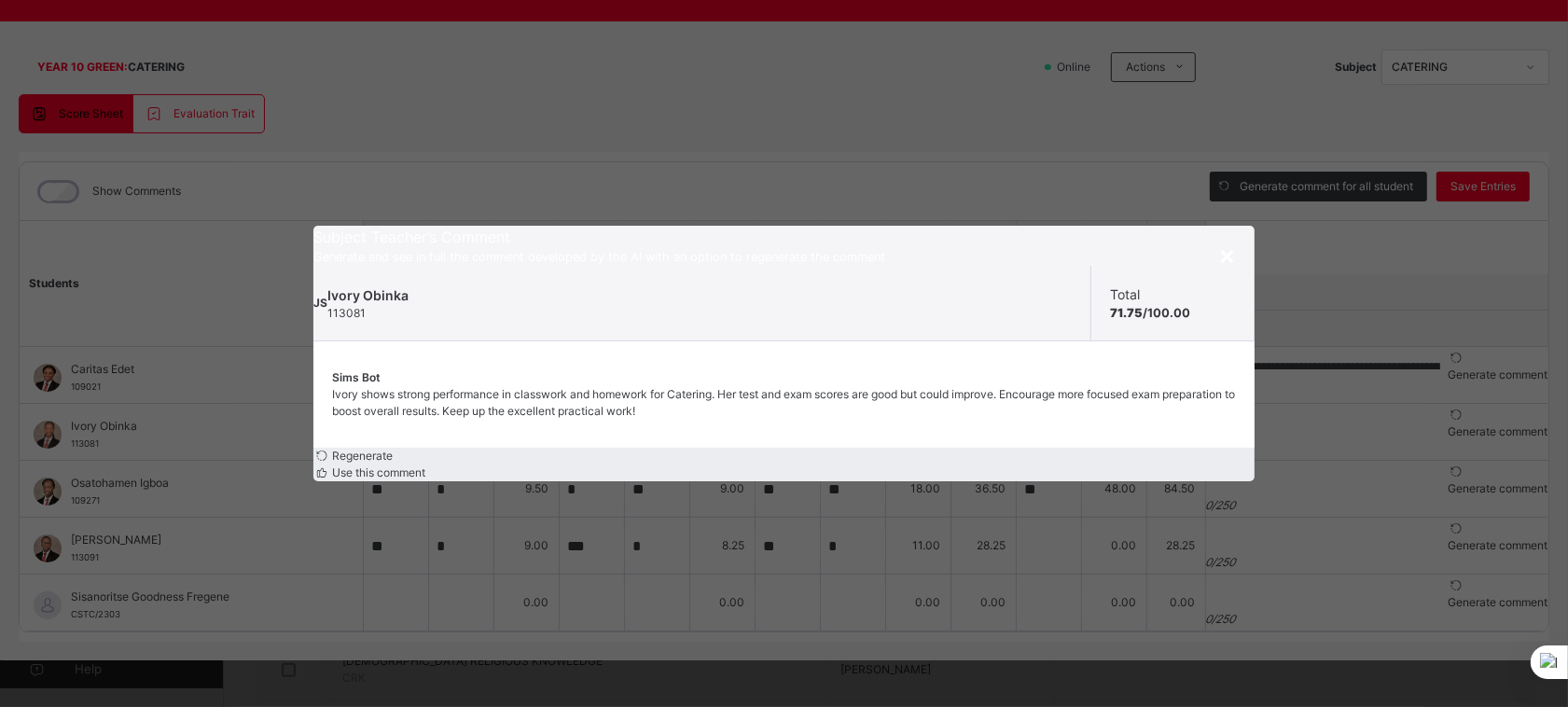 click on "Use this comment" at bounding box center (377, 472) 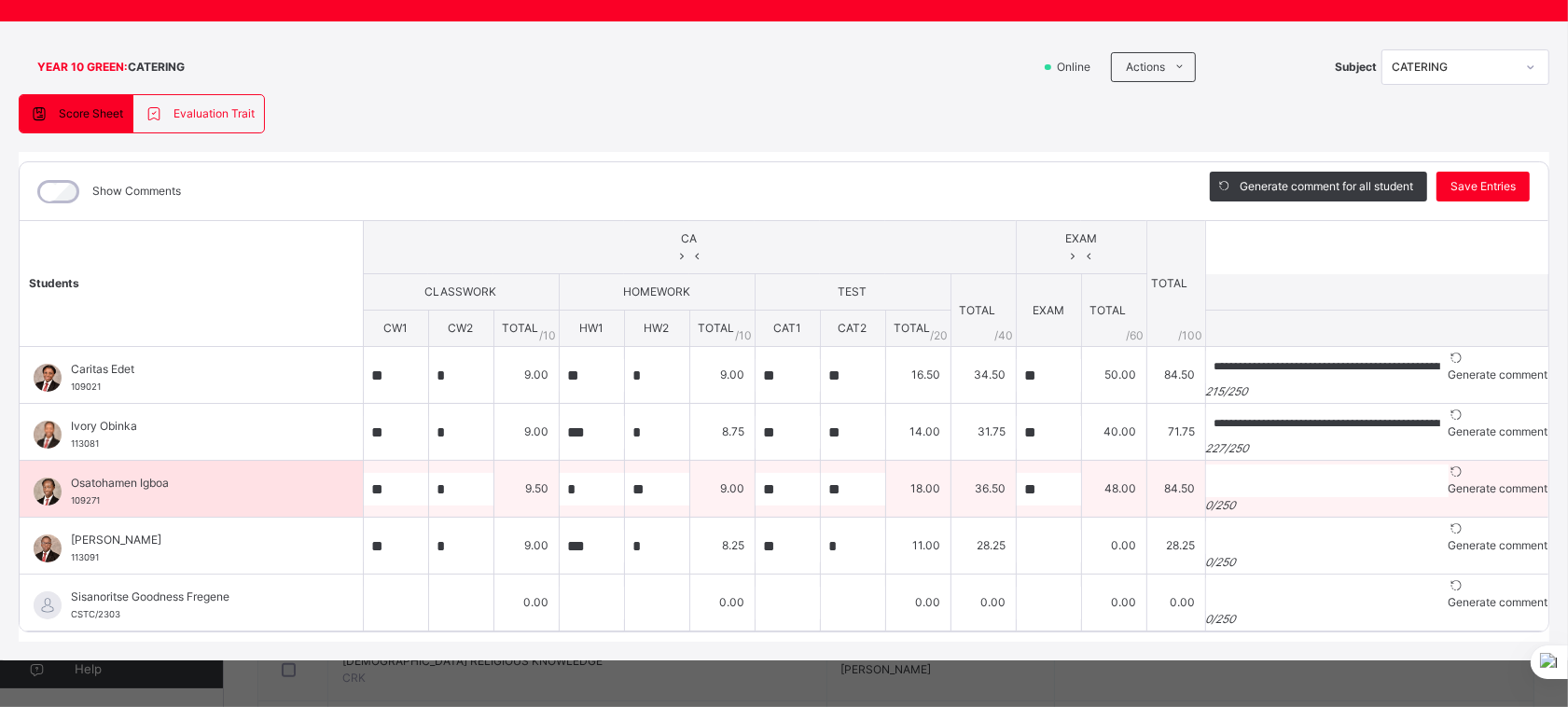 click at bounding box center (1456, 471) 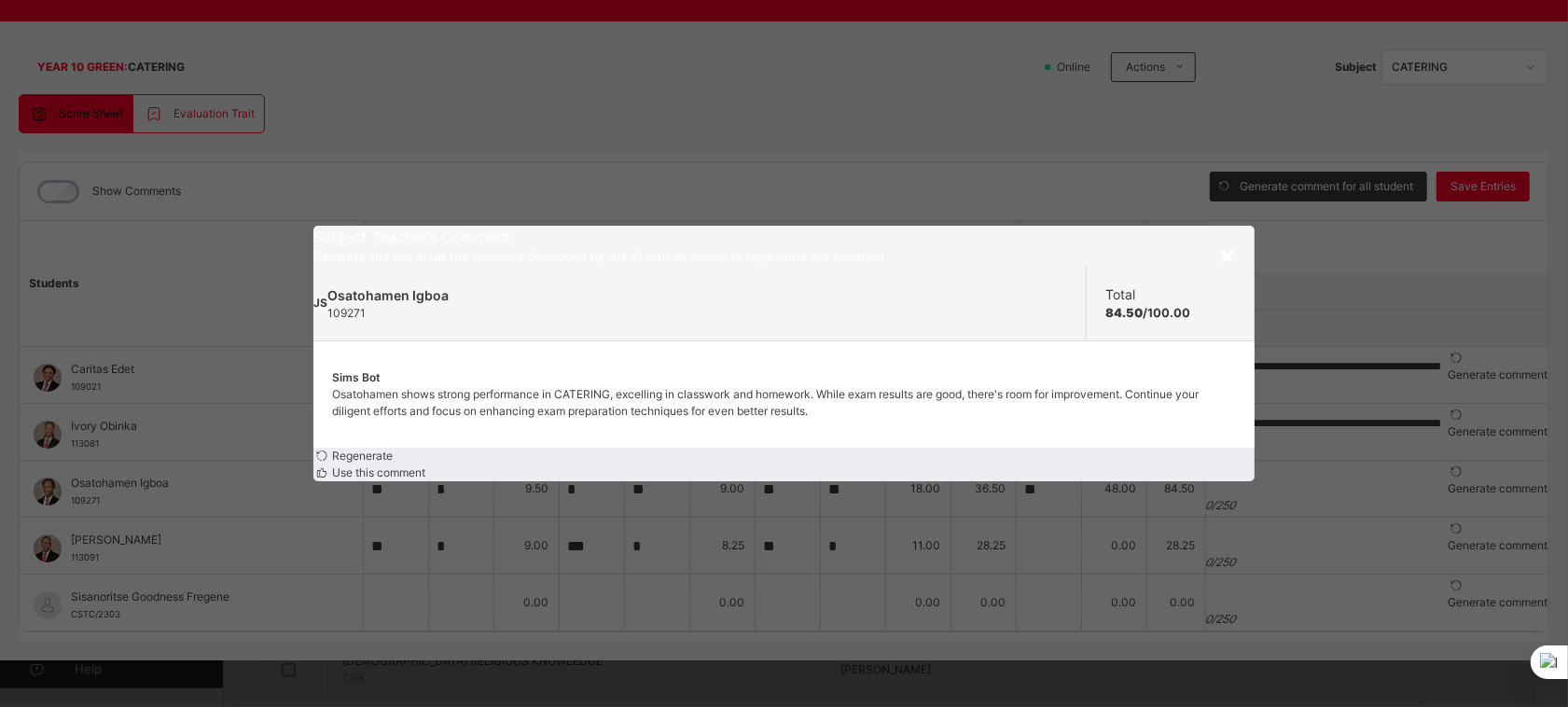 click on "Use this comment" at bounding box center [377, 472] 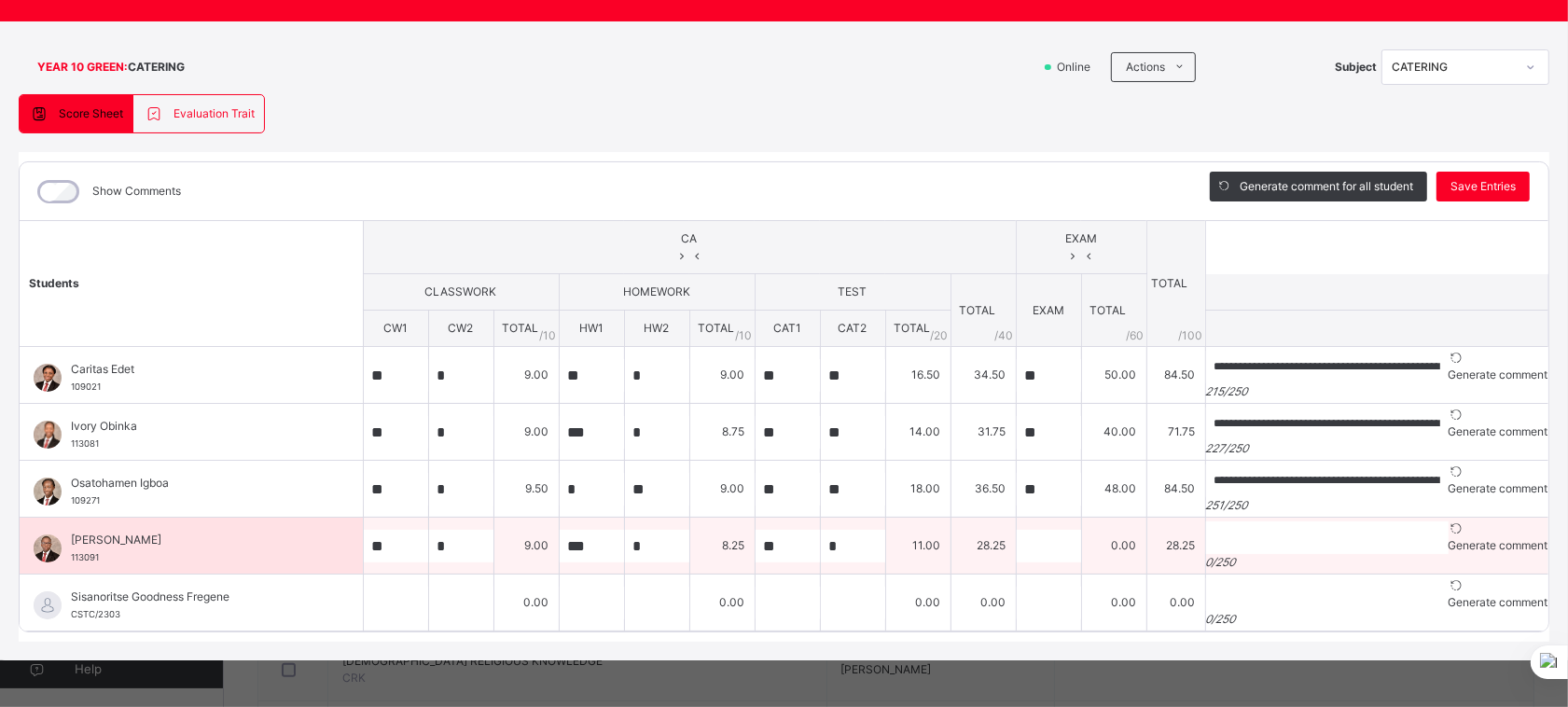 click at bounding box center [1456, 528] 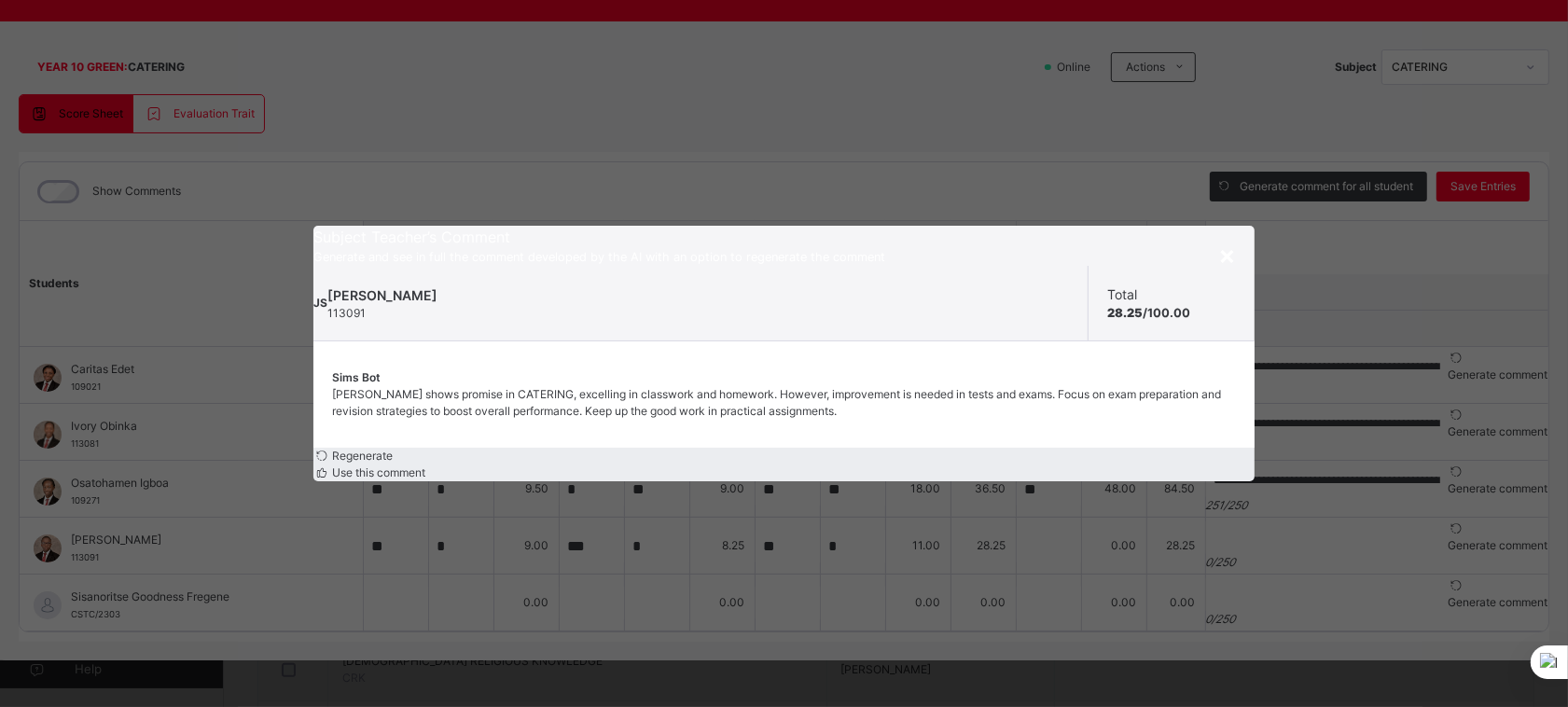 click on "Use this comment" at bounding box center [377, 472] 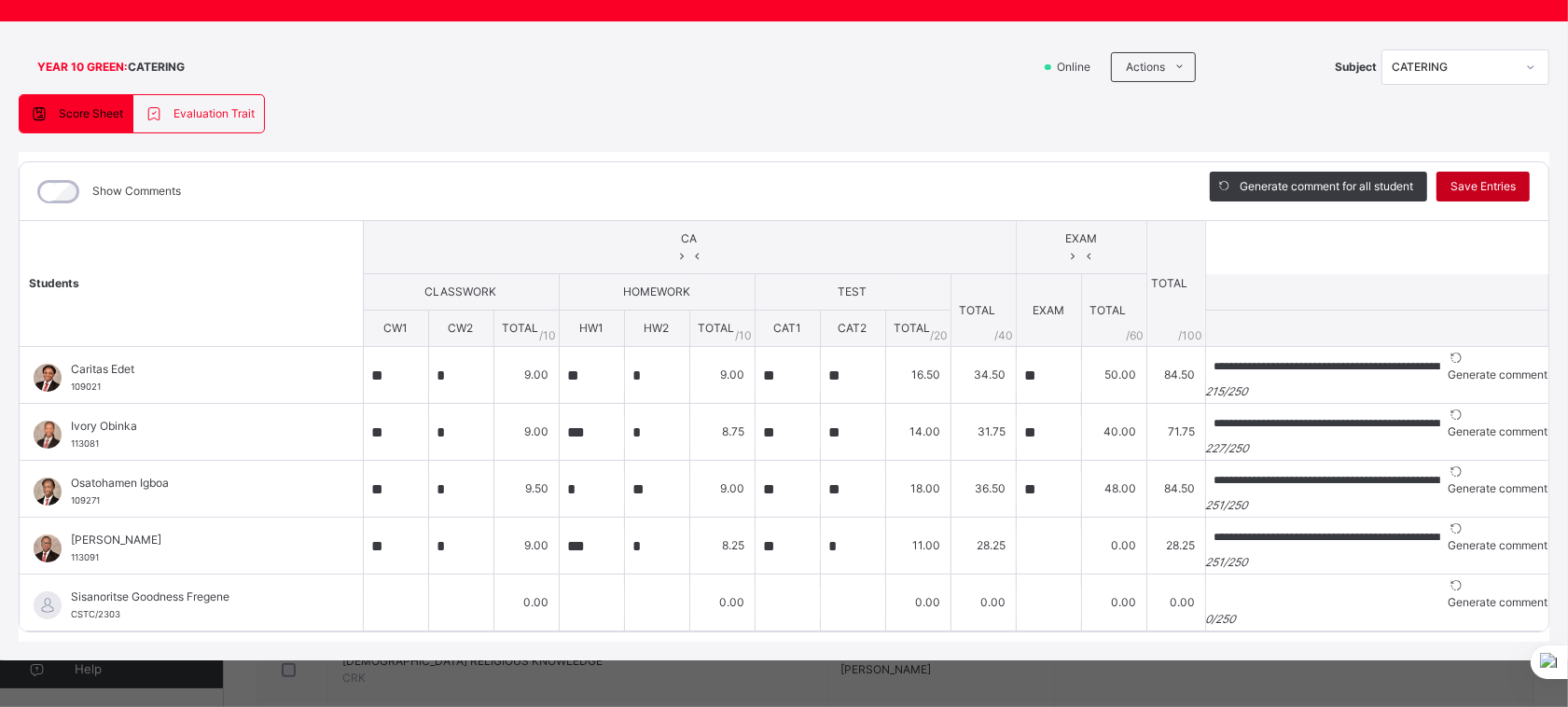 click on "Save Entries" at bounding box center (1483, 187) 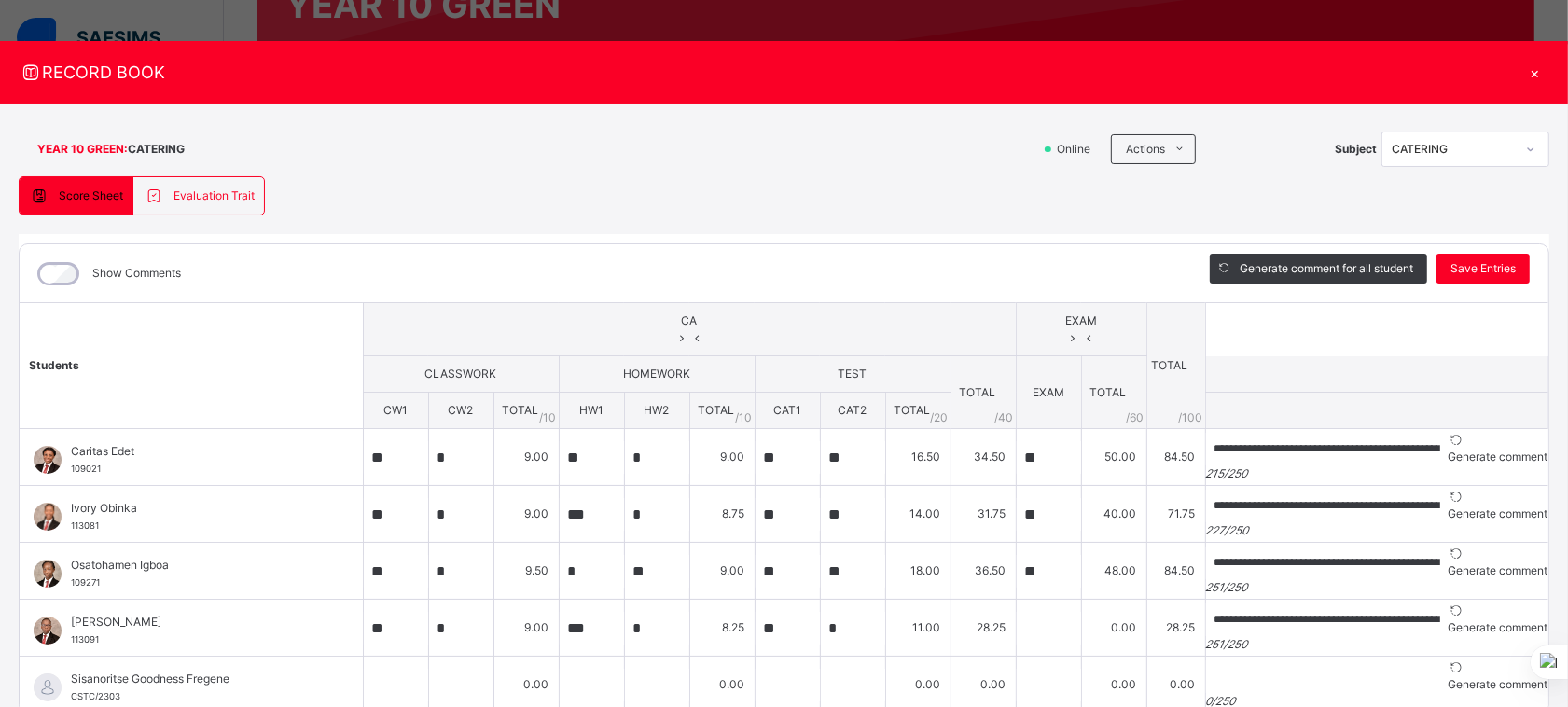 scroll, scrollTop: 6, scrollLeft: 0, axis: vertical 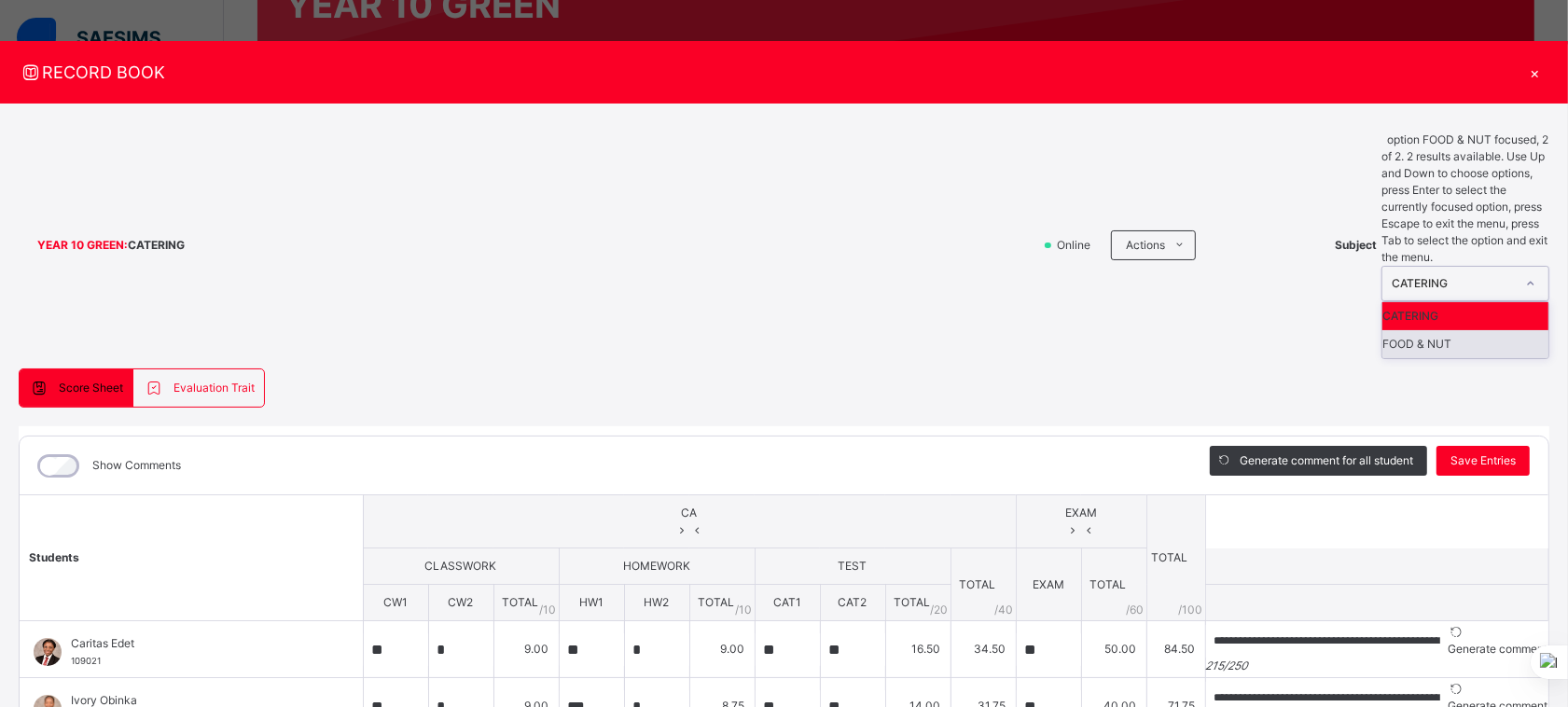 click on "FOOD & NUT" at bounding box center (1465, 344) 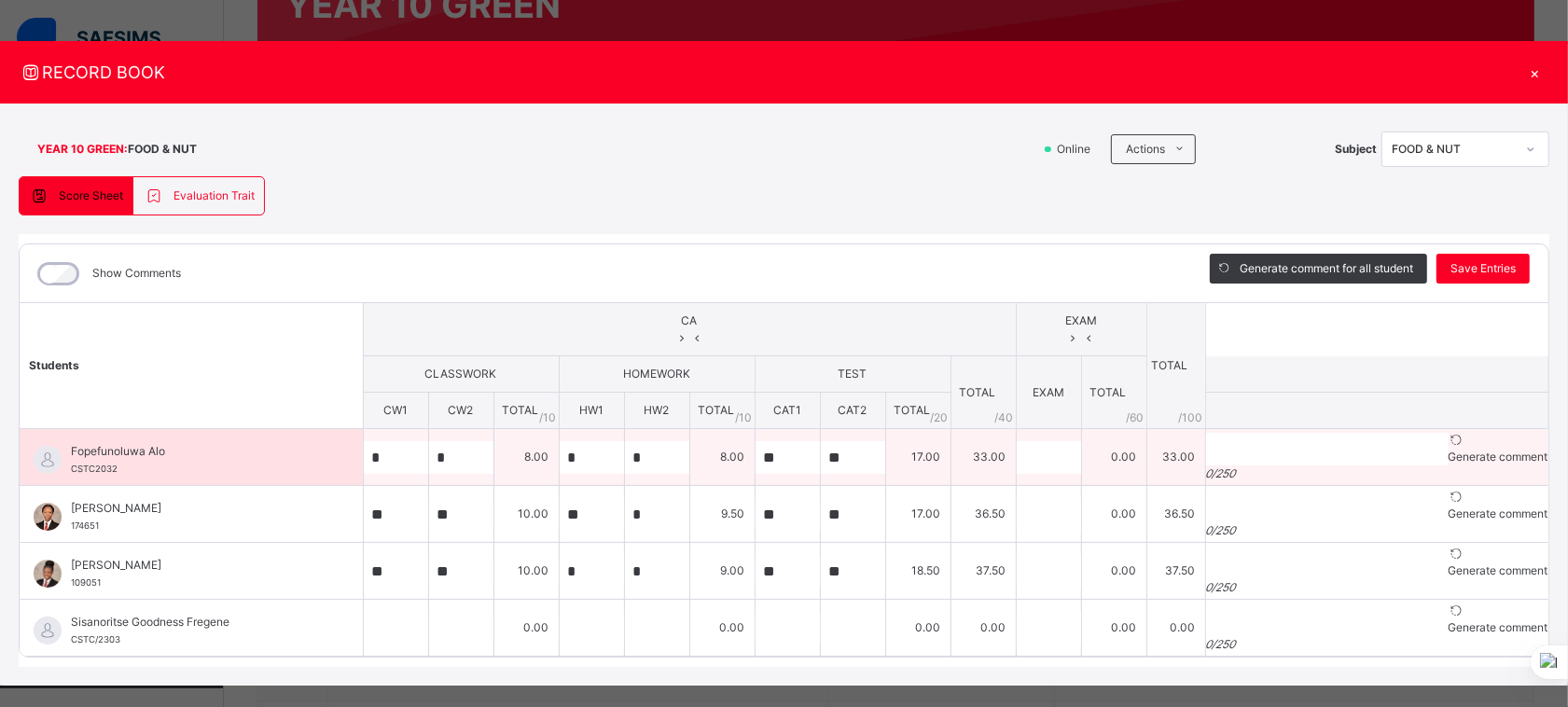 click at bounding box center (1498, 440) 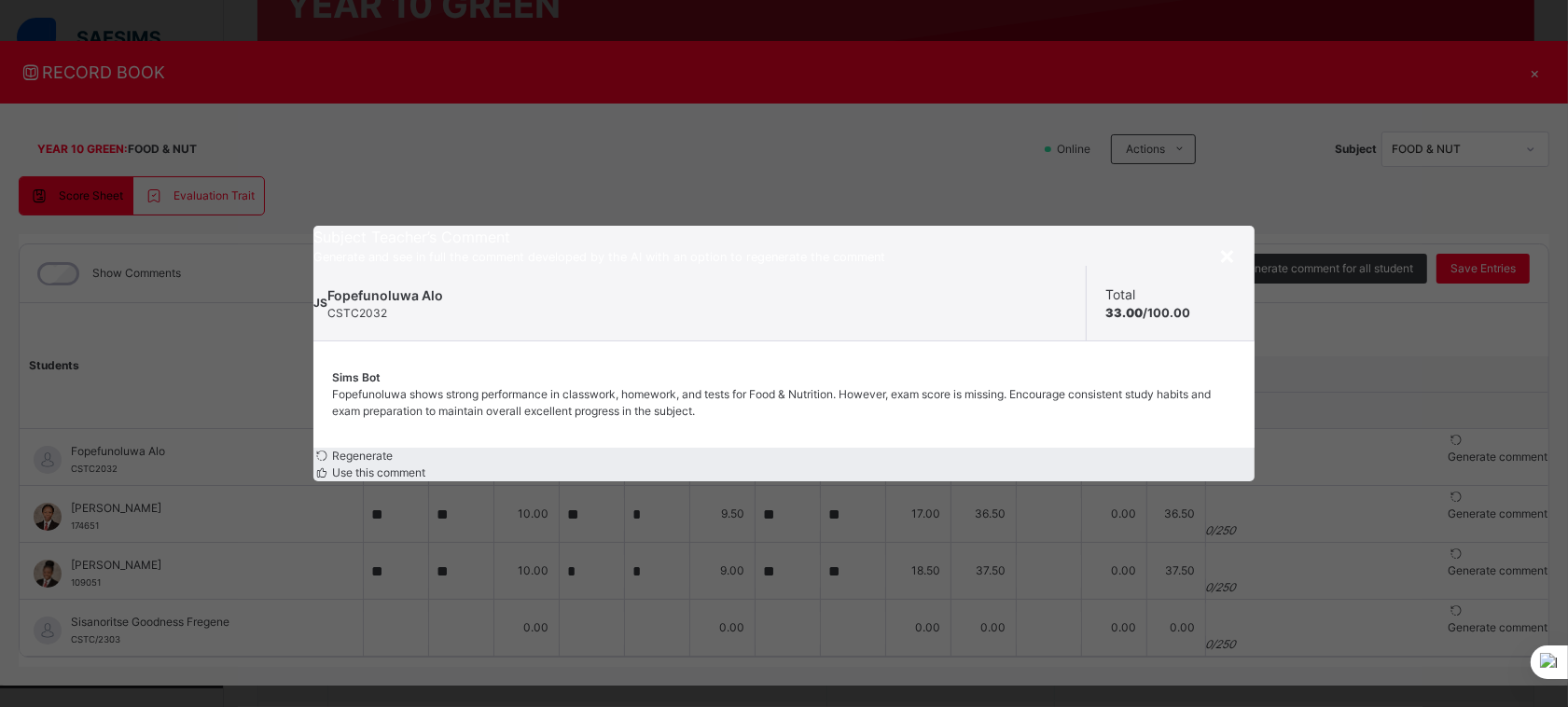 click on "Use this comment" at bounding box center (377, 472) 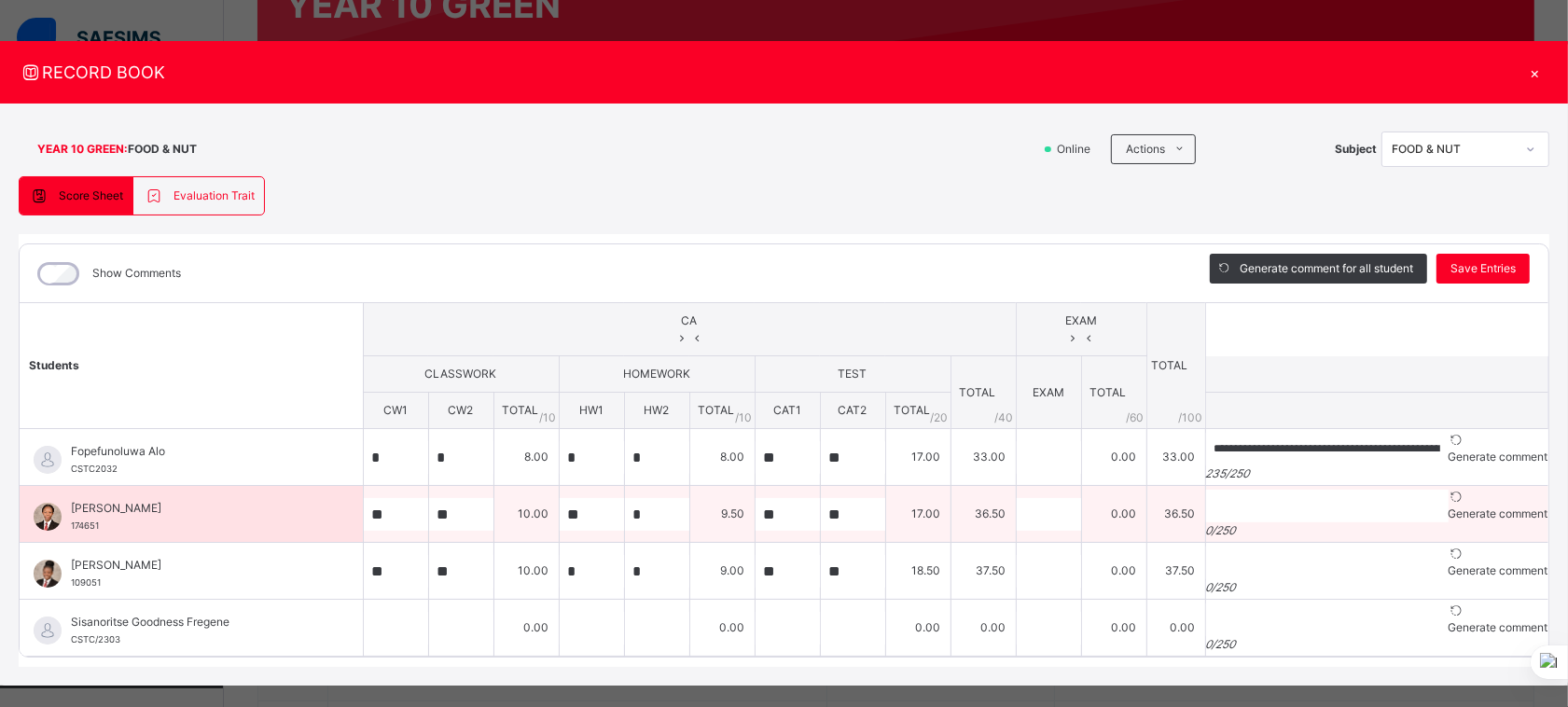 click at bounding box center (1456, 496) 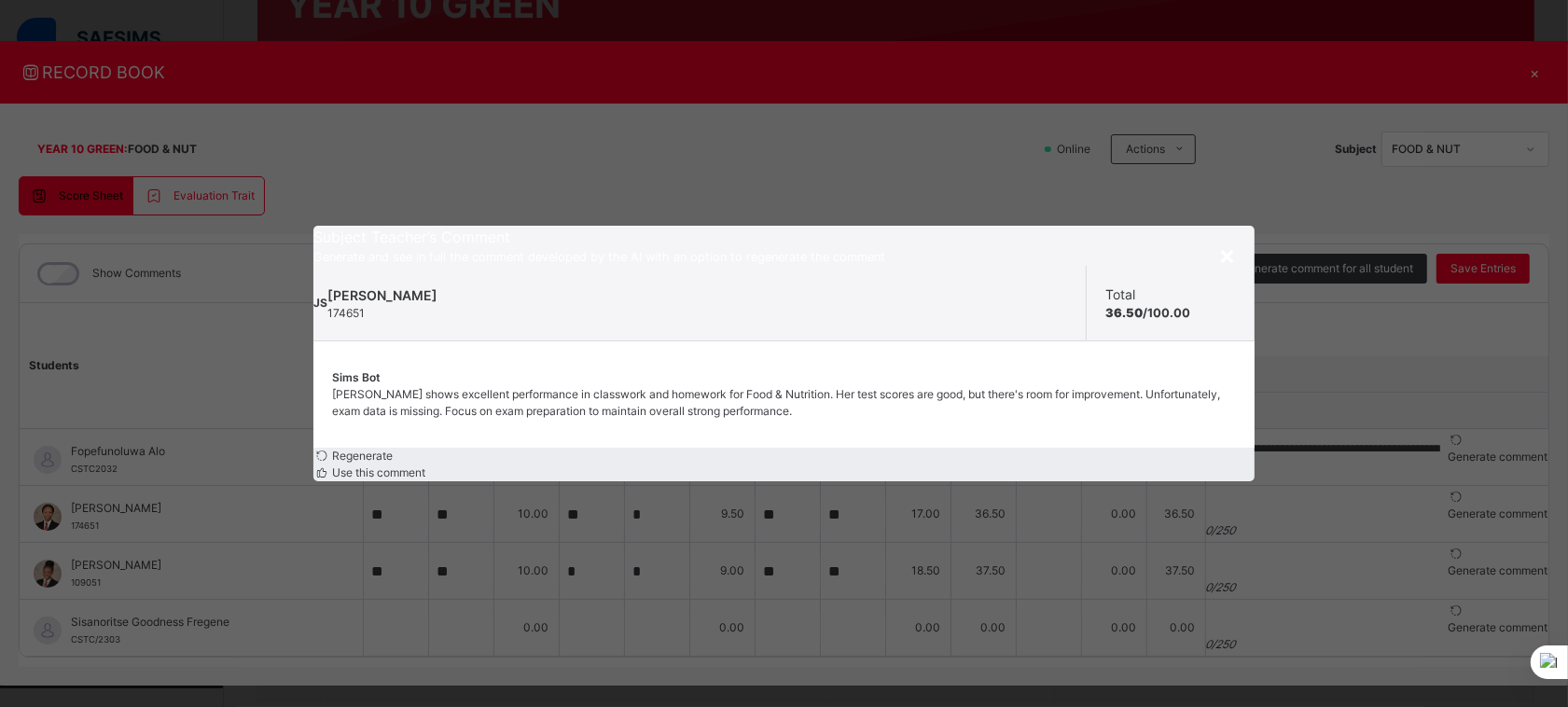 click on "Use this comment" at bounding box center [377, 472] 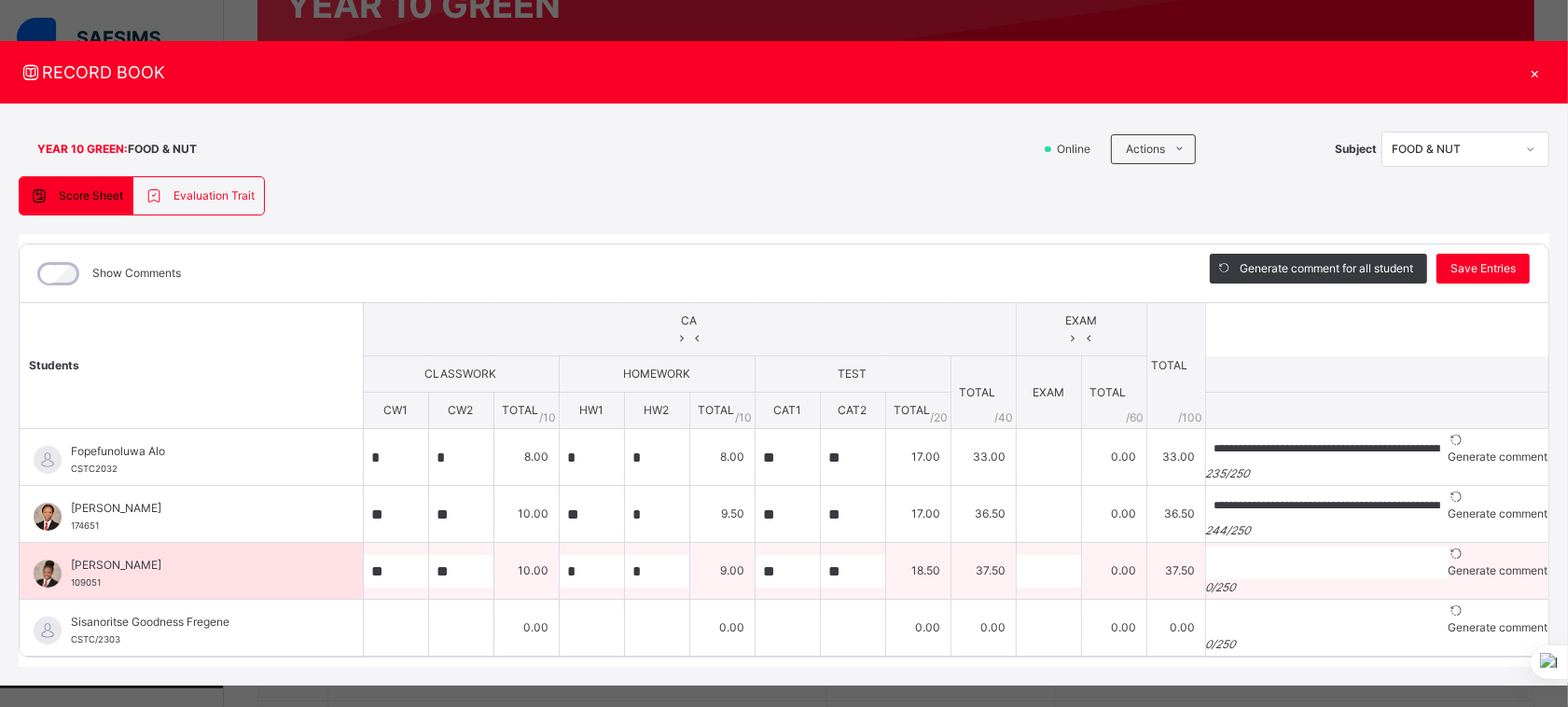 click at bounding box center [1456, 553] 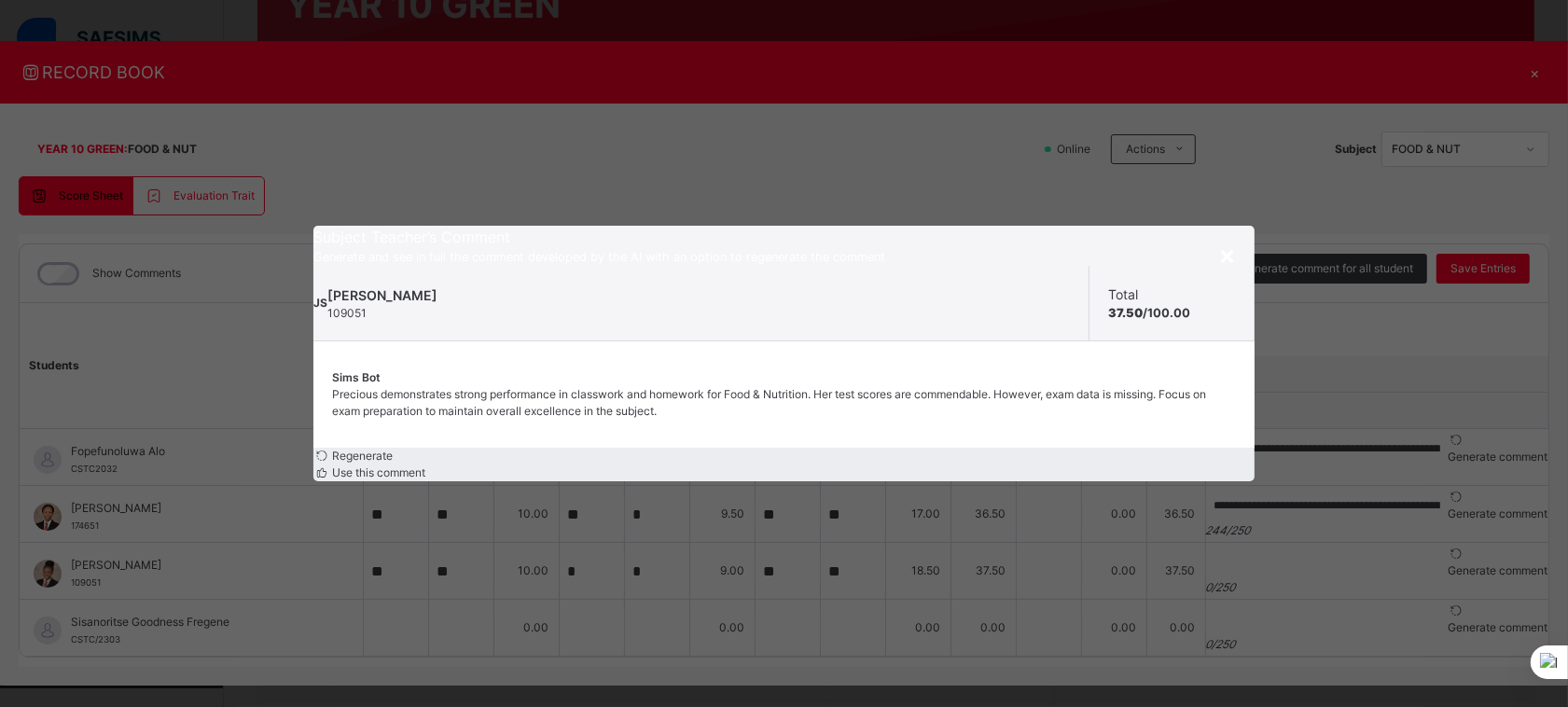 click on "Use this comment" at bounding box center (377, 472) 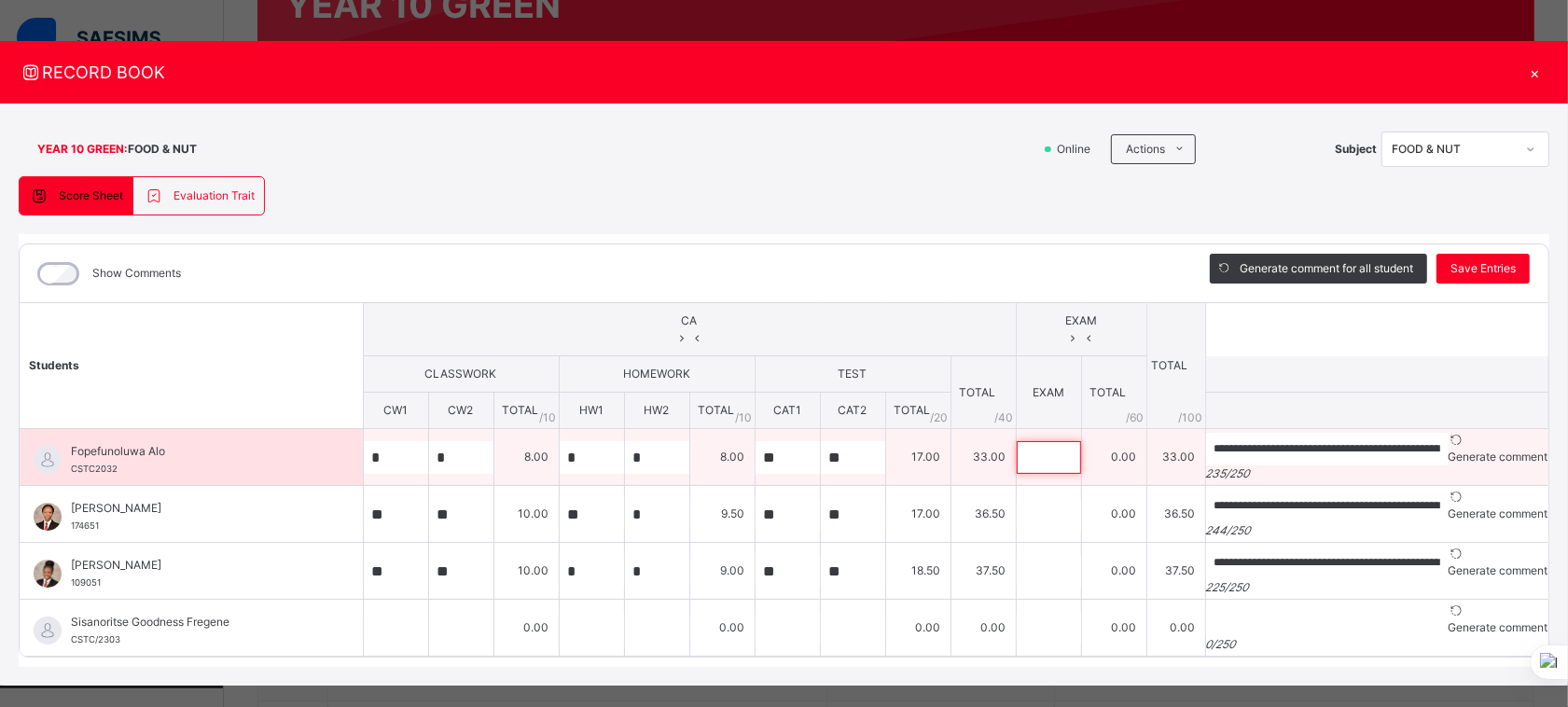 click at bounding box center [1048, 457] 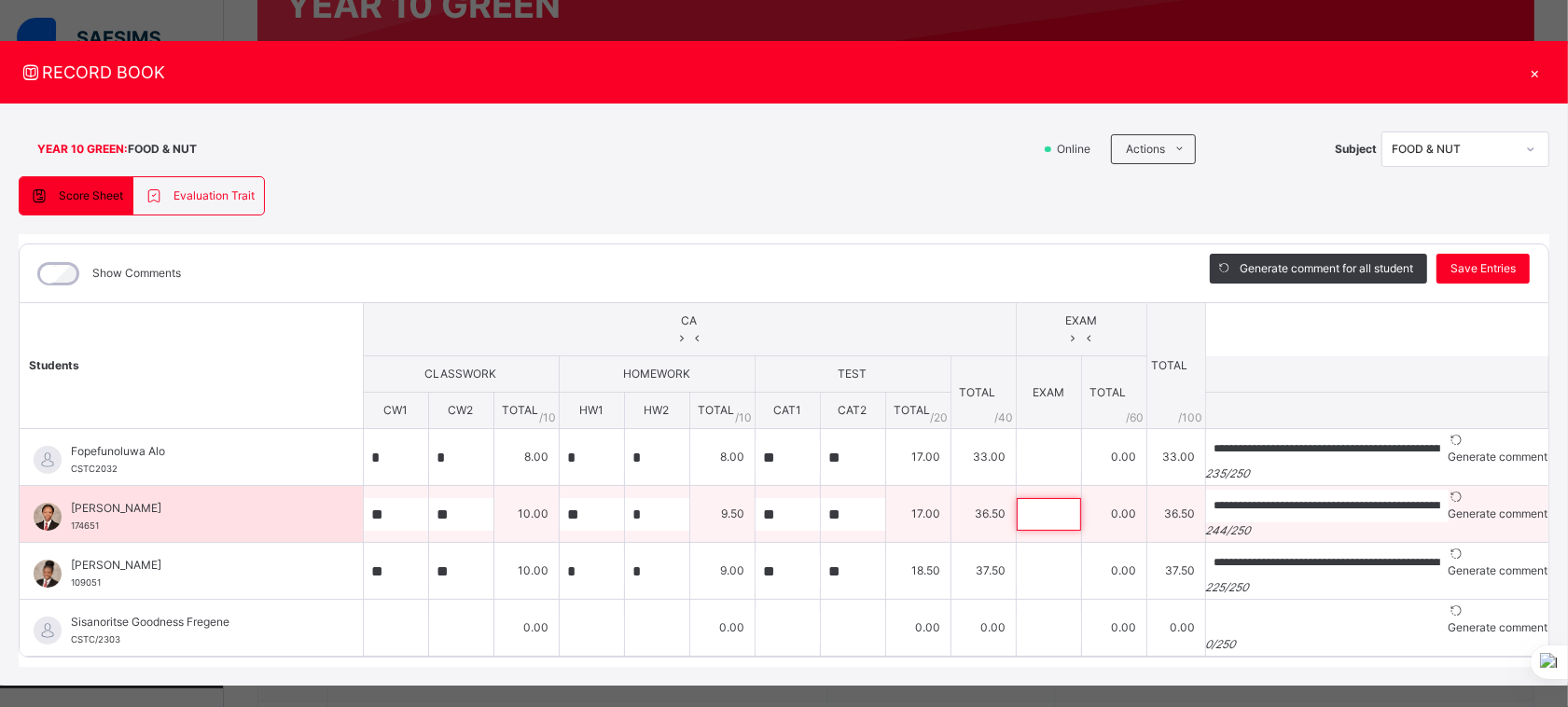 click at bounding box center [1048, 514] 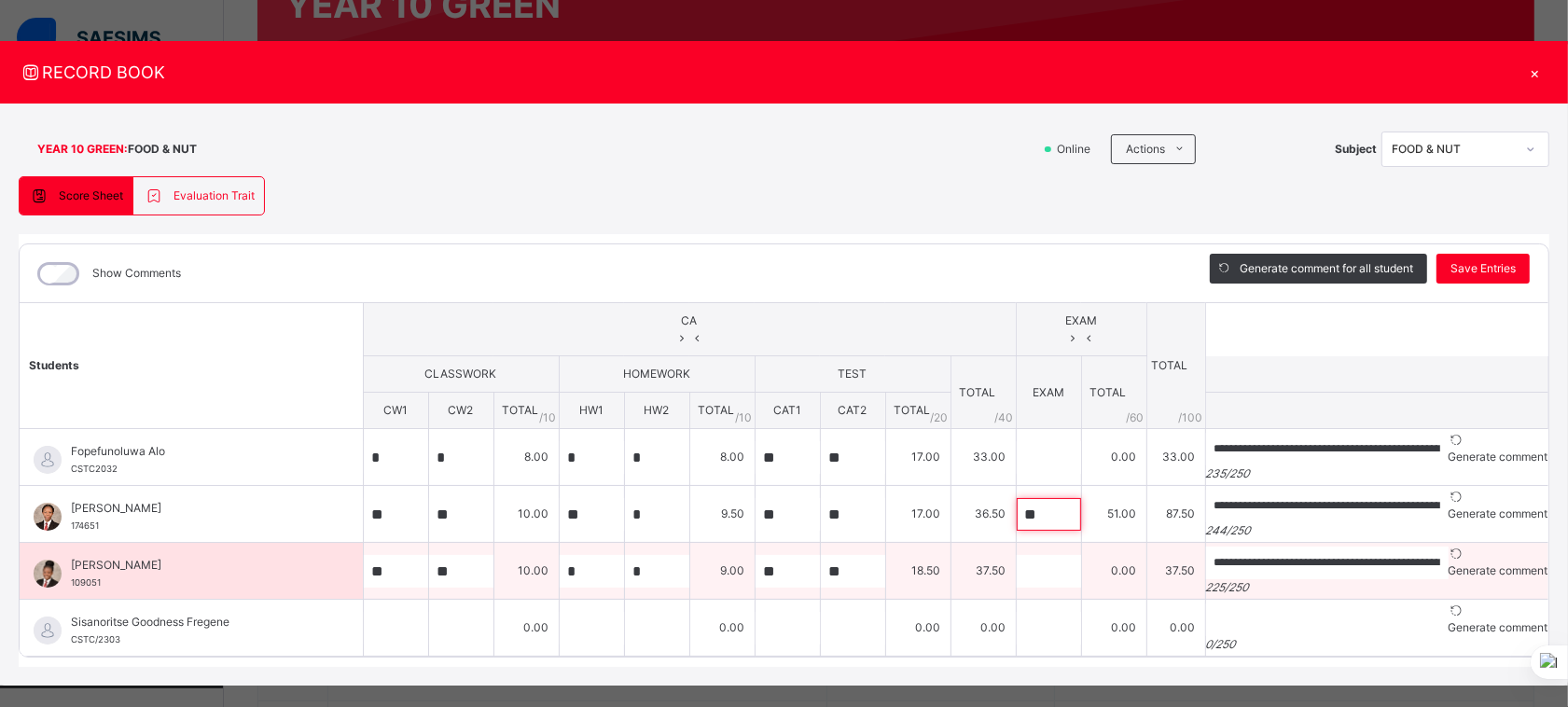 type on "**" 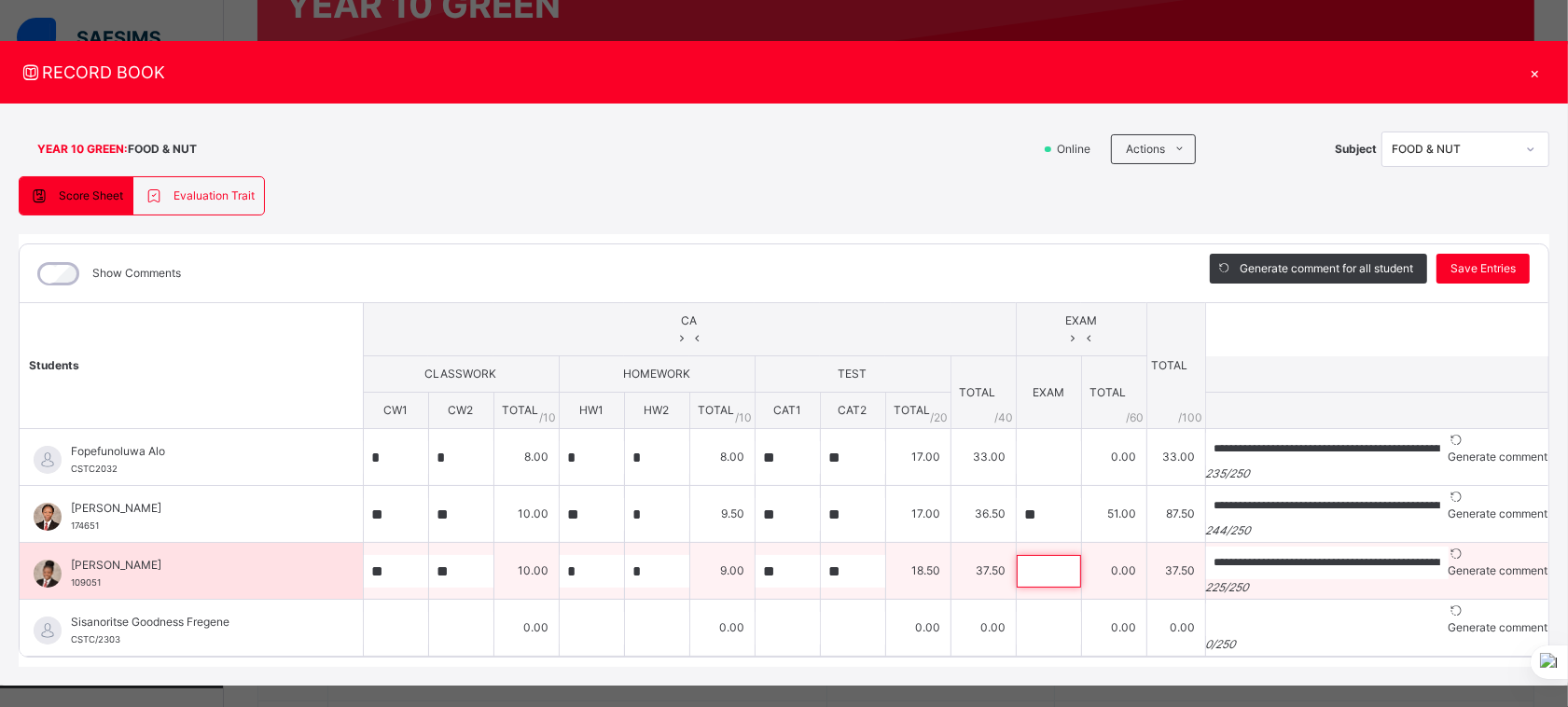 click at bounding box center [1048, 571] 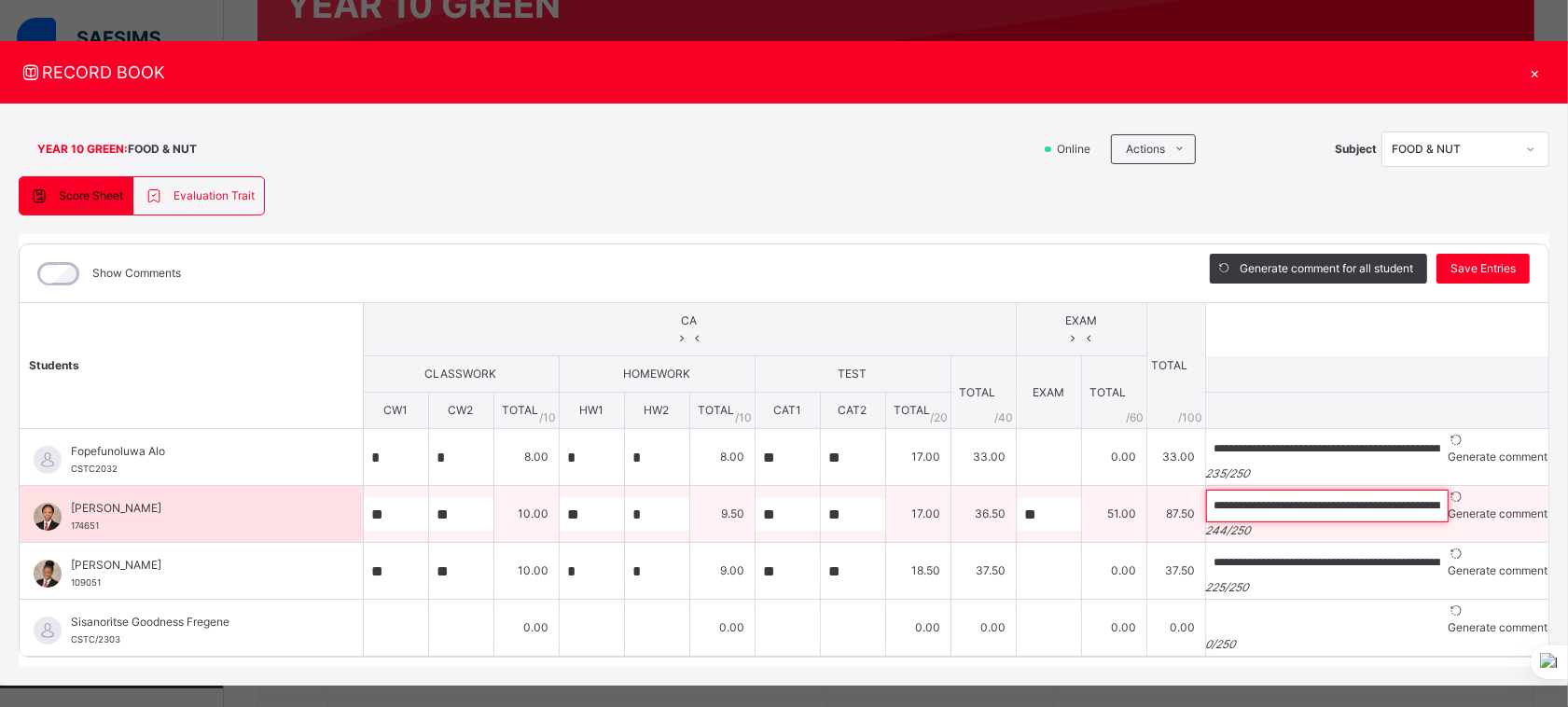 click on "**********" at bounding box center [1327, 506] 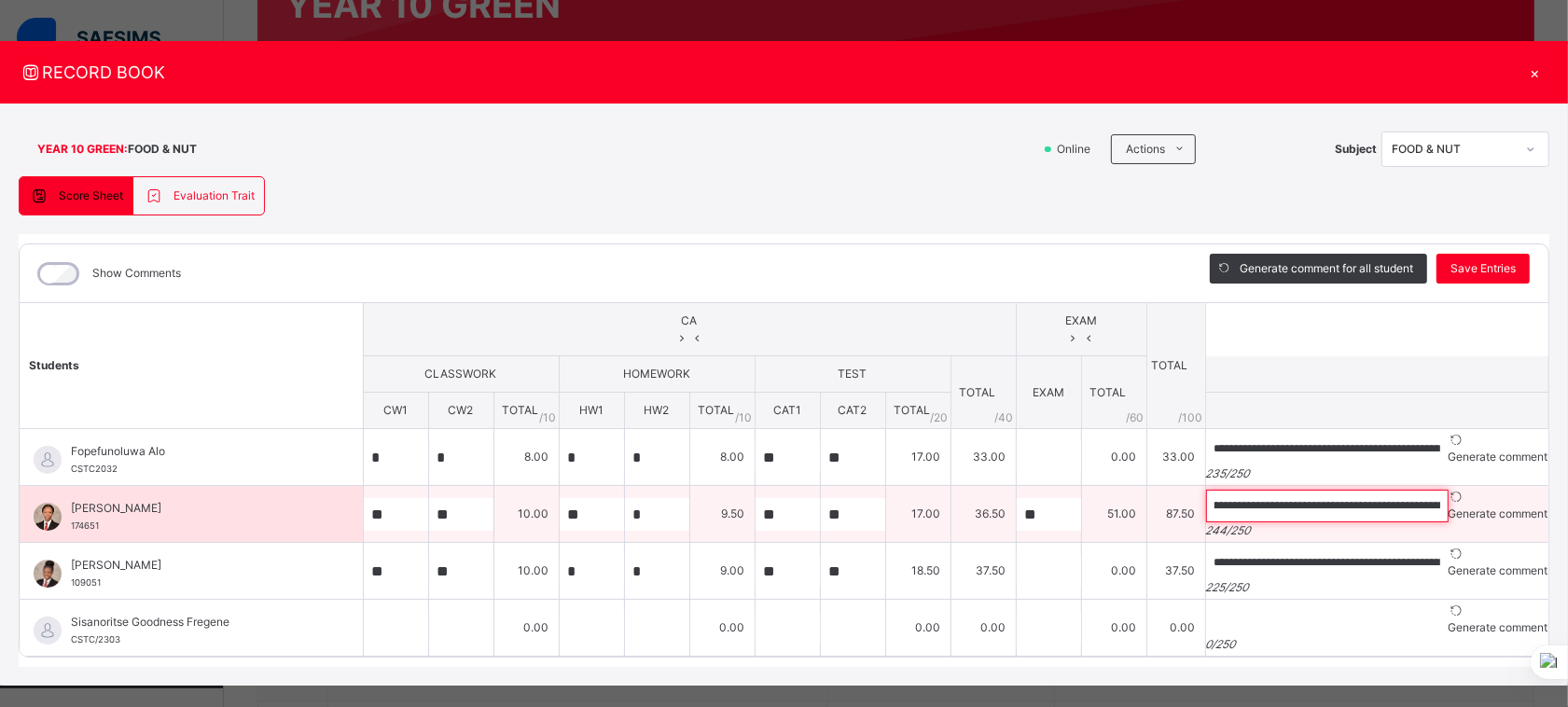 scroll, scrollTop: 0, scrollLeft: 347, axis: horizontal 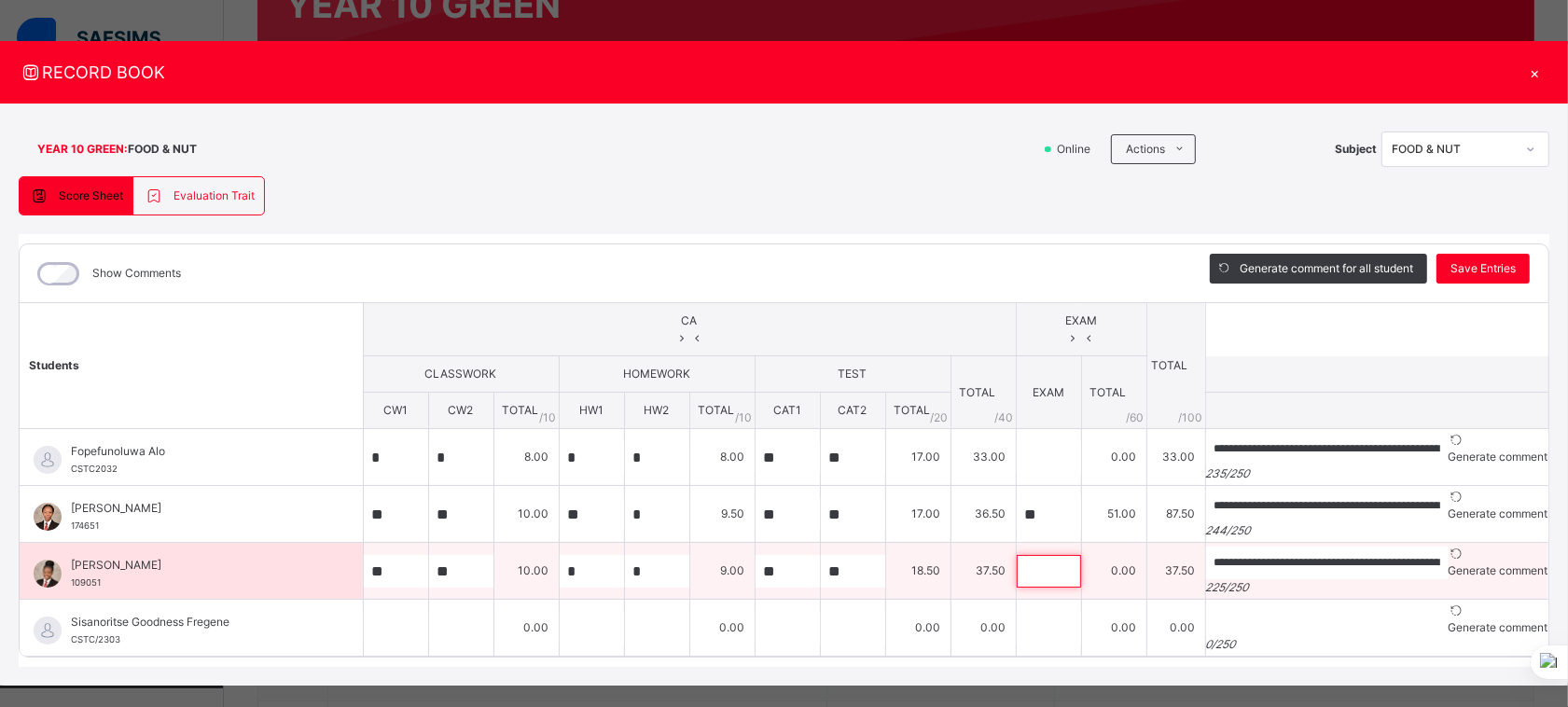 click at bounding box center (1048, 571) 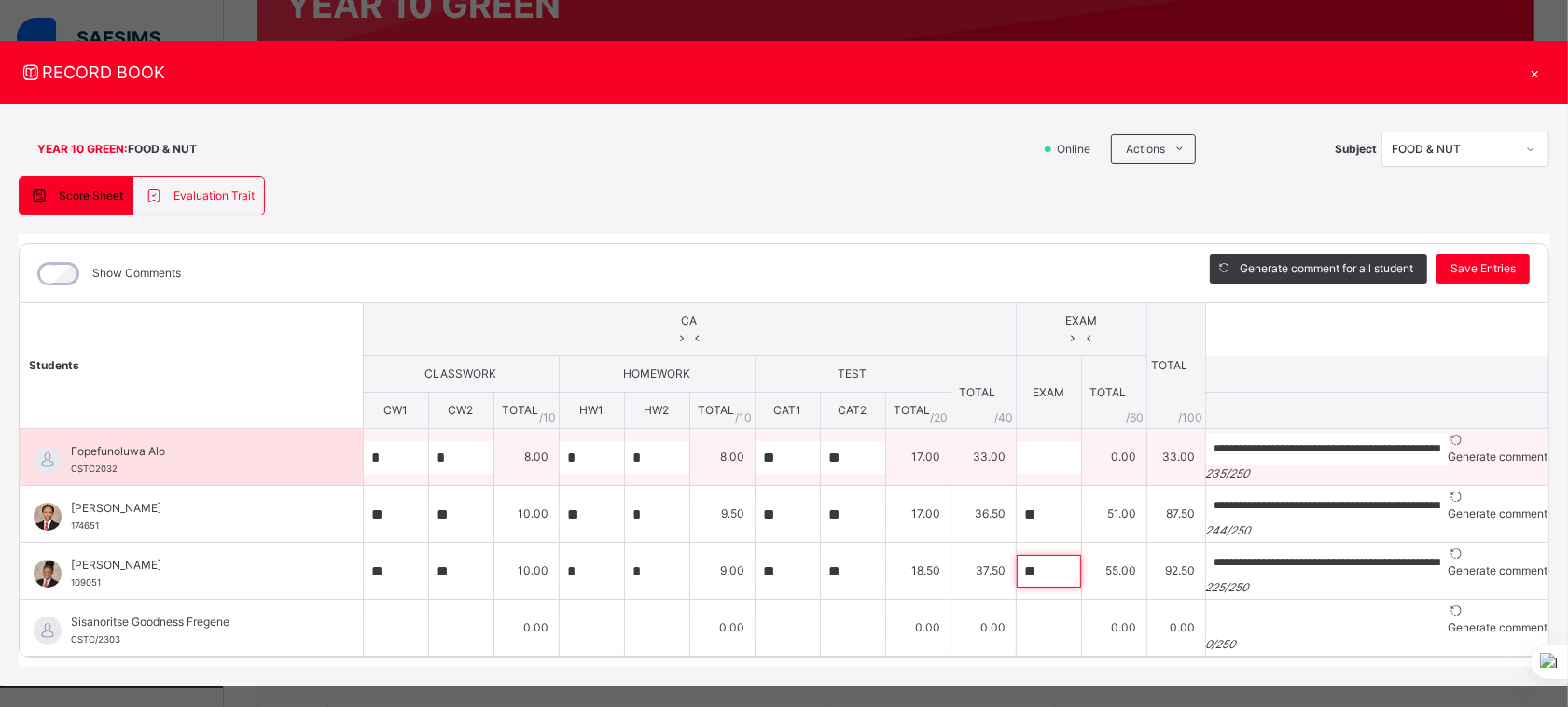 type on "**" 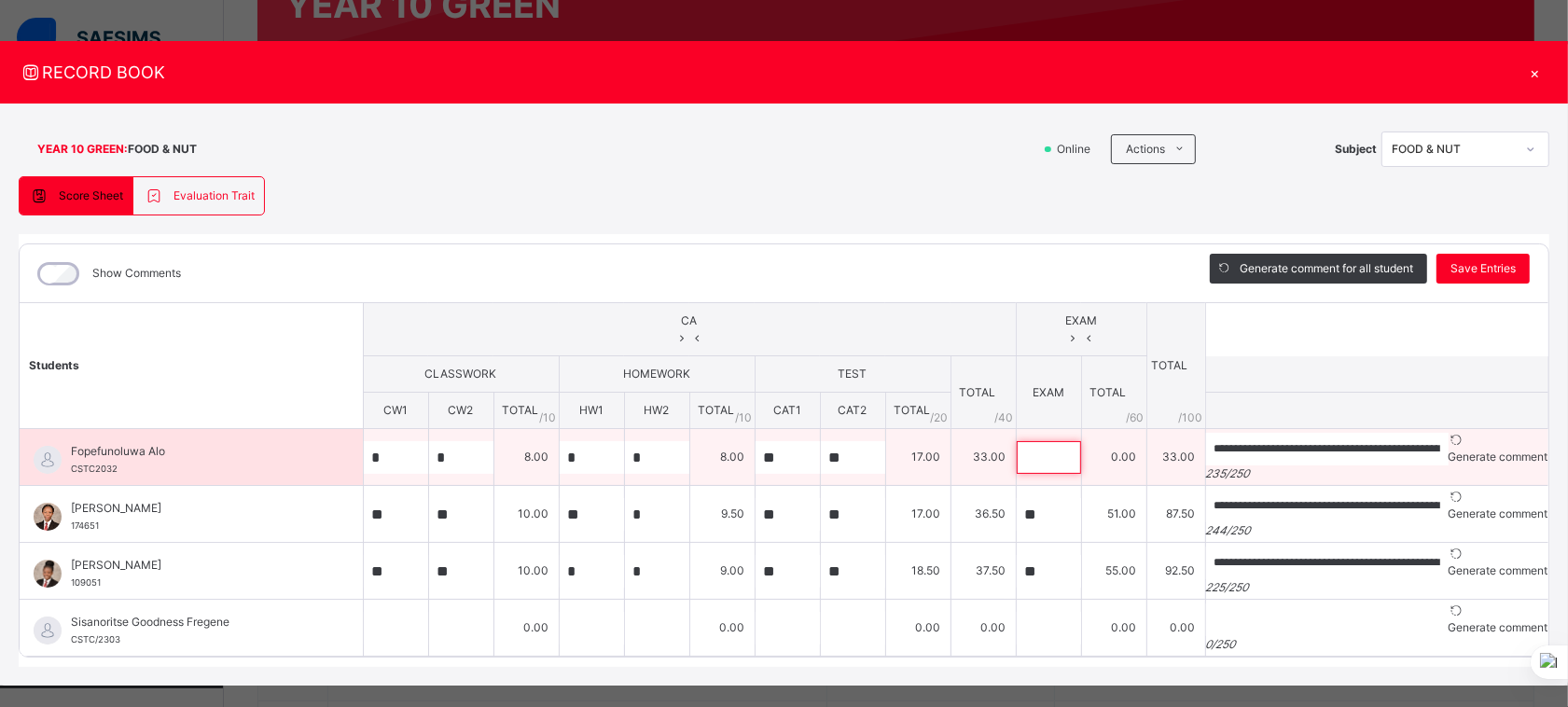 click at bounding box center [1048, 457] 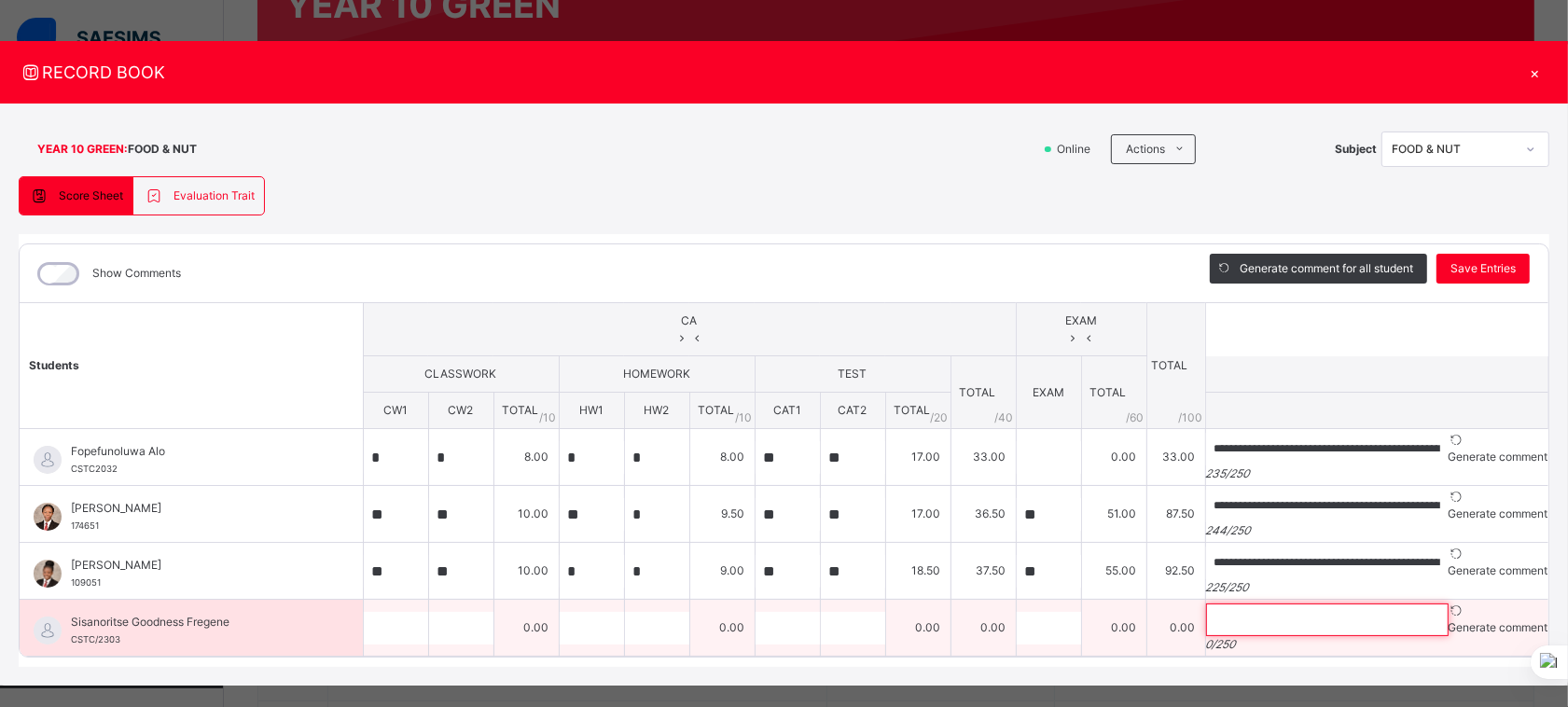 click at bounding box center (1327, 619) 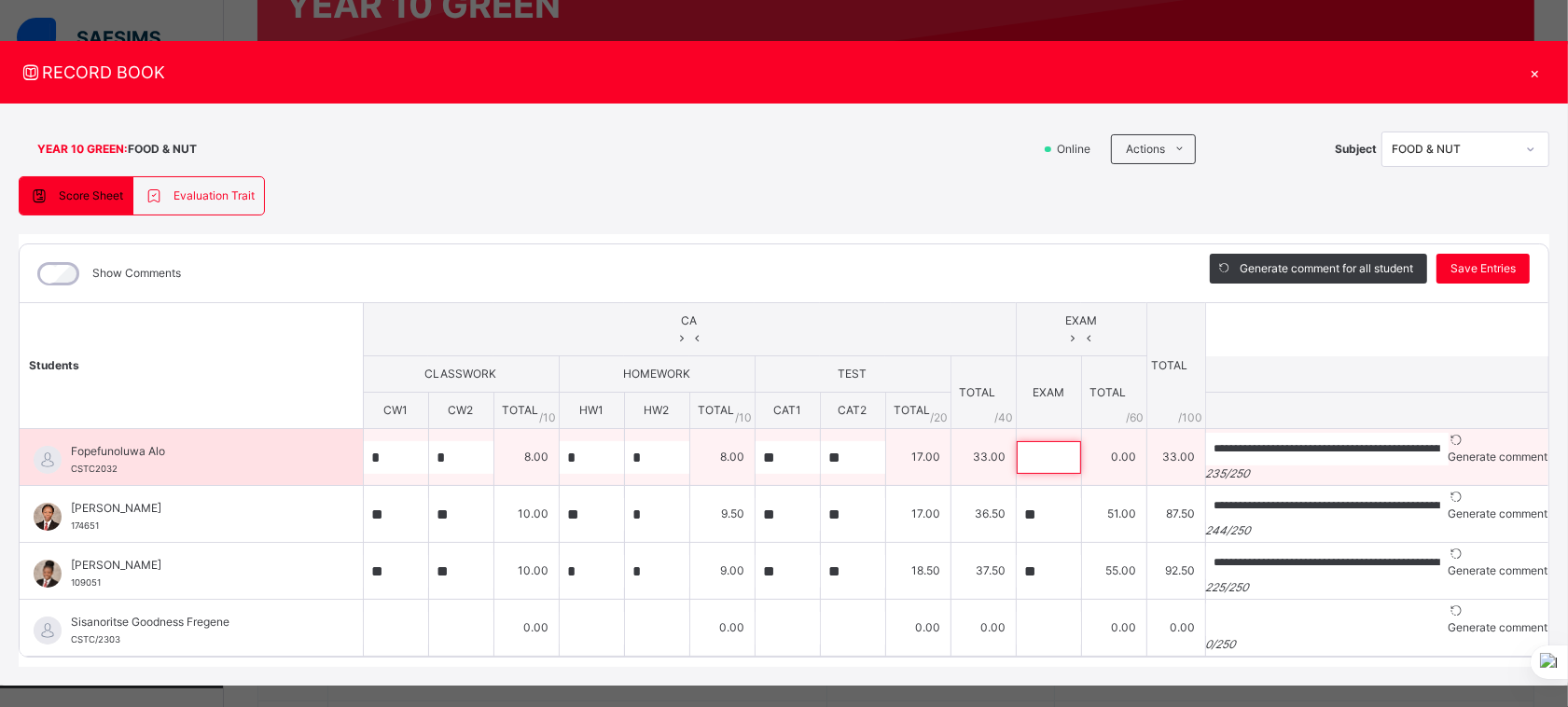 click at bounding box center (1048, 457) 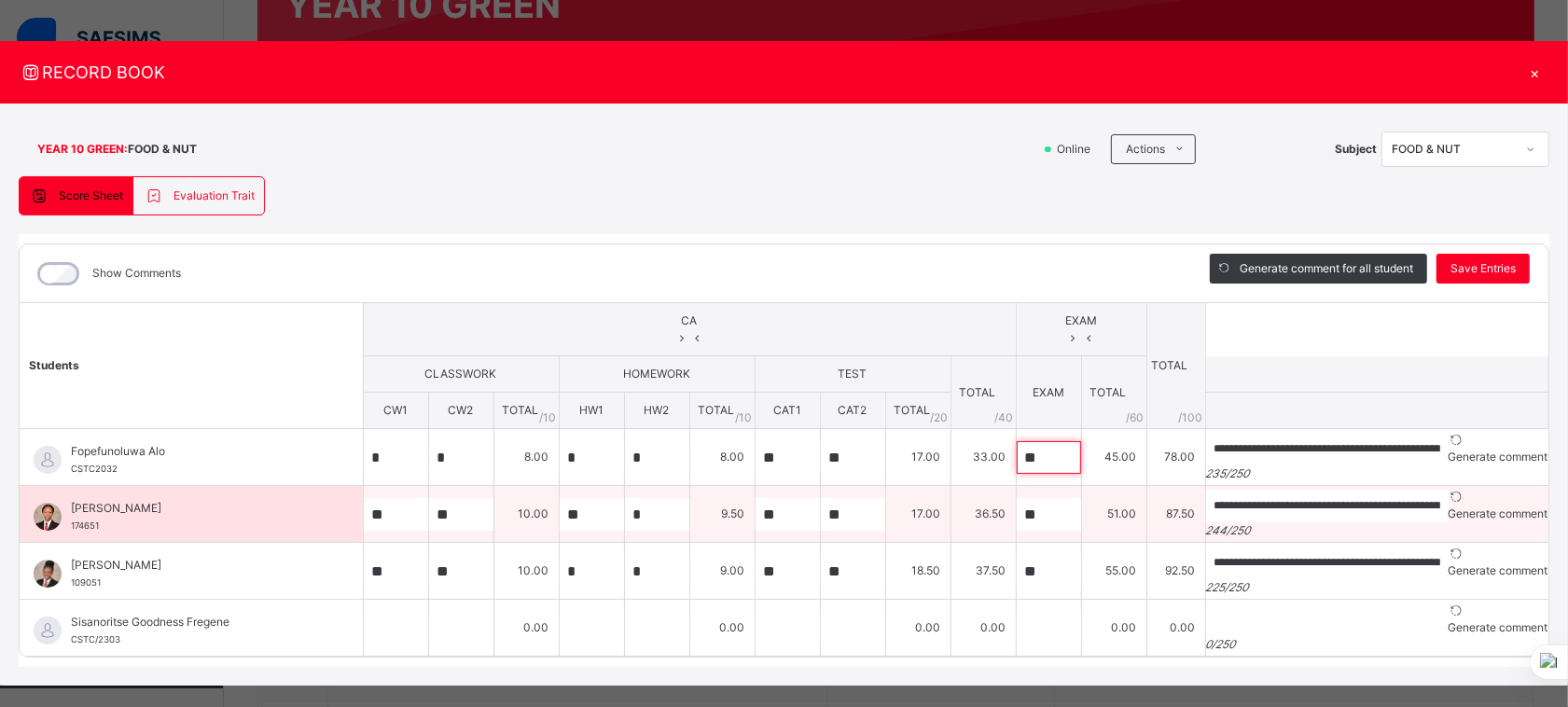 type on "**" 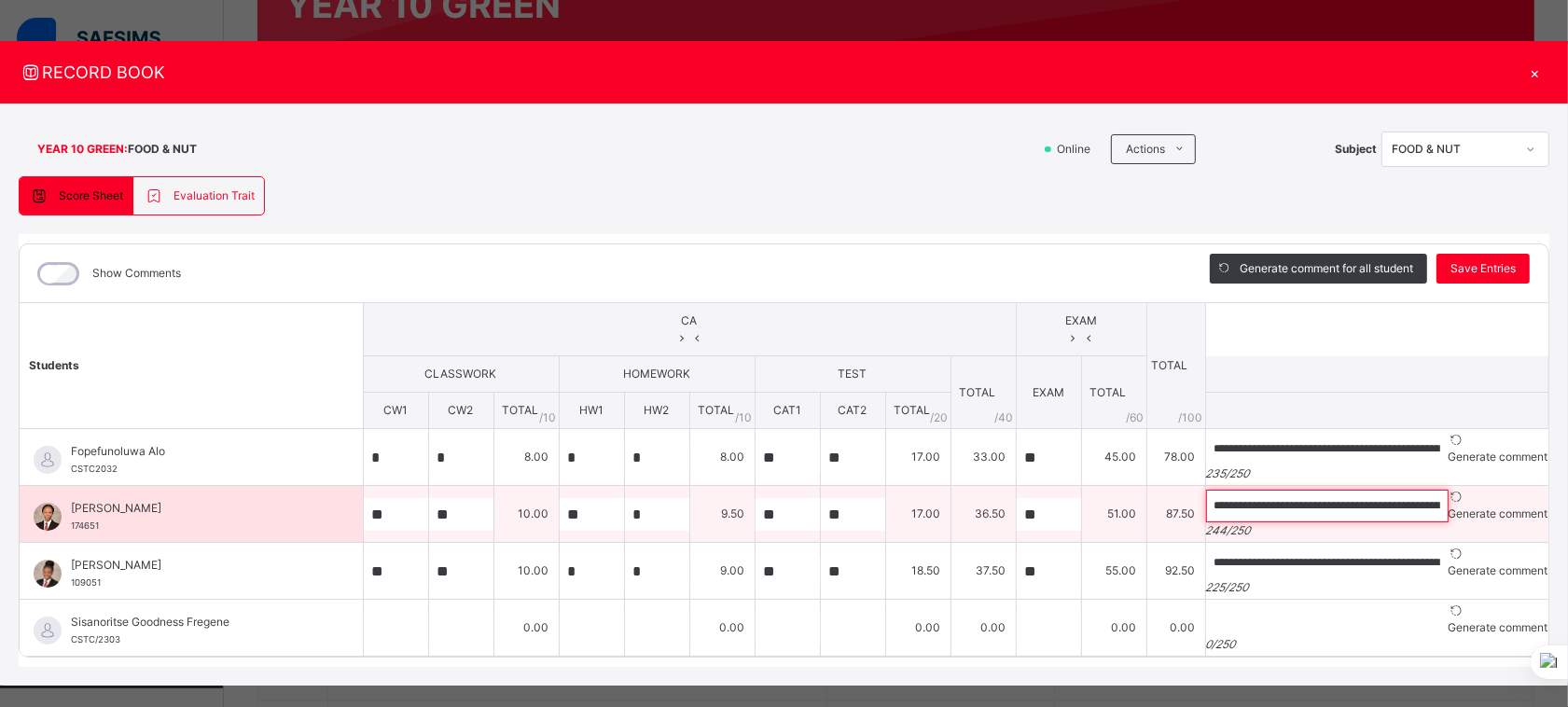 click on "**********" at bounding box center [1327, 506] 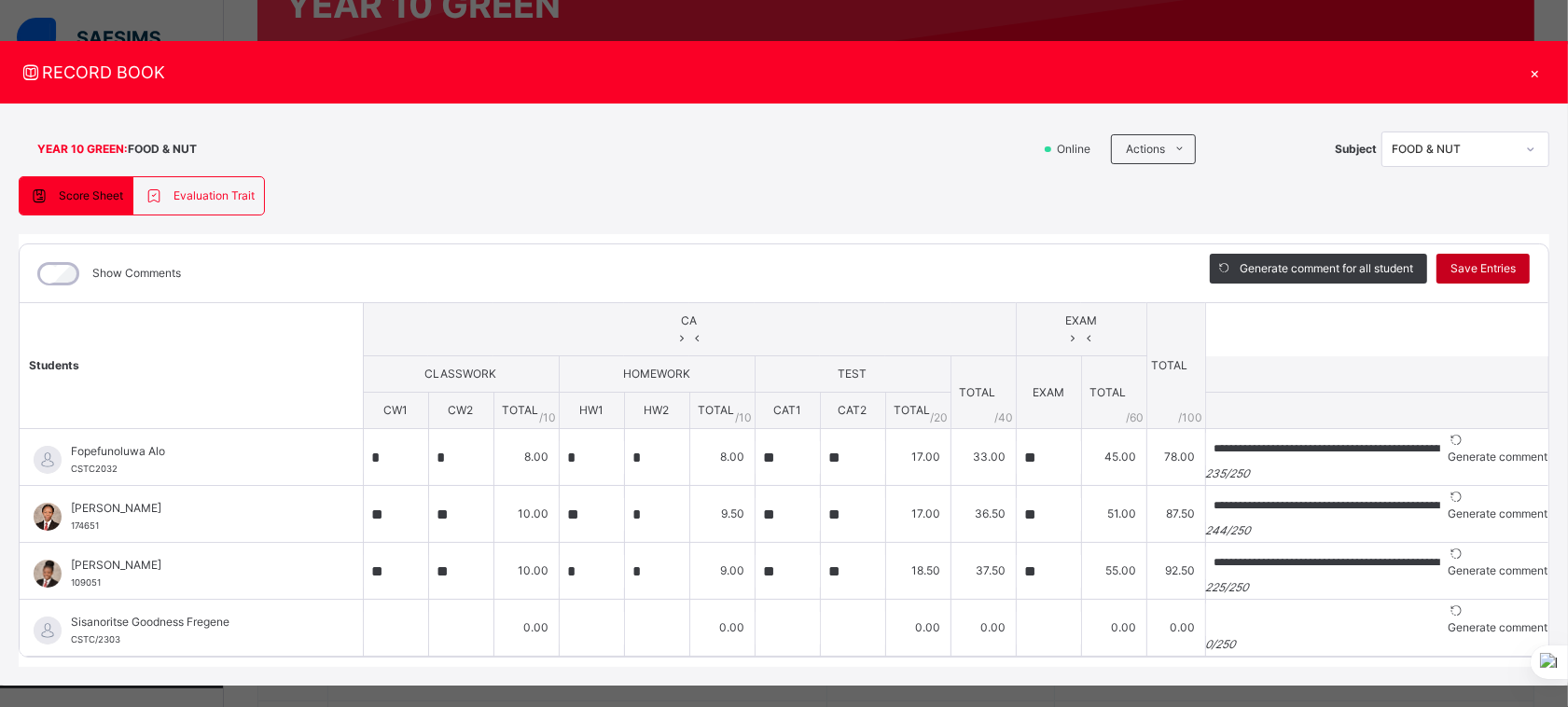 click on "Save Entries" at bounding box center (1483, 269) 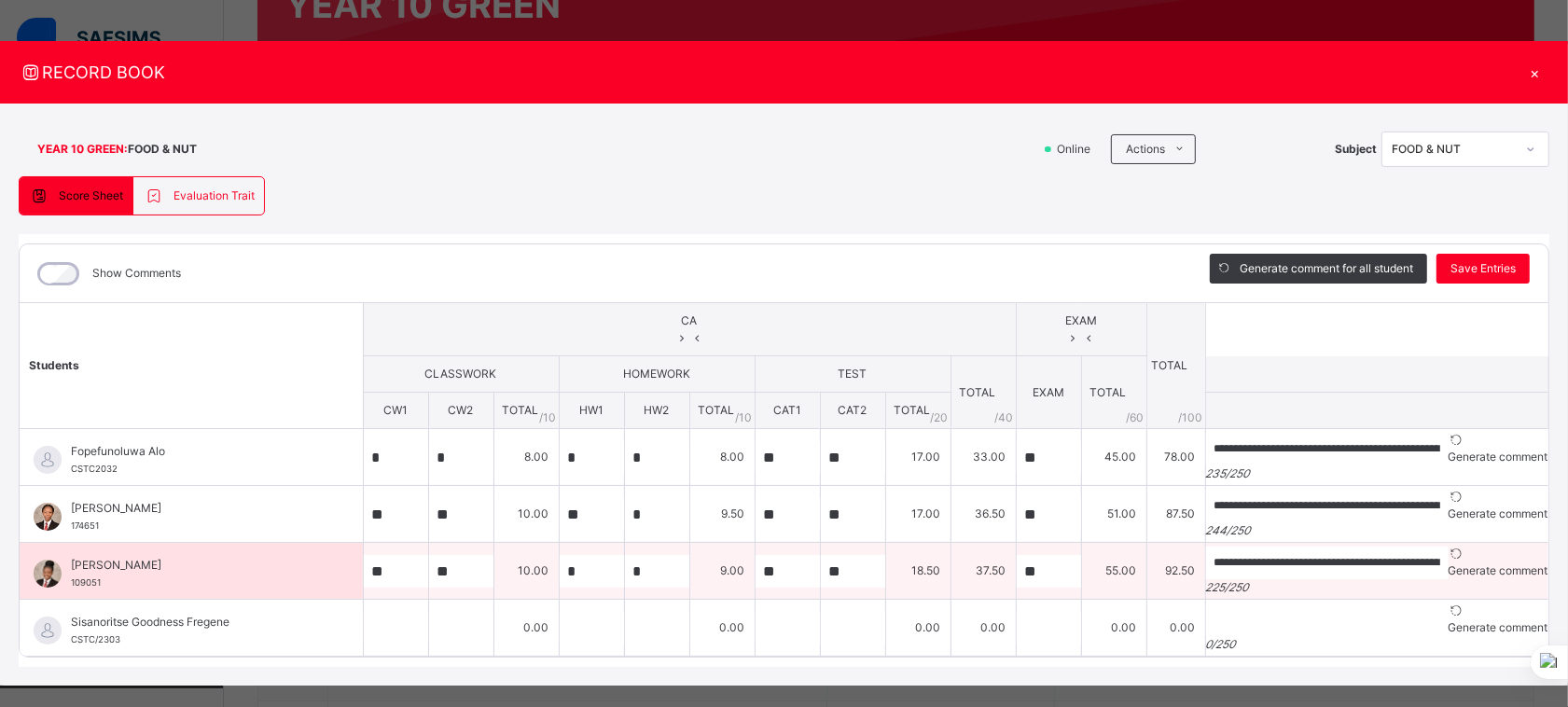 scroll, scrollTop: 44, scrollLeft: 0, axis: vertical 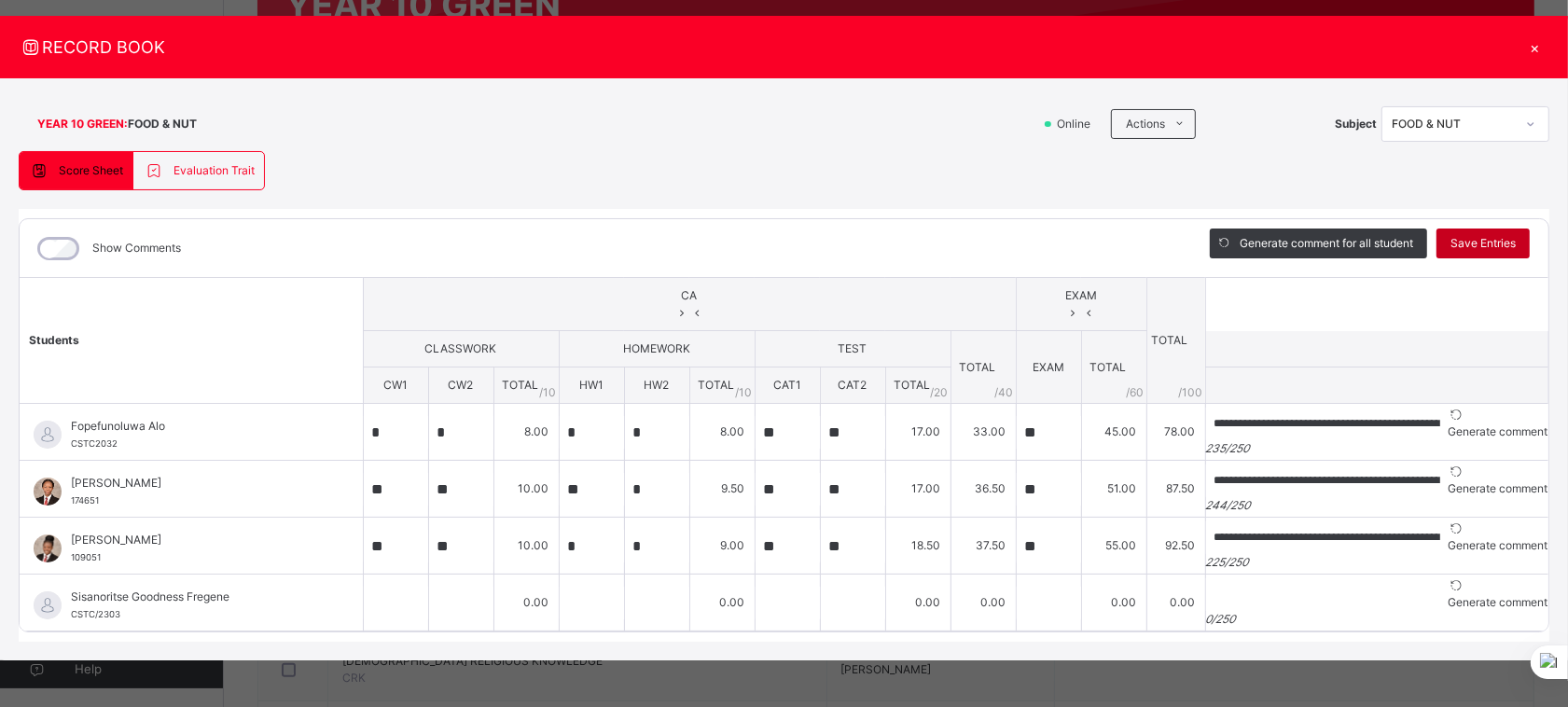 click on "Save Entries" at bounding box center [1483, 243] 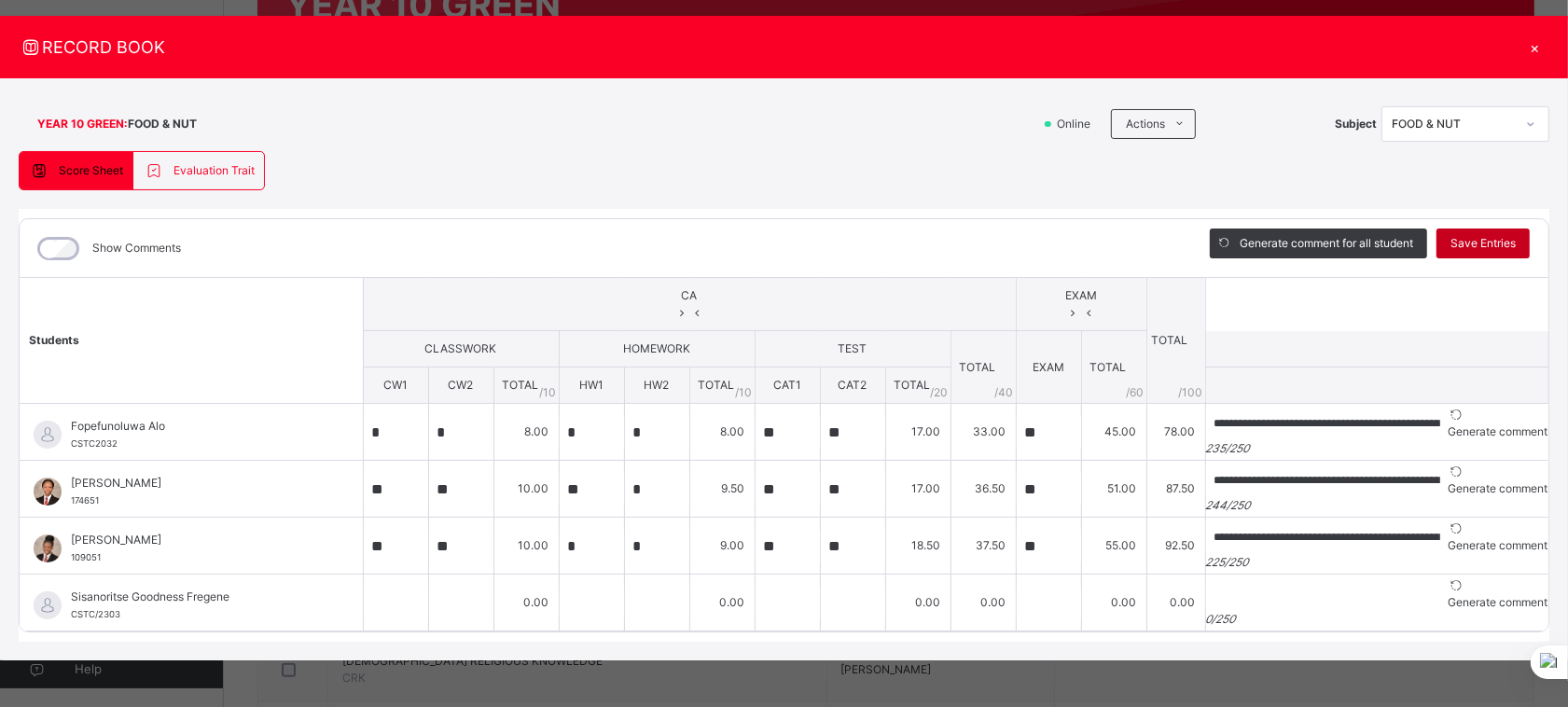 click on "Save Entries" at bounding box center [1483, 243] 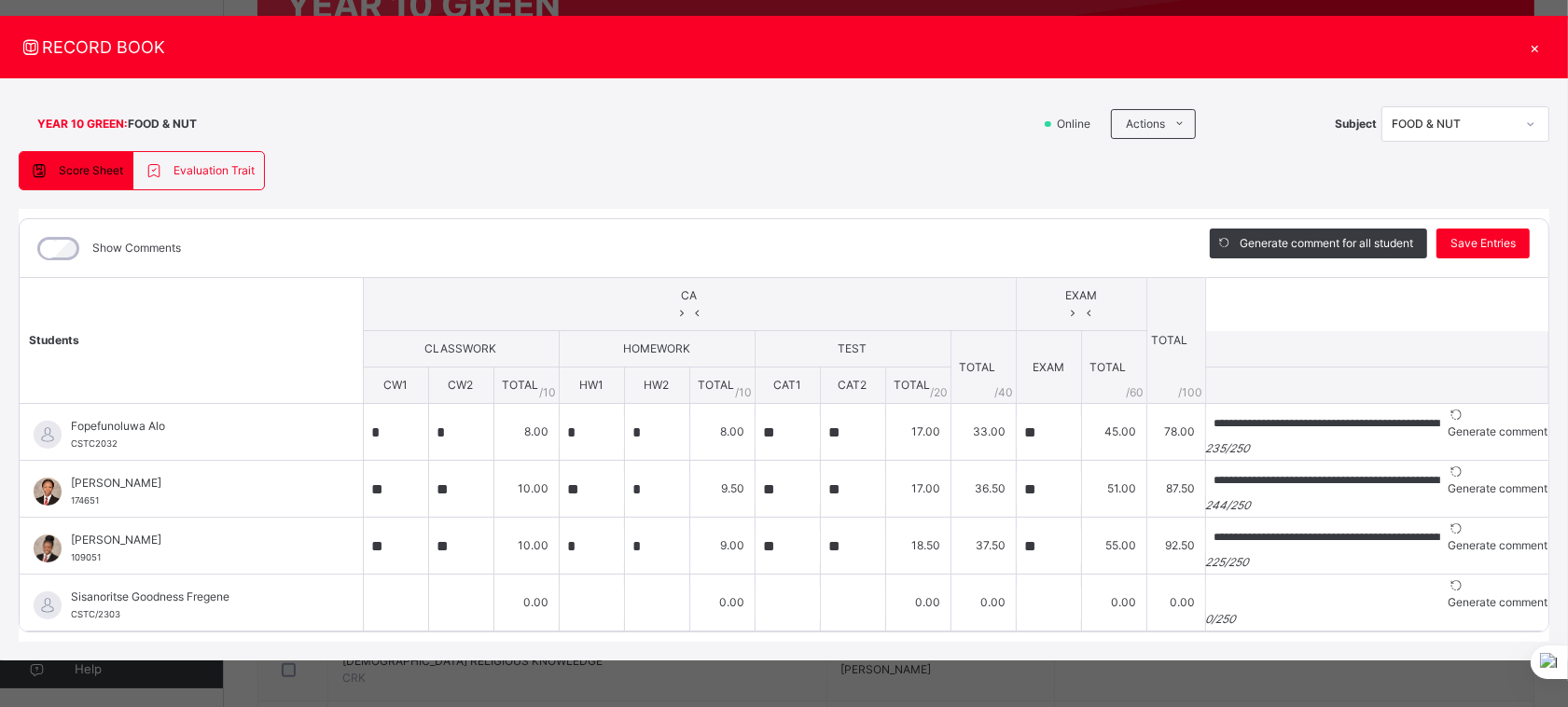 scroll, scrollTop: 0, scrollLeft: 0, axis: both 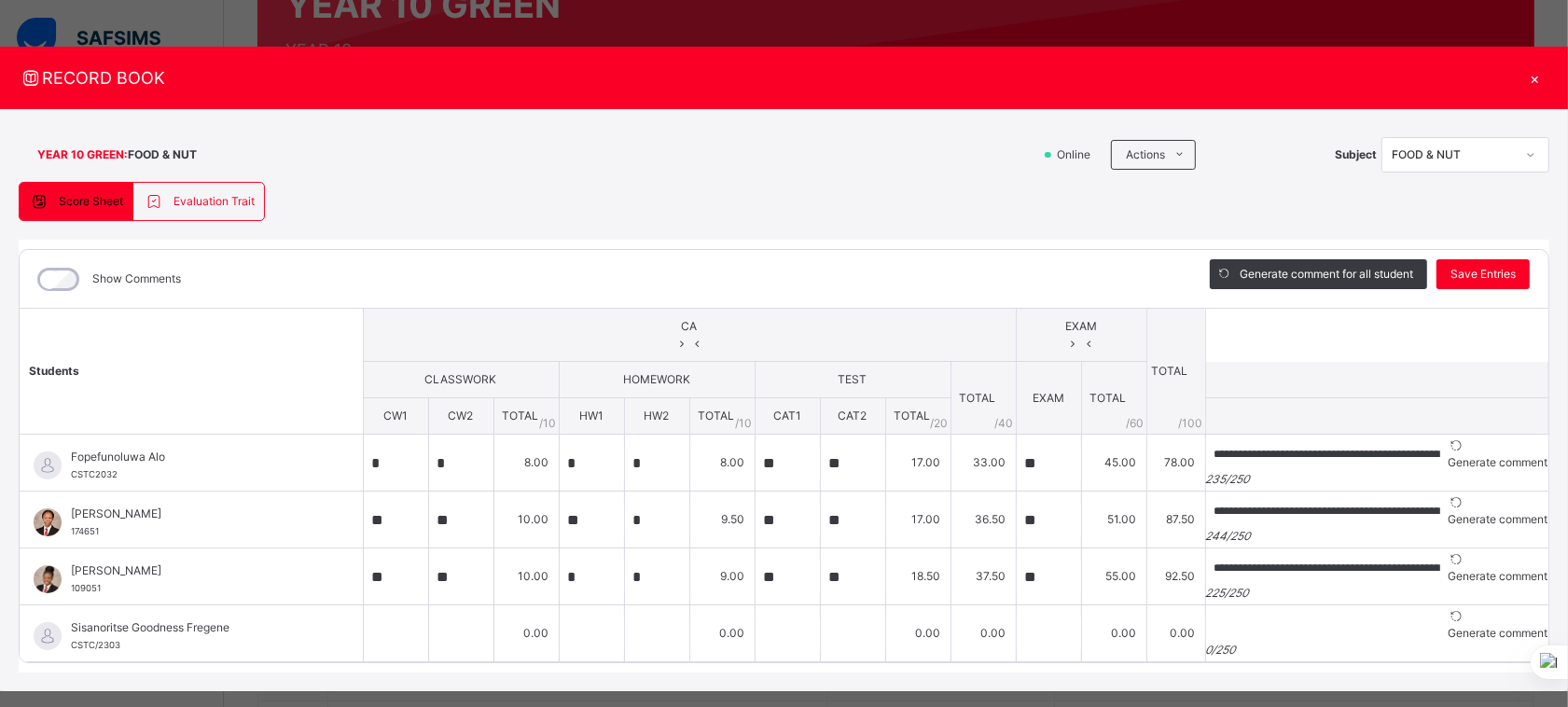 click on "×" at bounding box center [1535, 77] 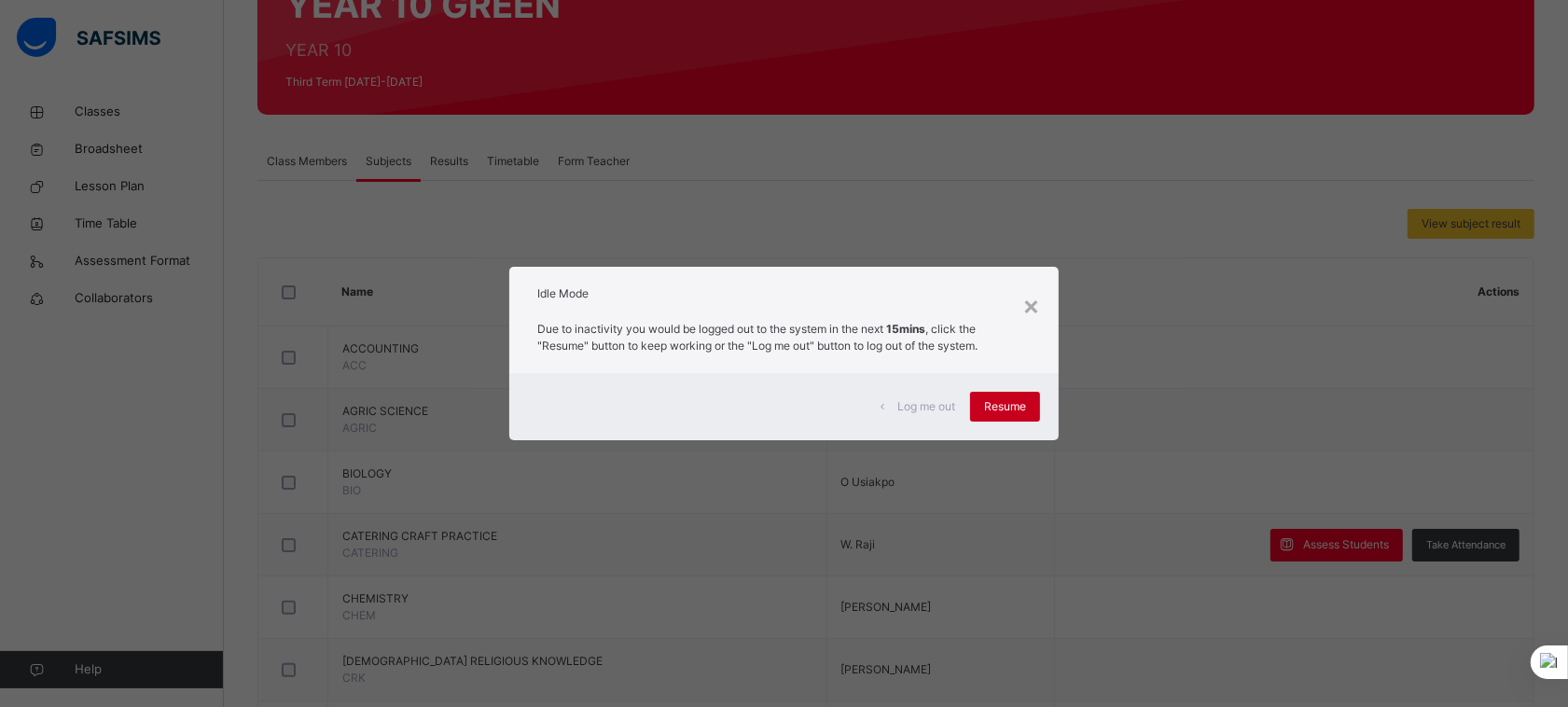 click on "Resume" at bounding box center [1005, 407] 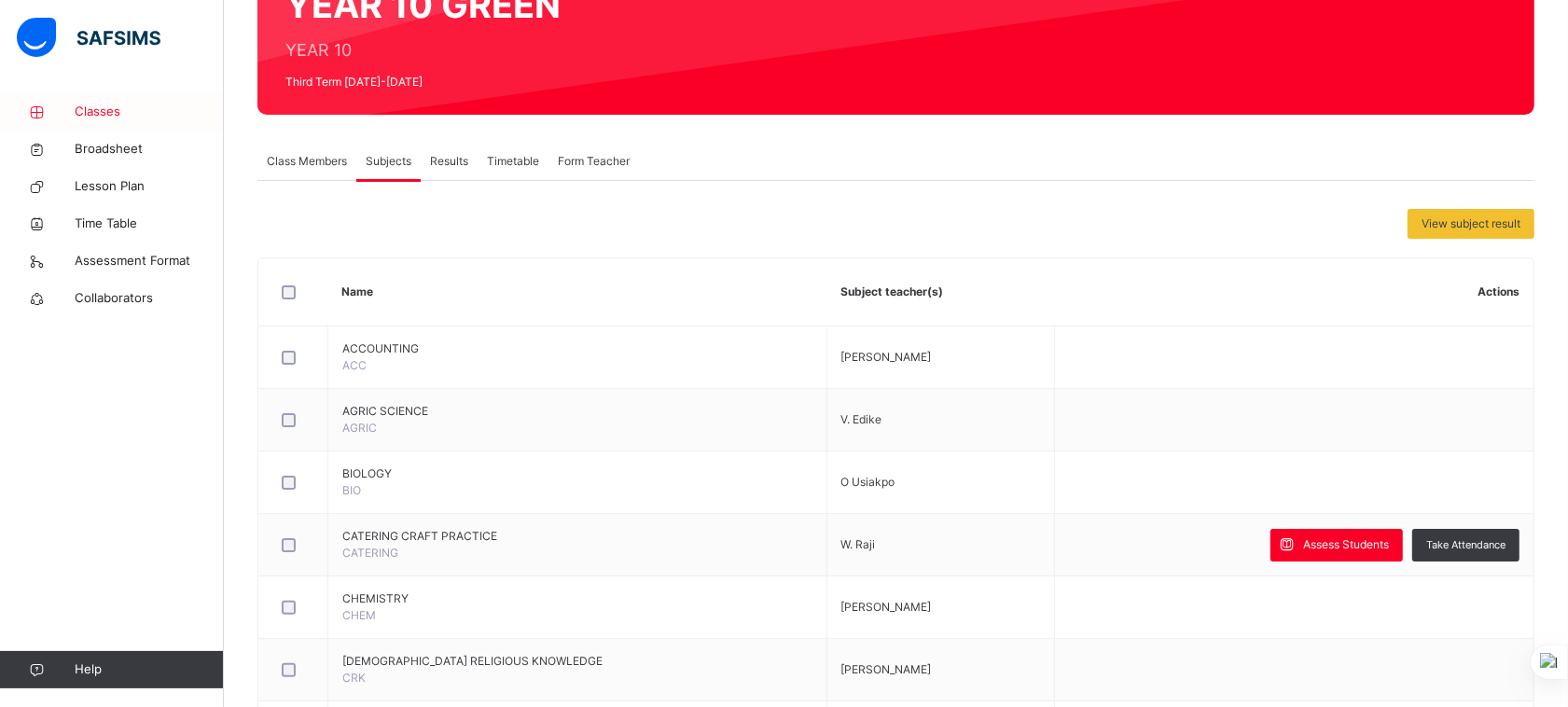 click on "Classes" at bounding box center [149, 112] 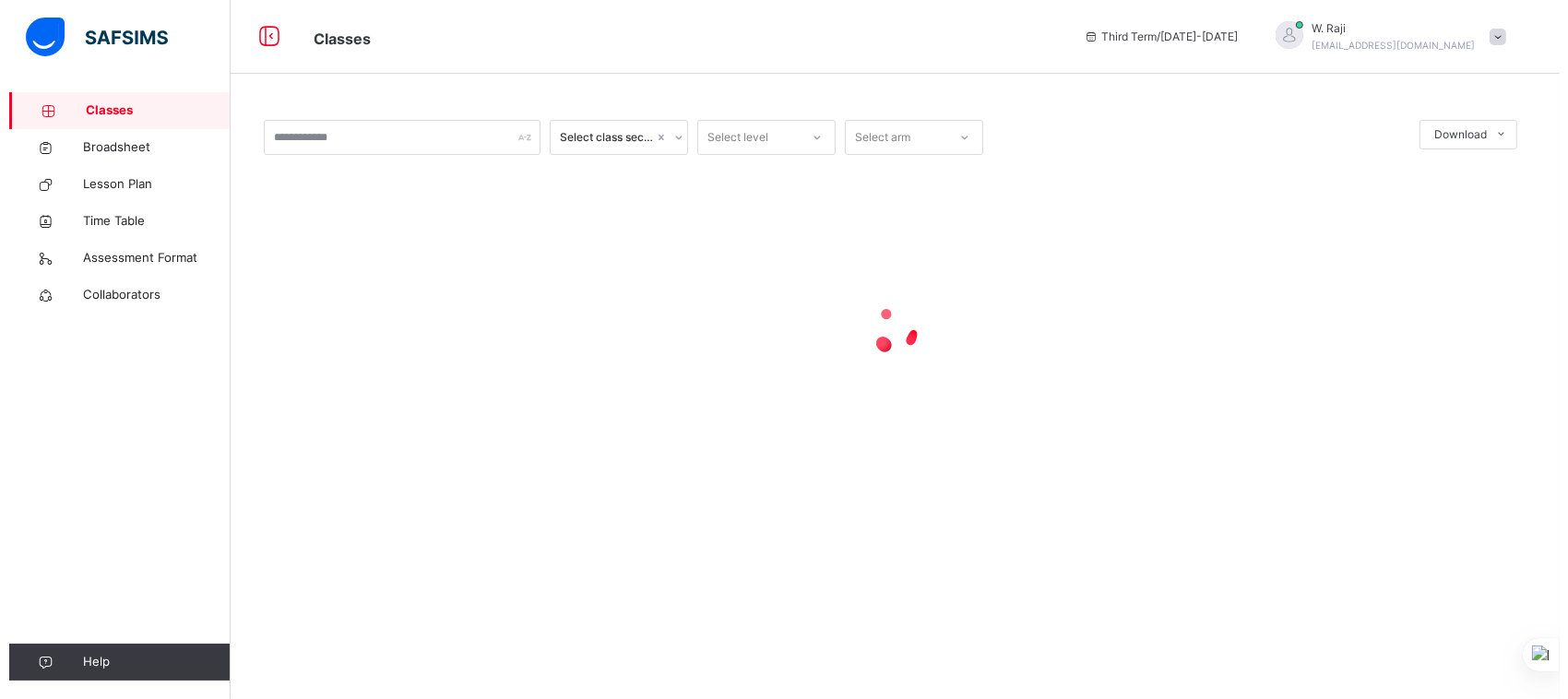scroll, scrollTop: 0, scrollLeft: 0, axis: both 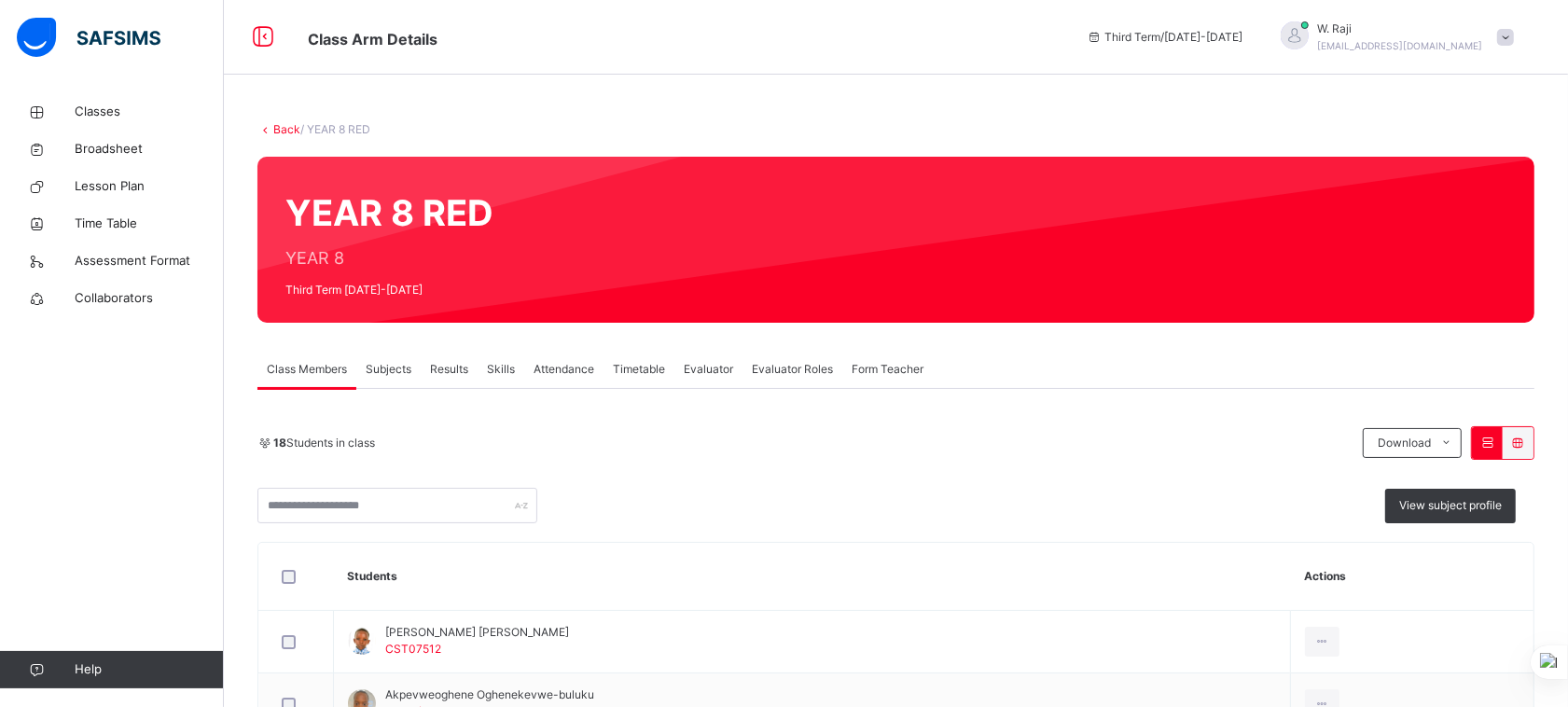 click on "Subjects" at bounding box center (388, 369) 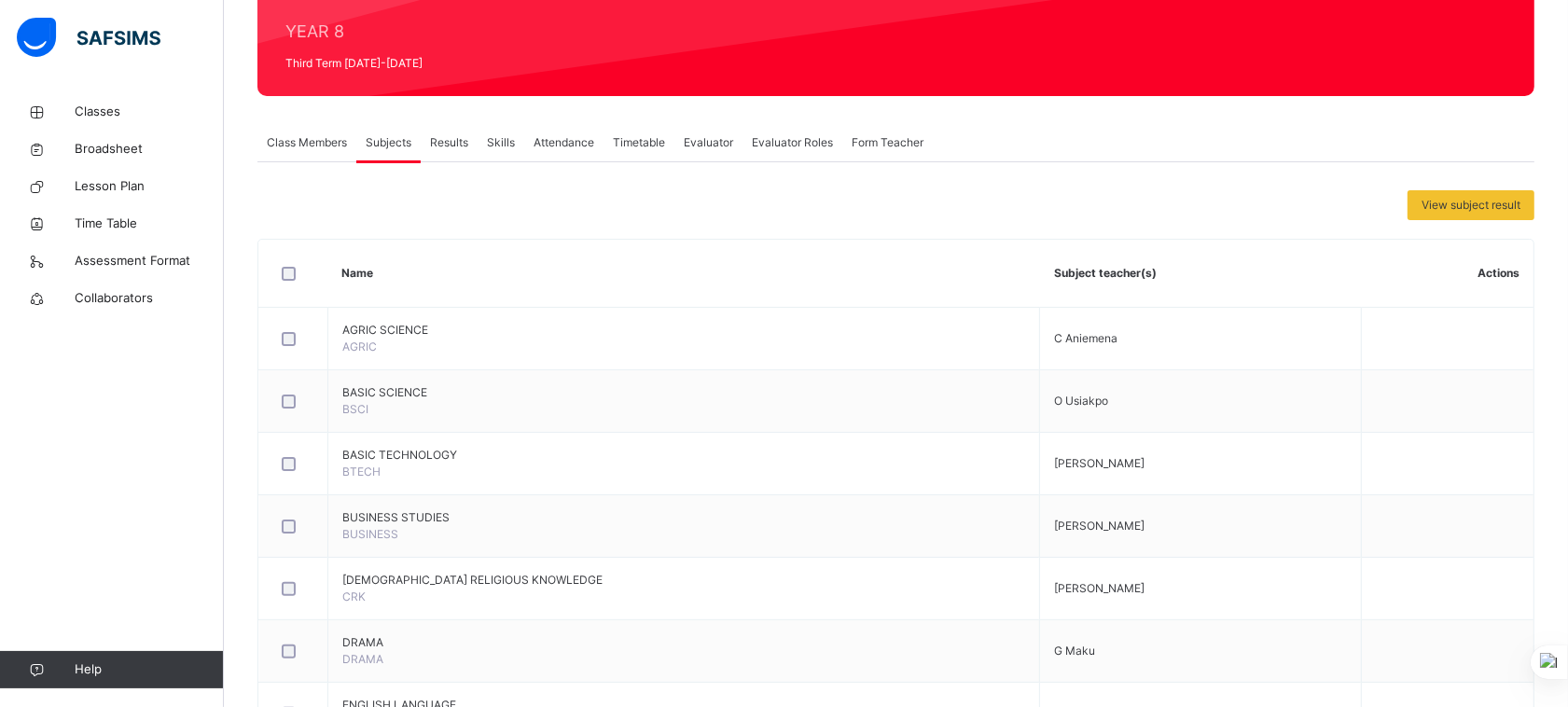scroll, scrollTop: 243, scrollLeft: 0, axis: vertical 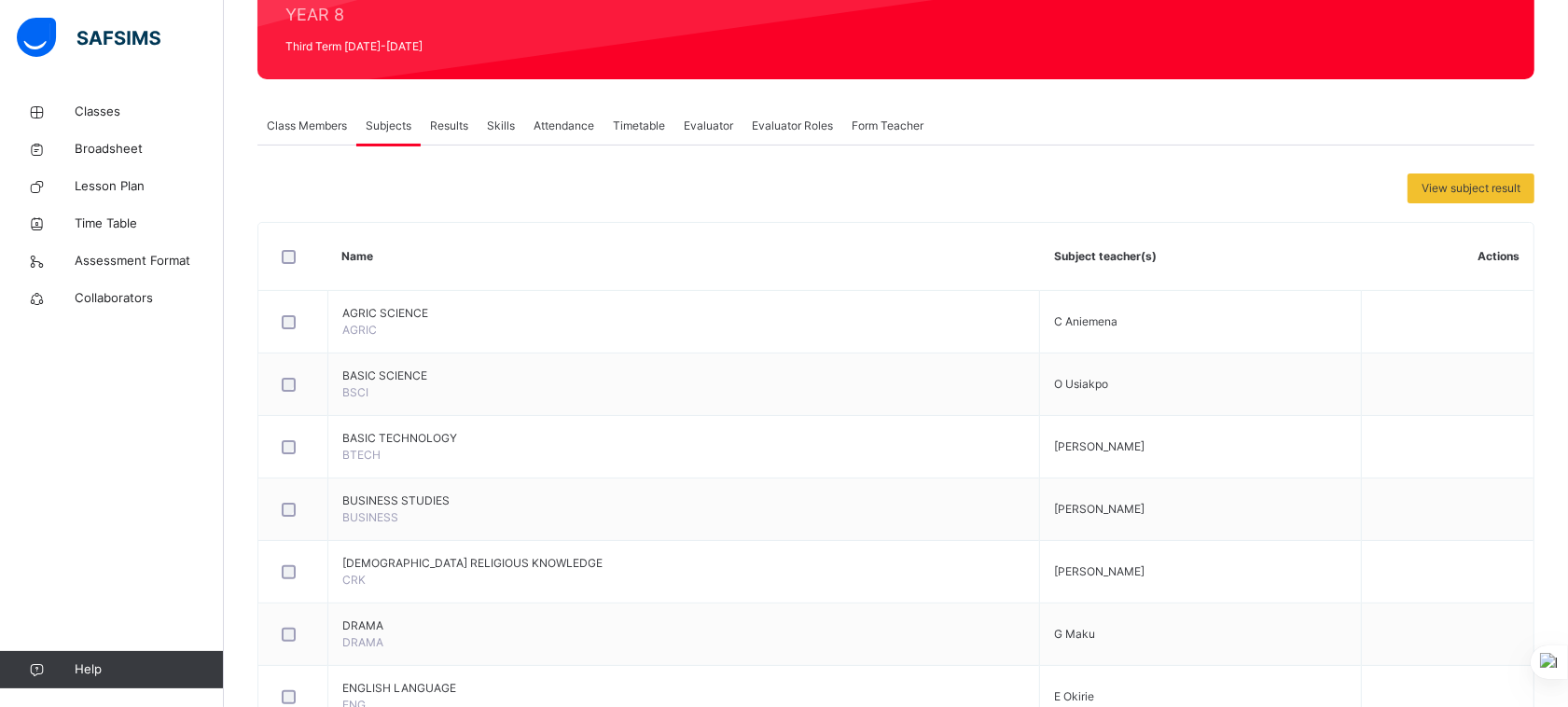 click on "Class Members" at bounding box center [307, 126] 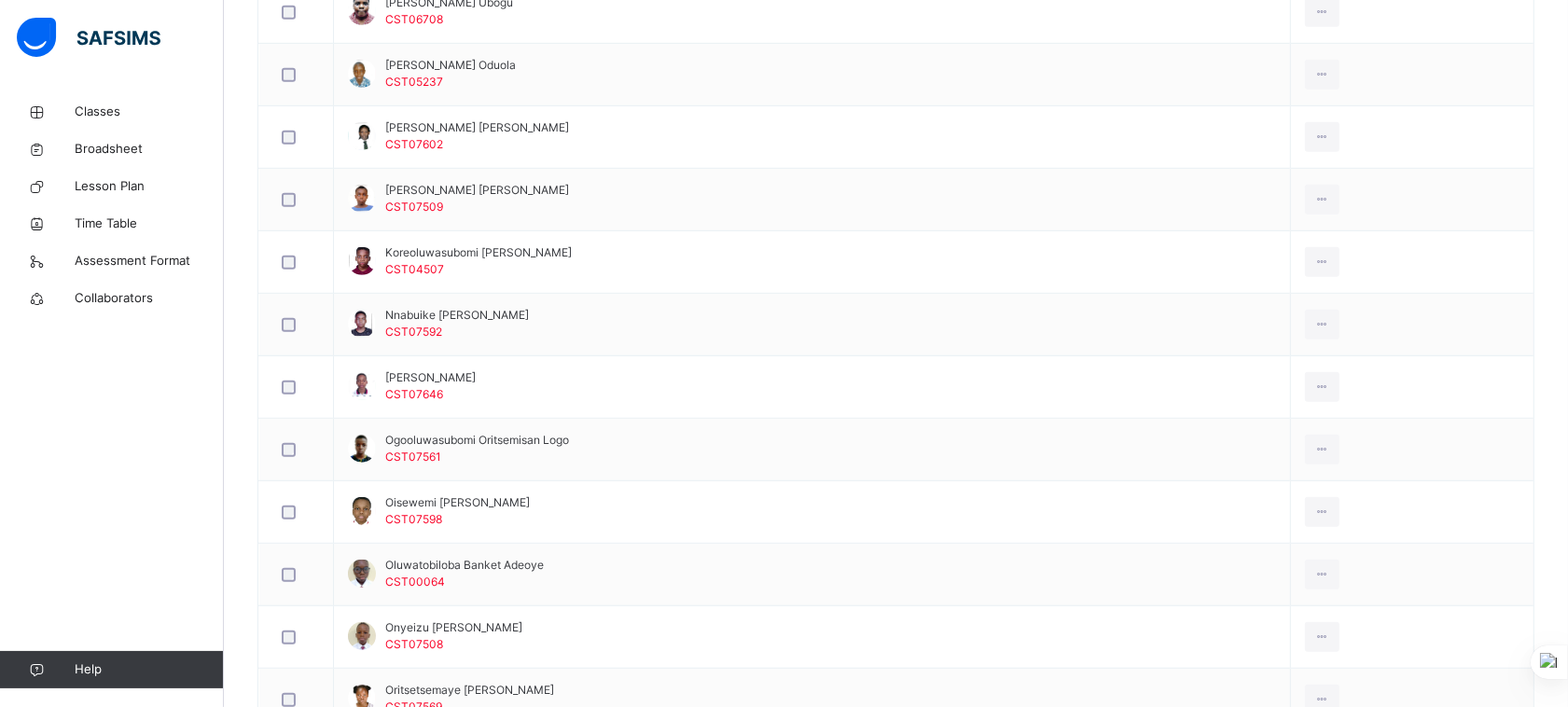 scroll, scrollTop: 1005, scrollLeft: 0, axis: vertical 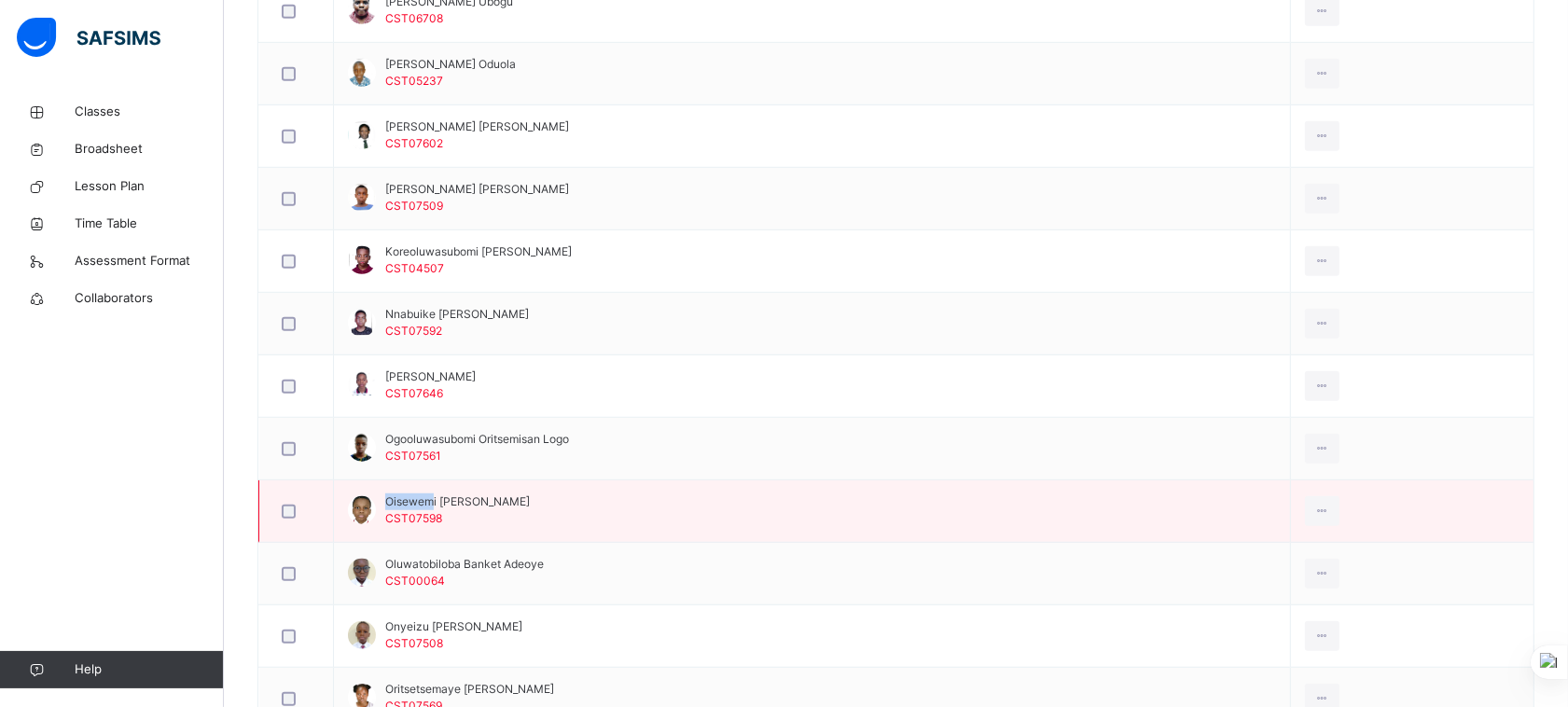 drag, startPoint x: 435, startPoint y: 502, endPoint x: 387, endPoint y: 494, distance: 48.6621 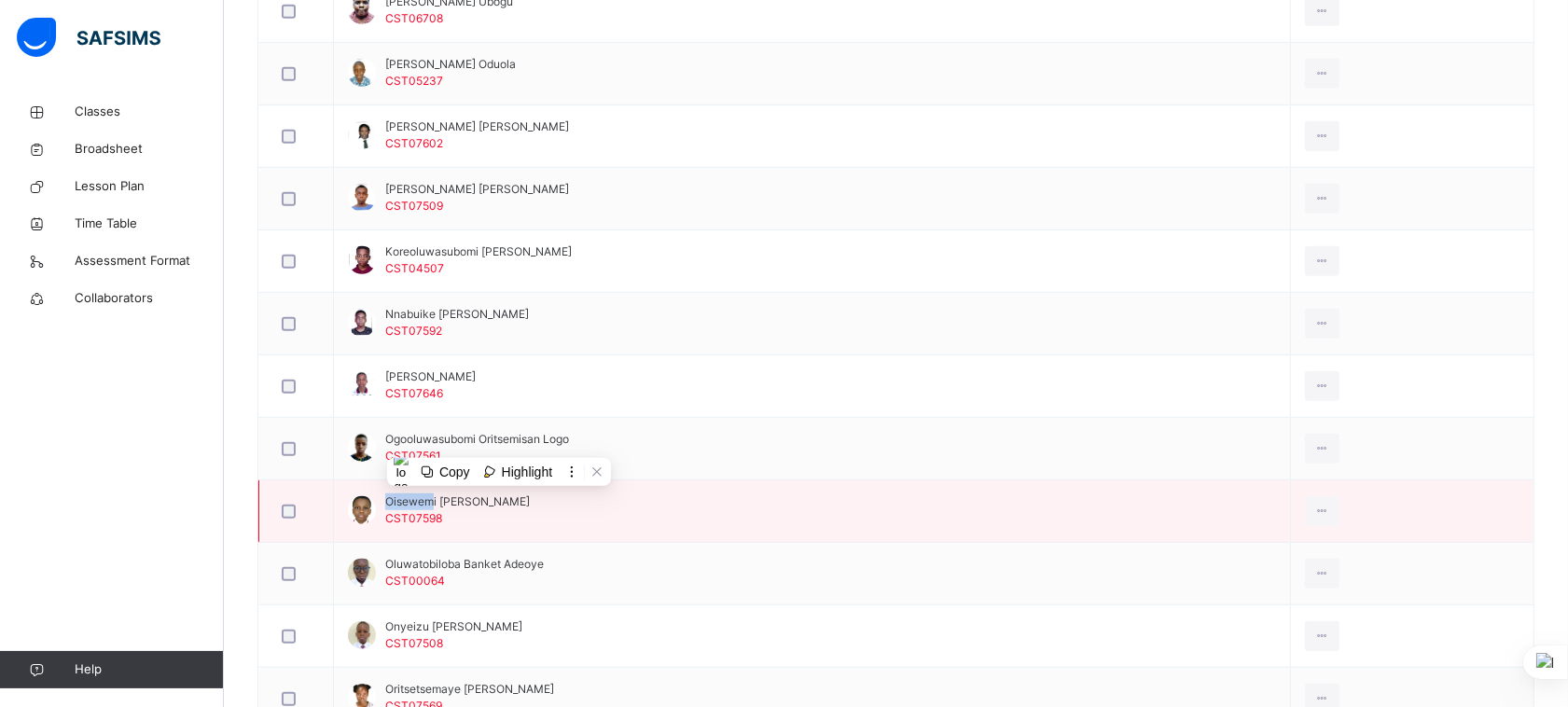 copy on "Oisewem" 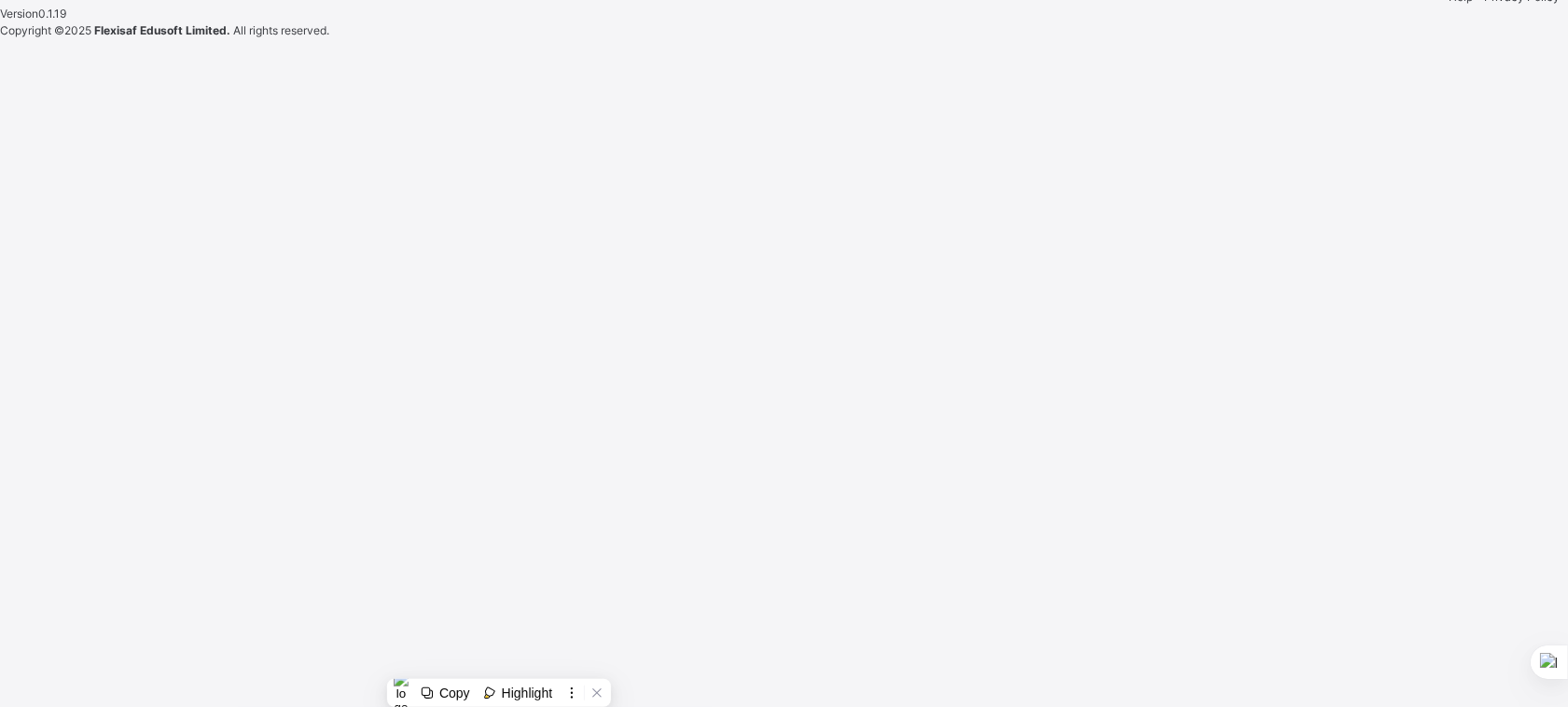 type on "**********" 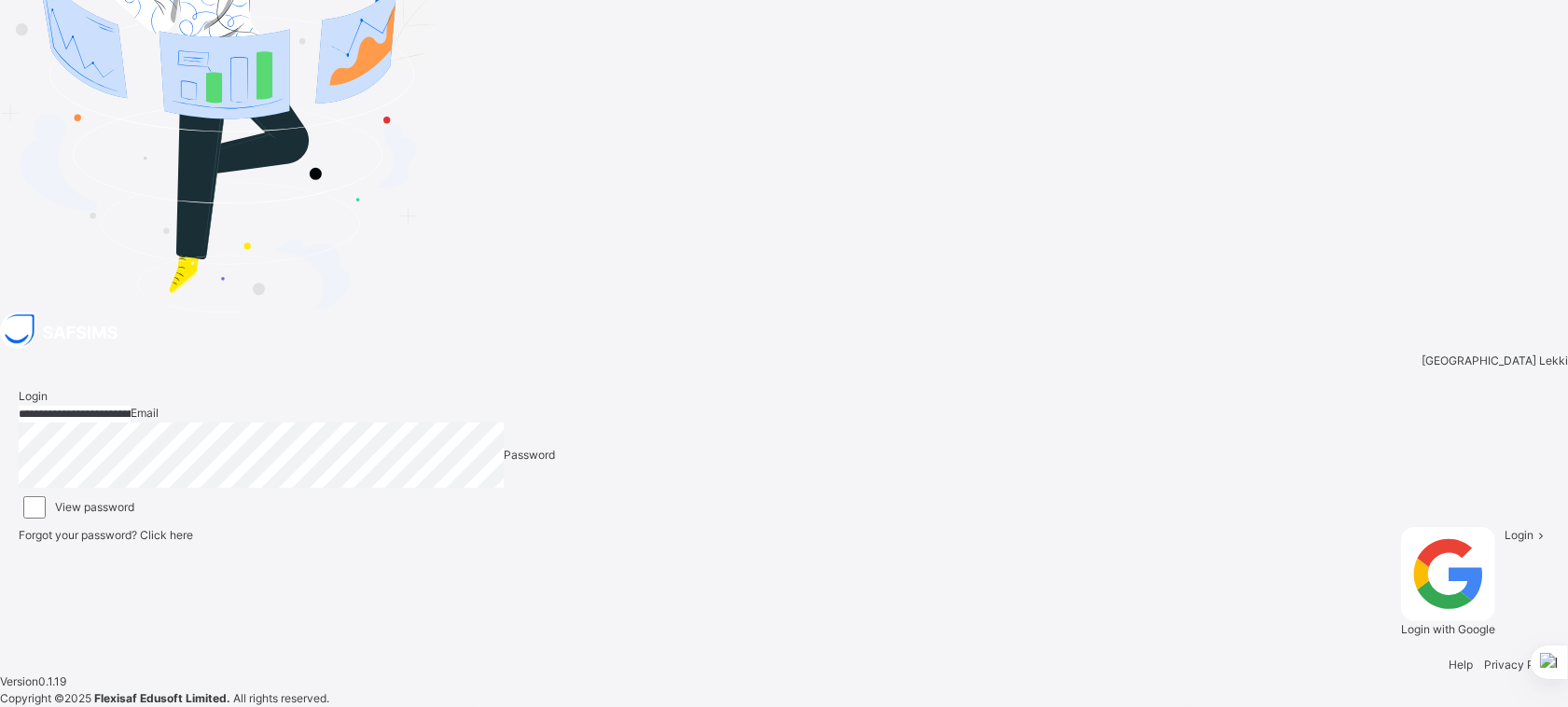 scroll, scrollTop: 0, scrollLeft: 0, axis: both 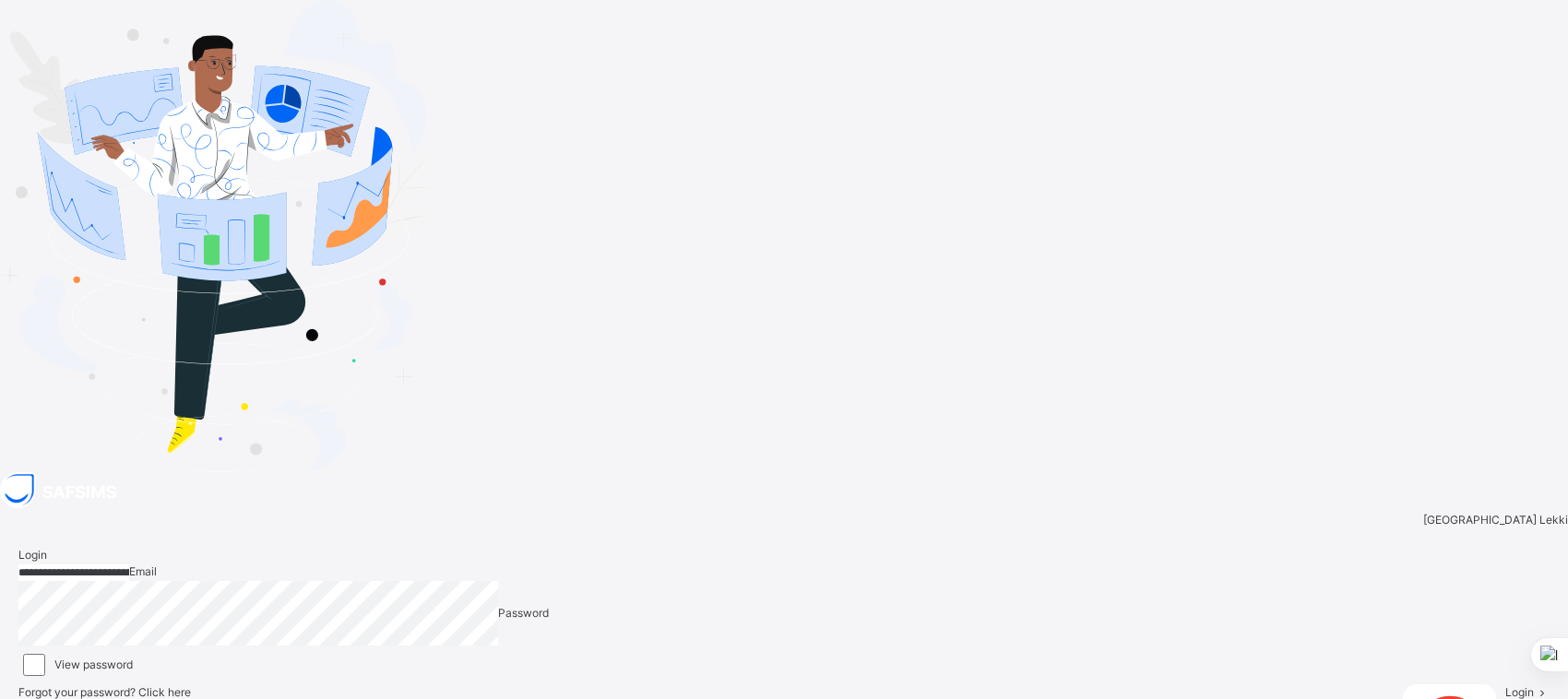 click at bounding box center [1541, 692] 